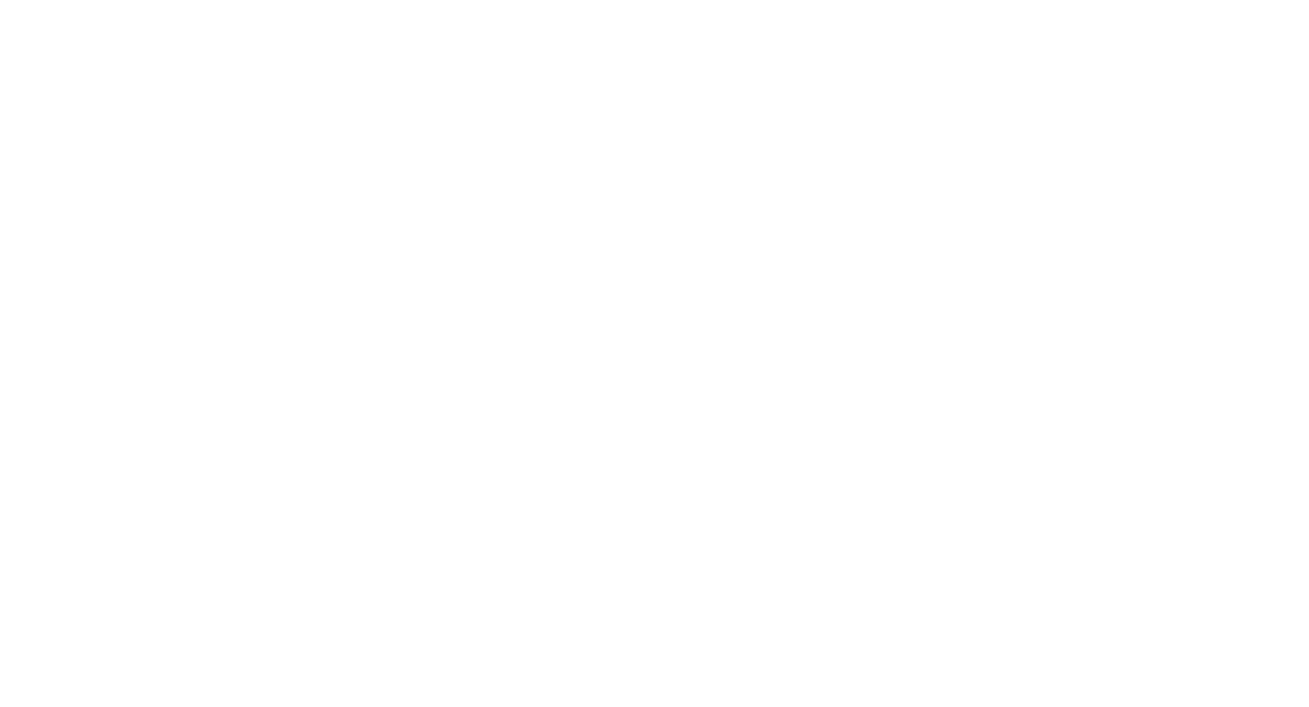 scroll, scrollTop: 0, scrollLeft: 0, axis: both 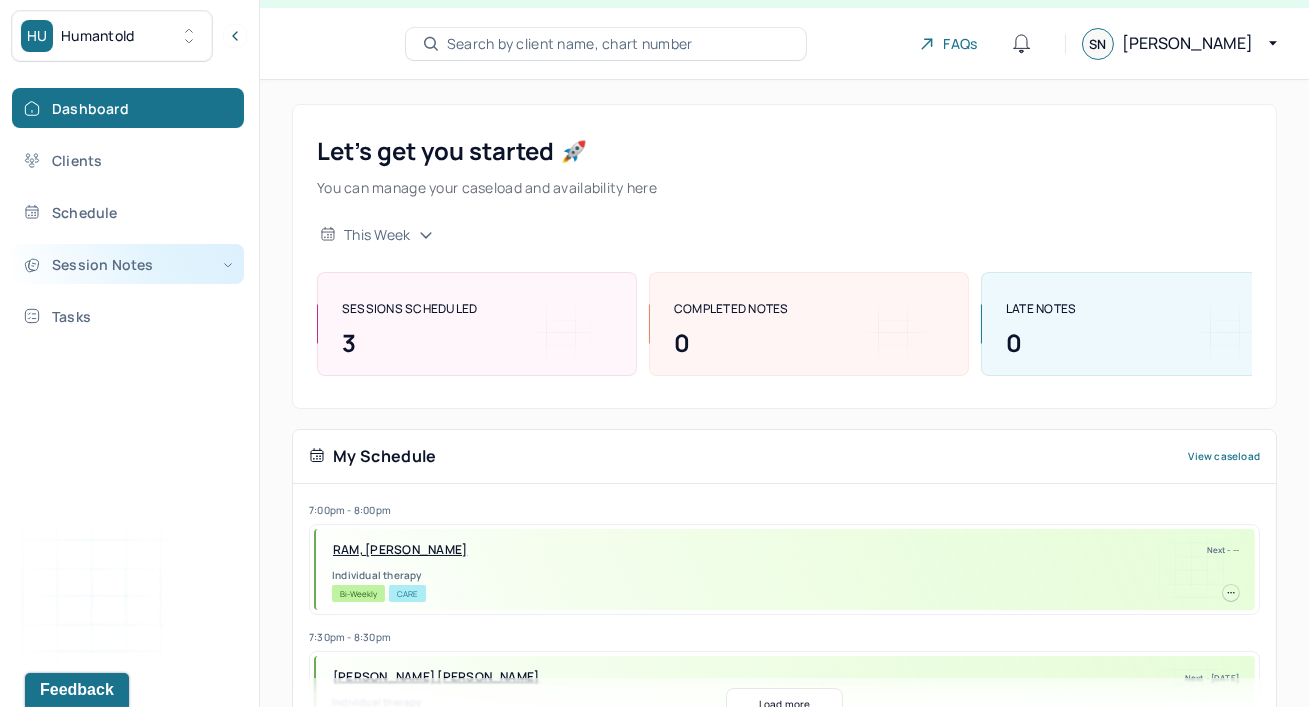 click on "Session Notes" at bounding box center (128, 264) 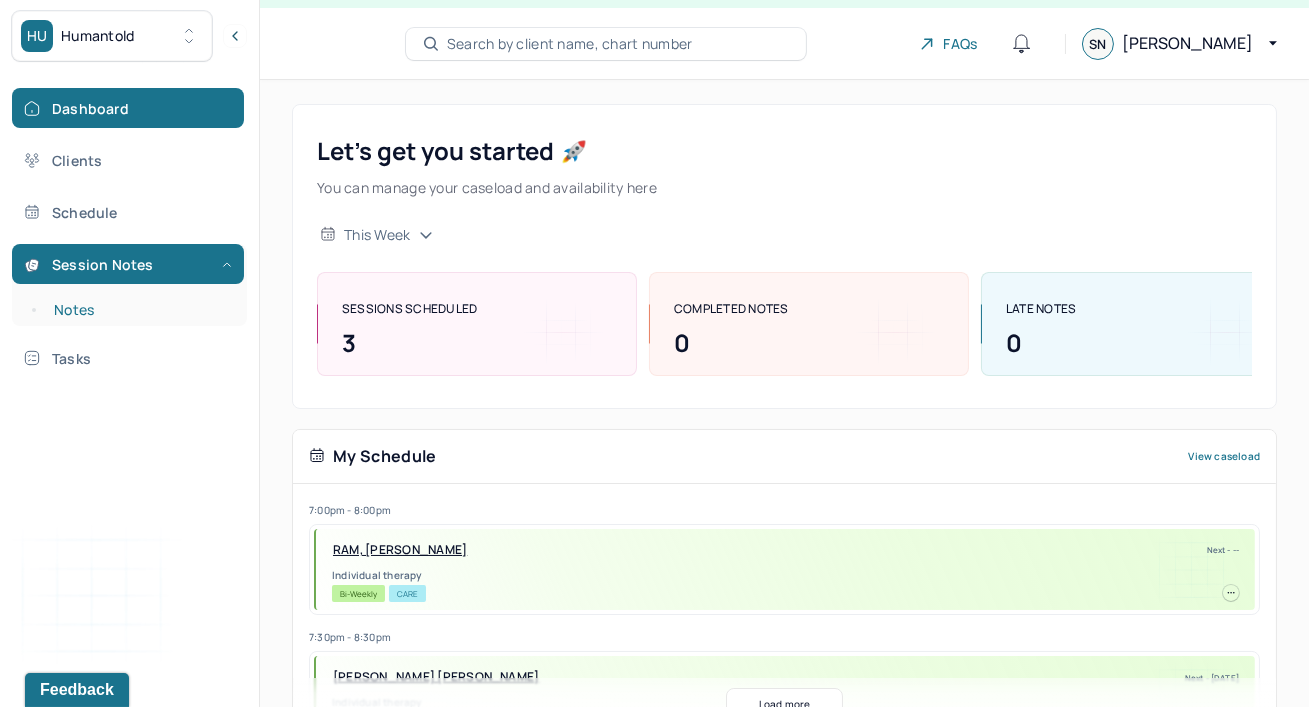 click on "Notes" at bounding box center (139, 310) 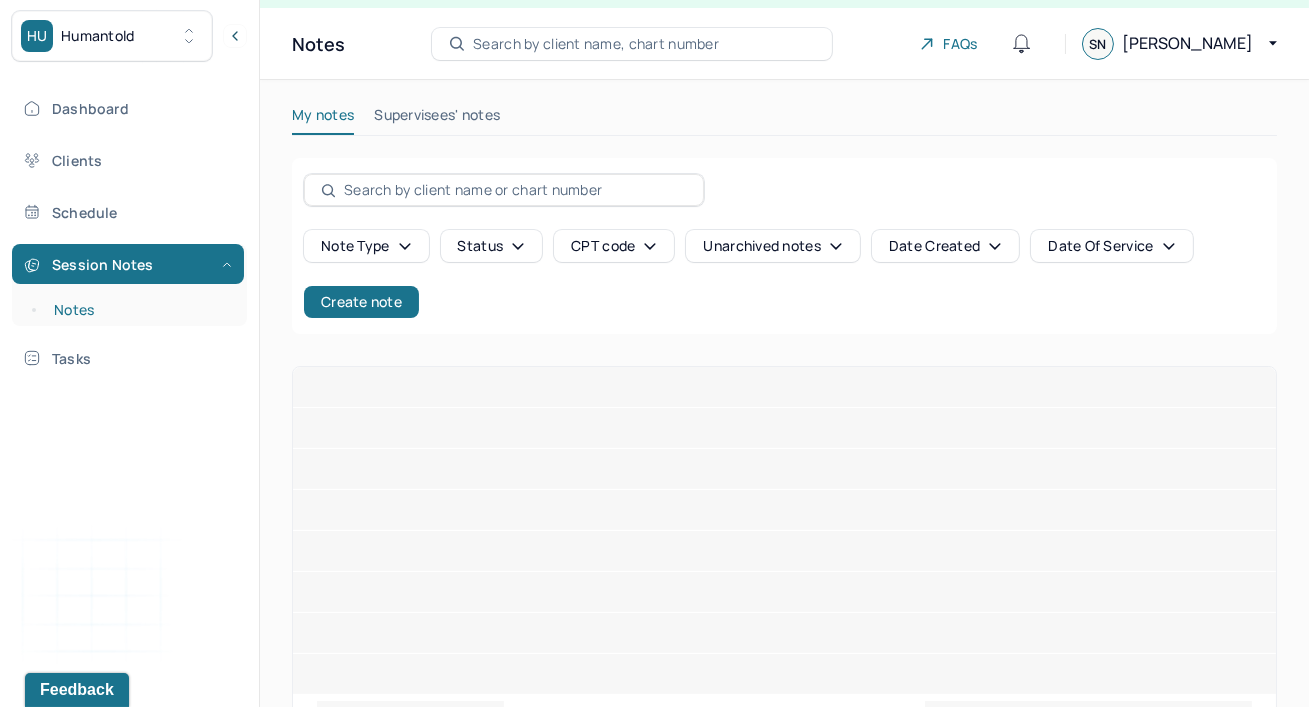 scroll, scrollTop: 0, scrollLeft: 0, axis: both 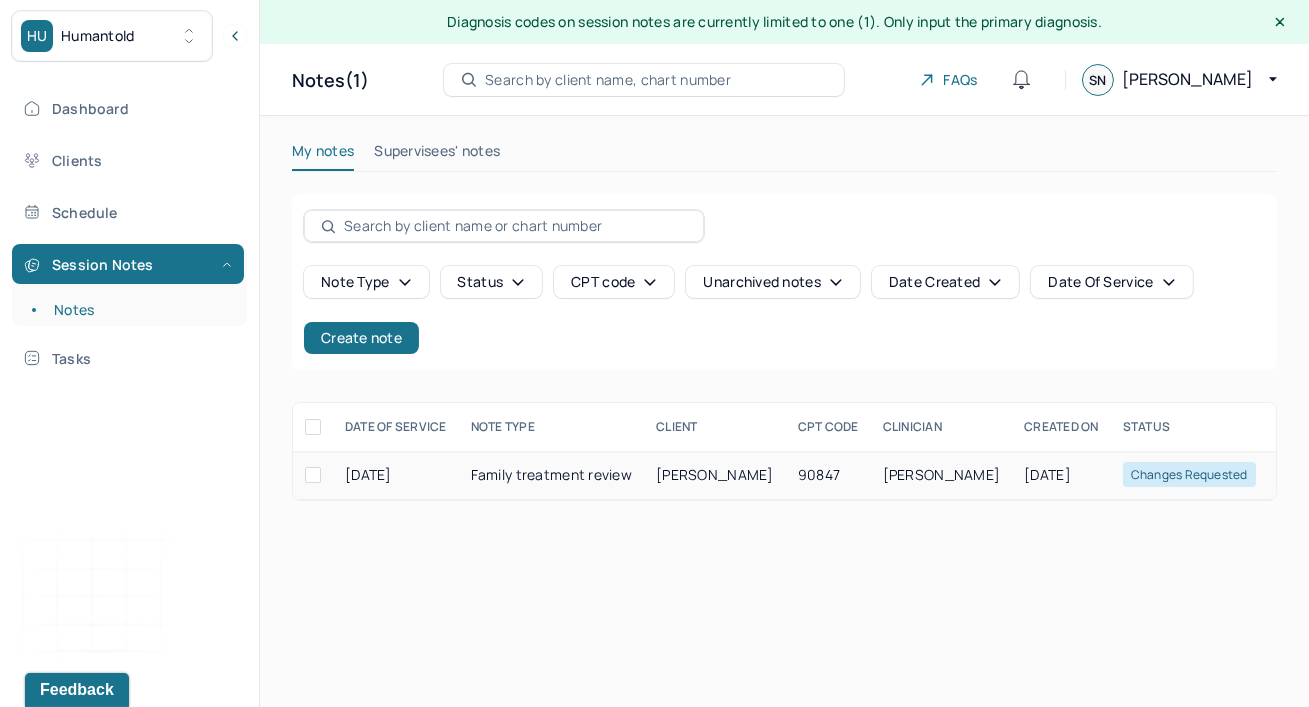 click on "Family treatment review" at bounding box center [551, 475] 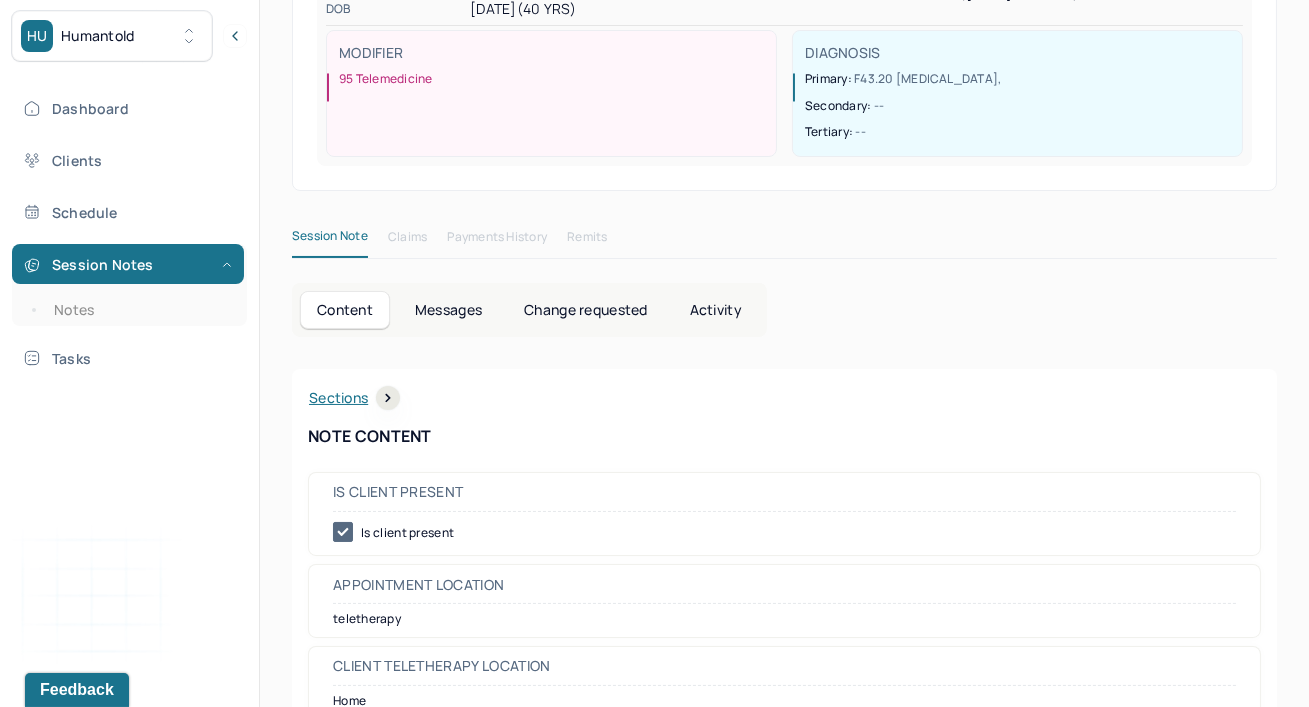 scroll, scrollTop: 363, scrollLeft: 0, axis: vertical 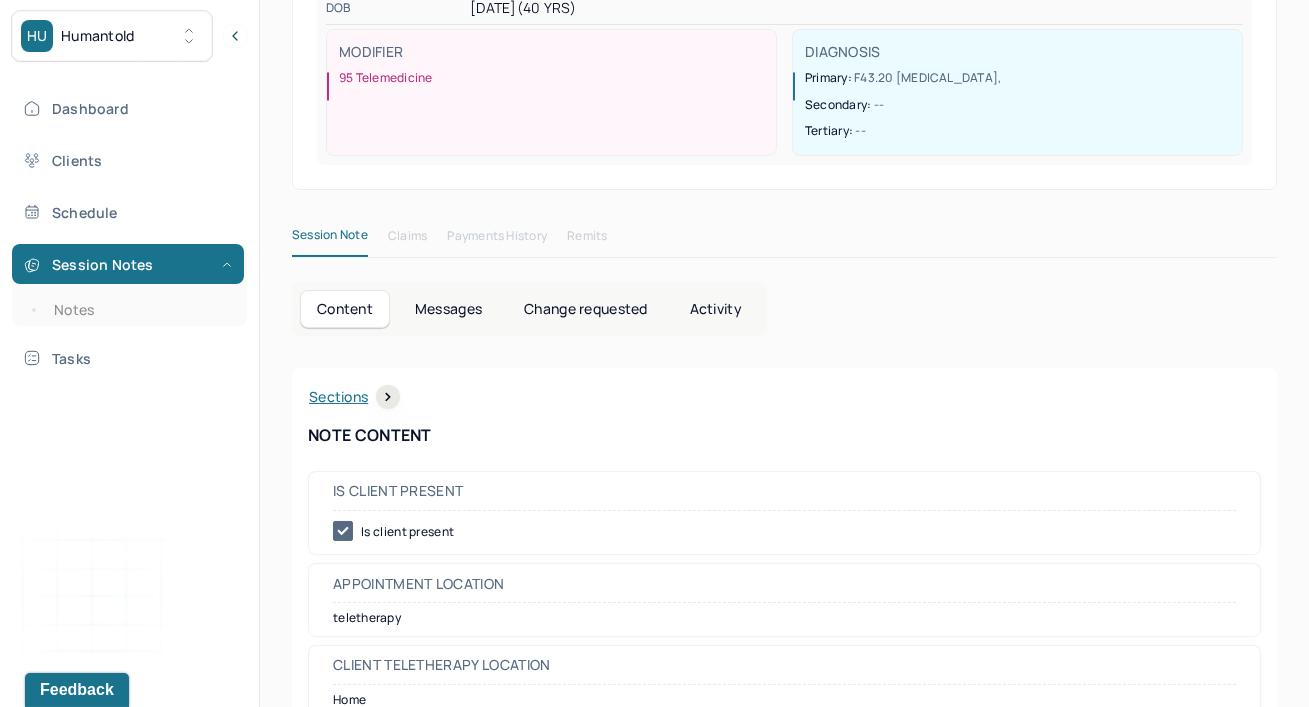 click on "Change requested" at bounding box center (585, 309) 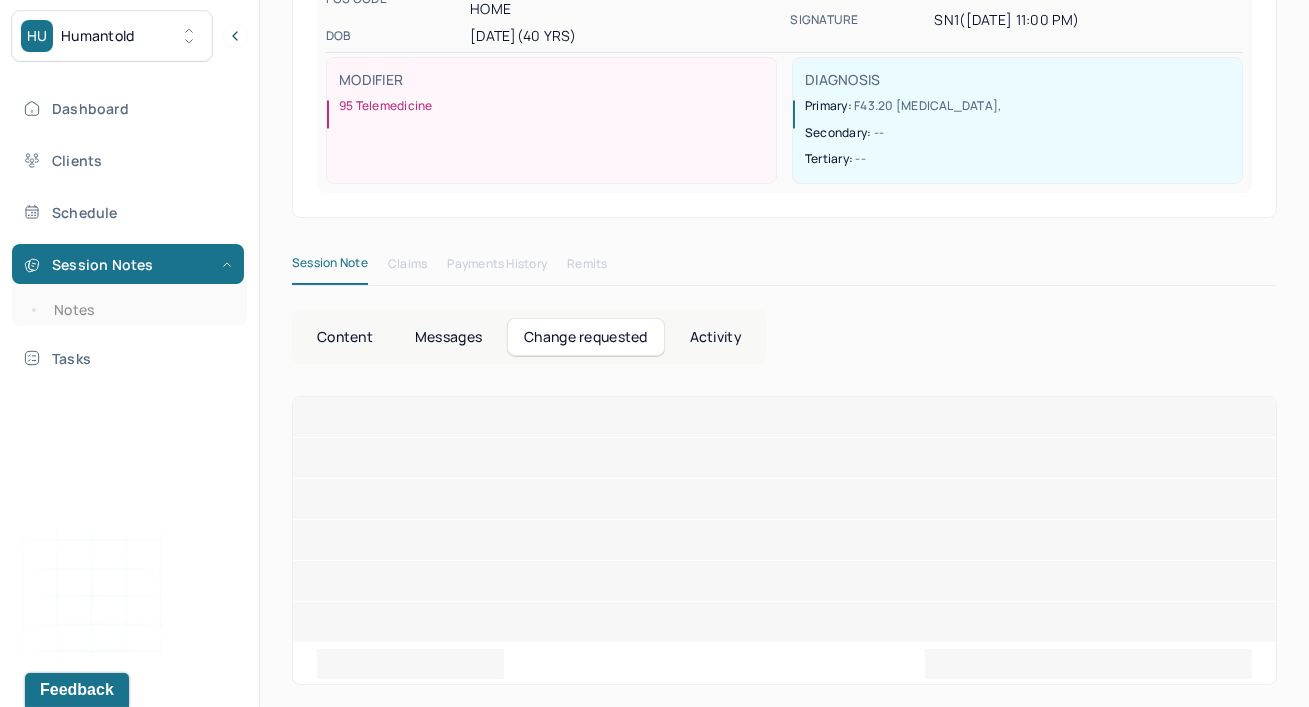 scroll, scrollTop: 160, scrollLeft: 0, axis: vertical 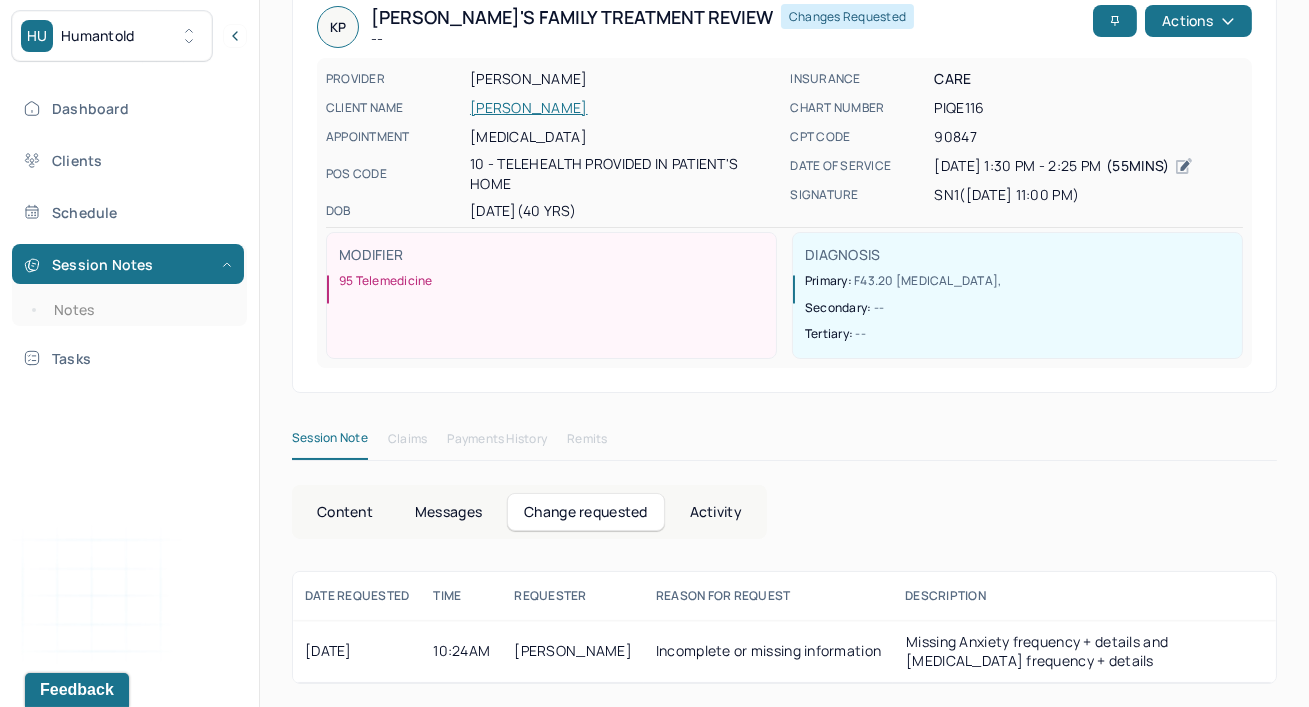 click on "KP [PERSON_NAME]'s   Family treatment review -- Changes requested       Actions   PROVIDER [PERSON_NAME] CLIENT NAME [PERSON_NAME] APPOINTMENT [MEDICAL_DATA] POS CODE 10 - Telehealth Provided in Patient's Home DOB [DEMOGRAPHIC_DATA]  (40 Yrs) INSURANCE CARE CHART NUMBER PIQE116 CPT CODE 90847 DATE OF SERVICE [DATE]   1:30 PM   -   2:25 PM ( 55mins )     SIGNATURE Sn1  ([DATE] 11:00 PM) MODIFIER 95 Telemedicine DIAGNOSIS Primary:   F43.20 [MEDICAL_DATA] ,  Secondary:   -- Tertiary:   --   Session Note     Claims     Payments History     Remits     Content     Messages     Change requested     Activity   date requested Time Requester Reason for request Description [DATE] 10:24AM [PERSON_NAME] or missing information Missing Anxiety frequency + details and [MEDICAL_DATA] frequency + details [PERSON_NAME] date requested [DATE] Time 10:24AM Reason for request Incomplete or missing information description Missing Anxiety frequency + details and [MEDICAL_DATA] frequency + details" at bounding box center [784, 332] 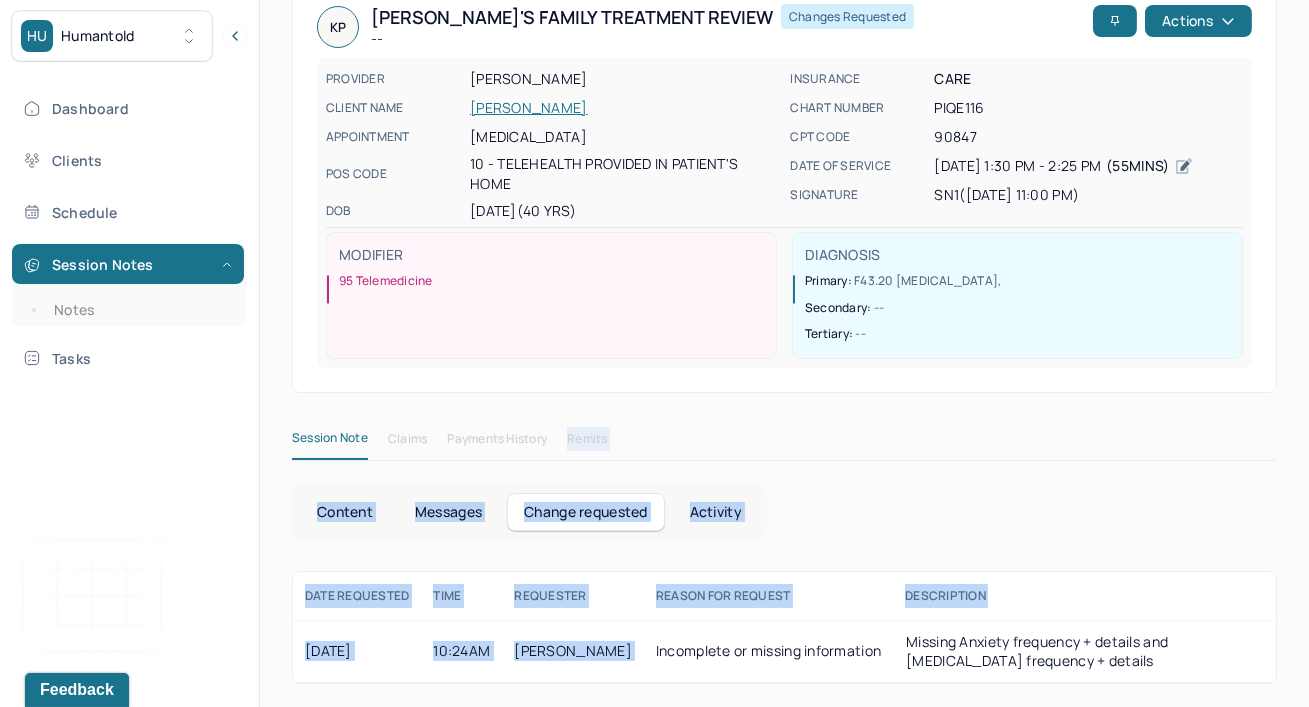drag, startPoint x: 633, startPoint y: 420, endPoint x: 614, endPoint y: 657, distance: 237.76038 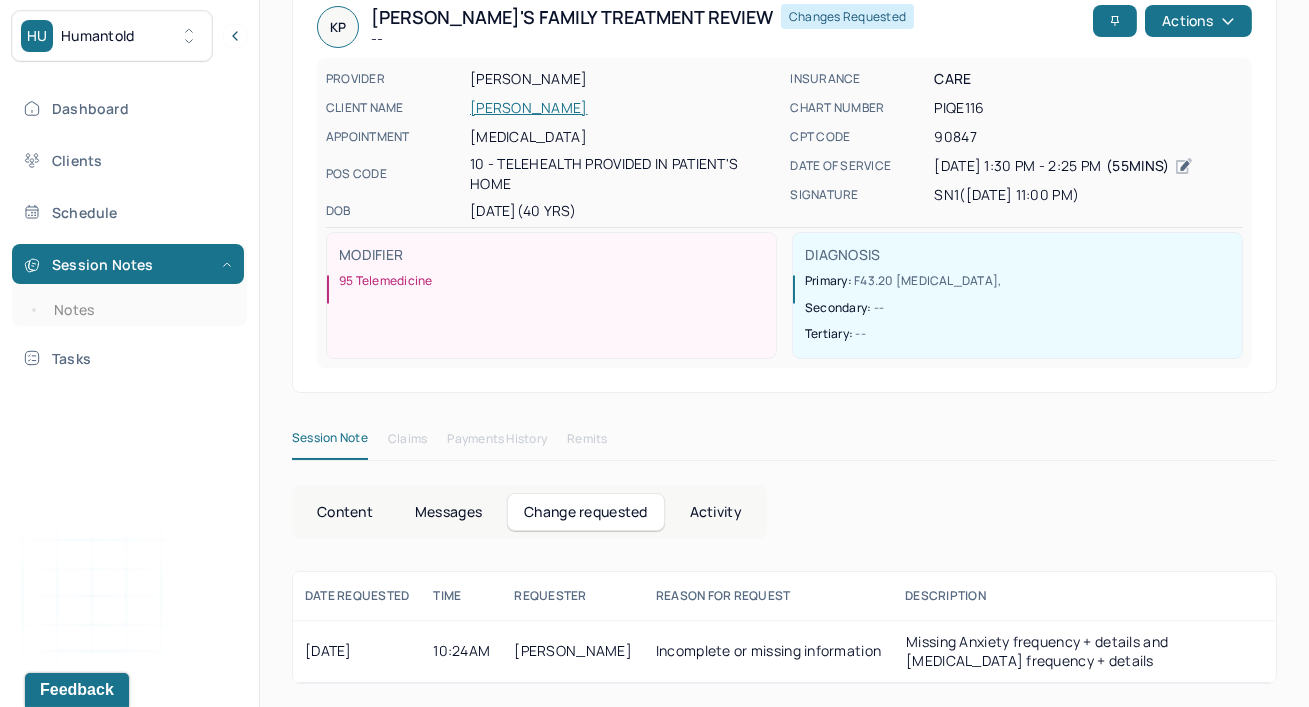drag, startPoint x: 898, startPoint y: 504, endPoint x: 894, endPoint y: 705, distance: 201.0398 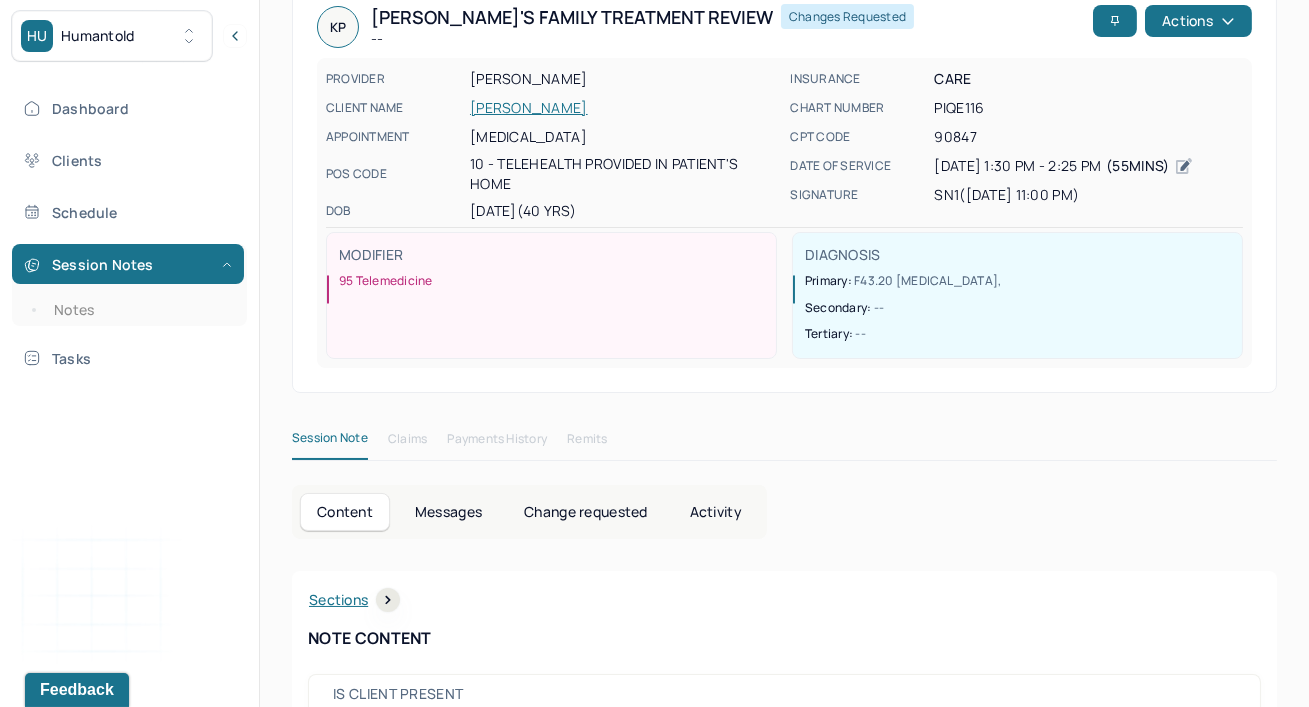 click on "Session Note     Claims     Payments History     Remits" at bounding box center [784, 443] 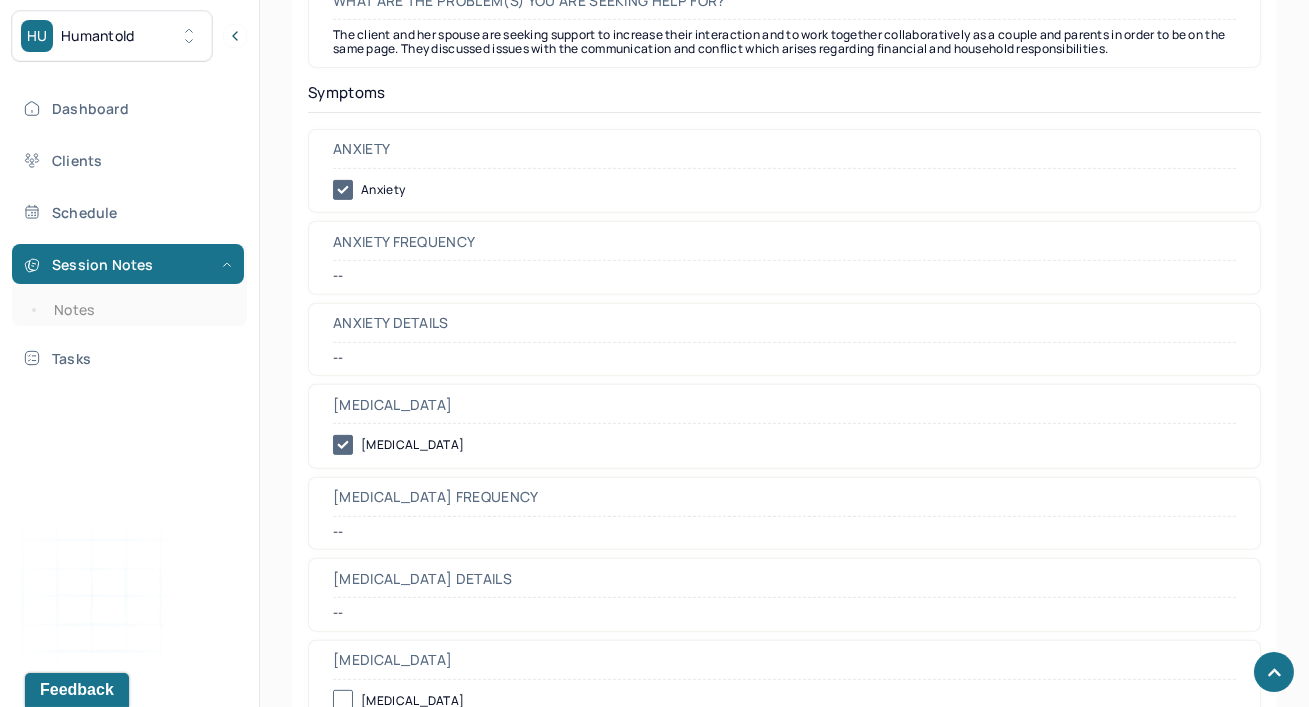 scroll, scrollTop: 1651, scrollLeft: 0, axis: vertical 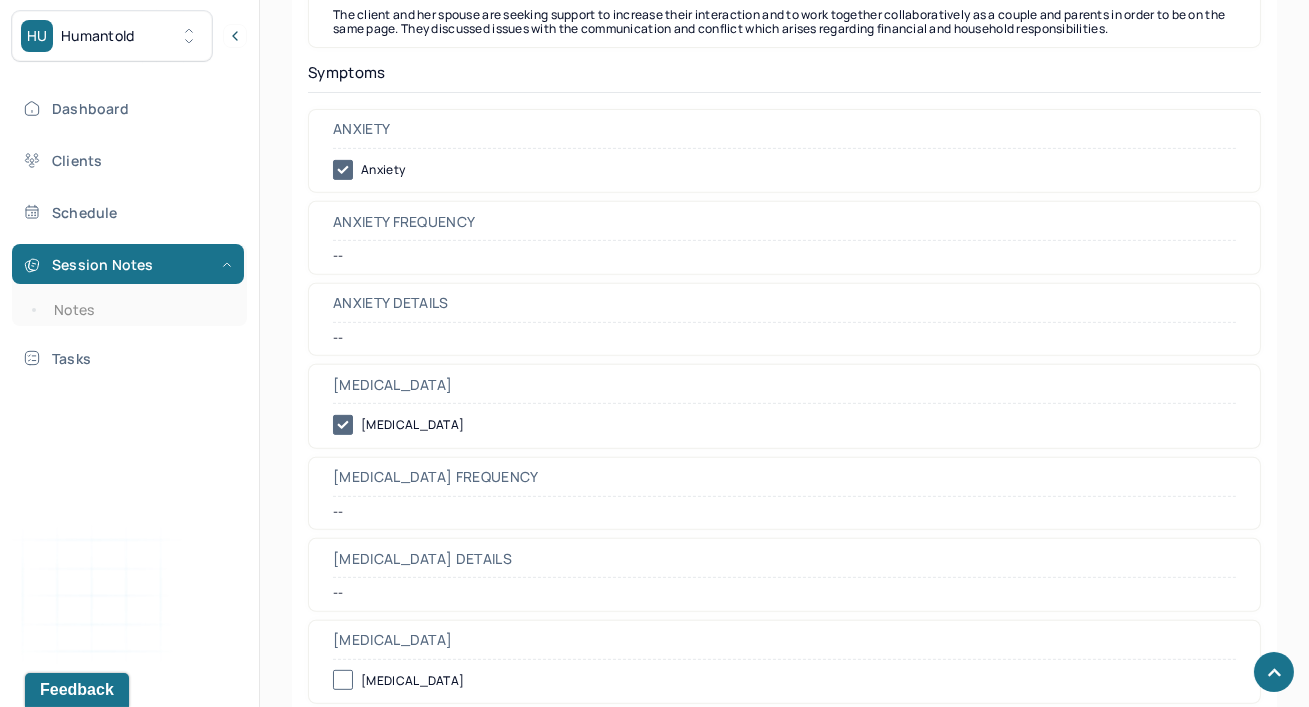 click on "--" at bounding box center [784, 256] 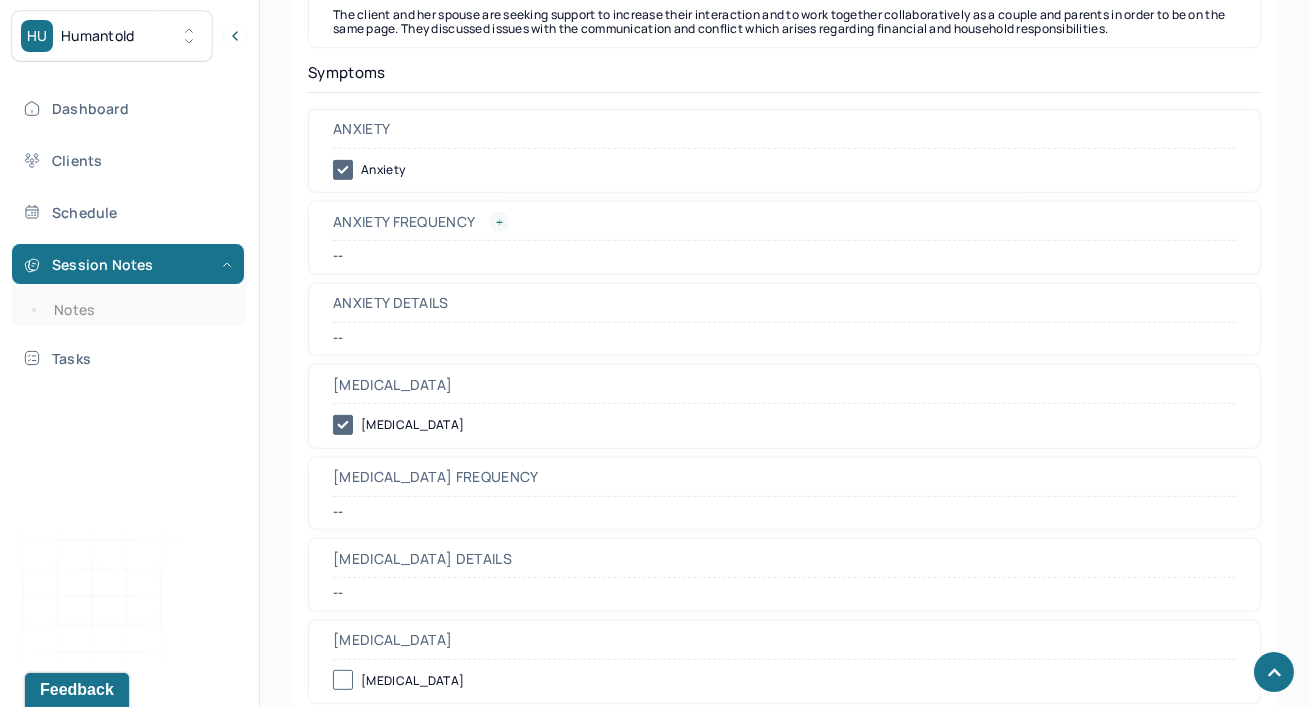 click at bounding box center [499, 222] 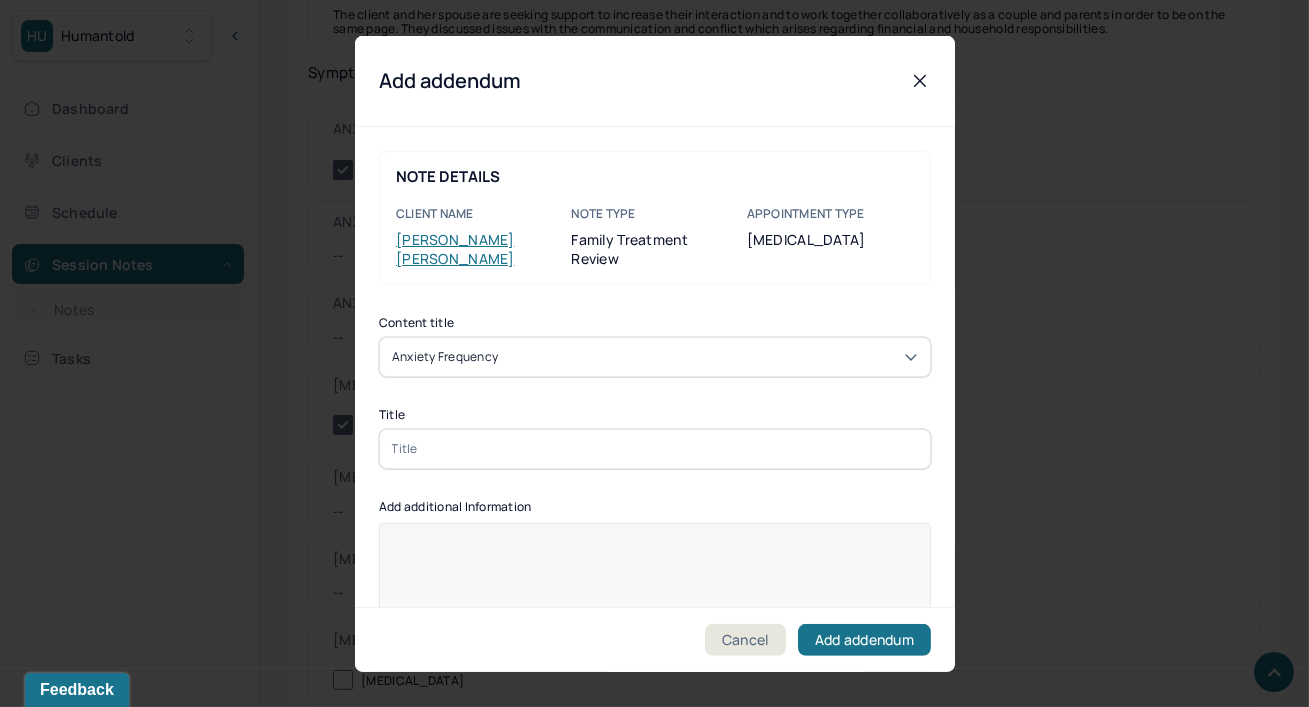 click at bounding box center [655, 543] 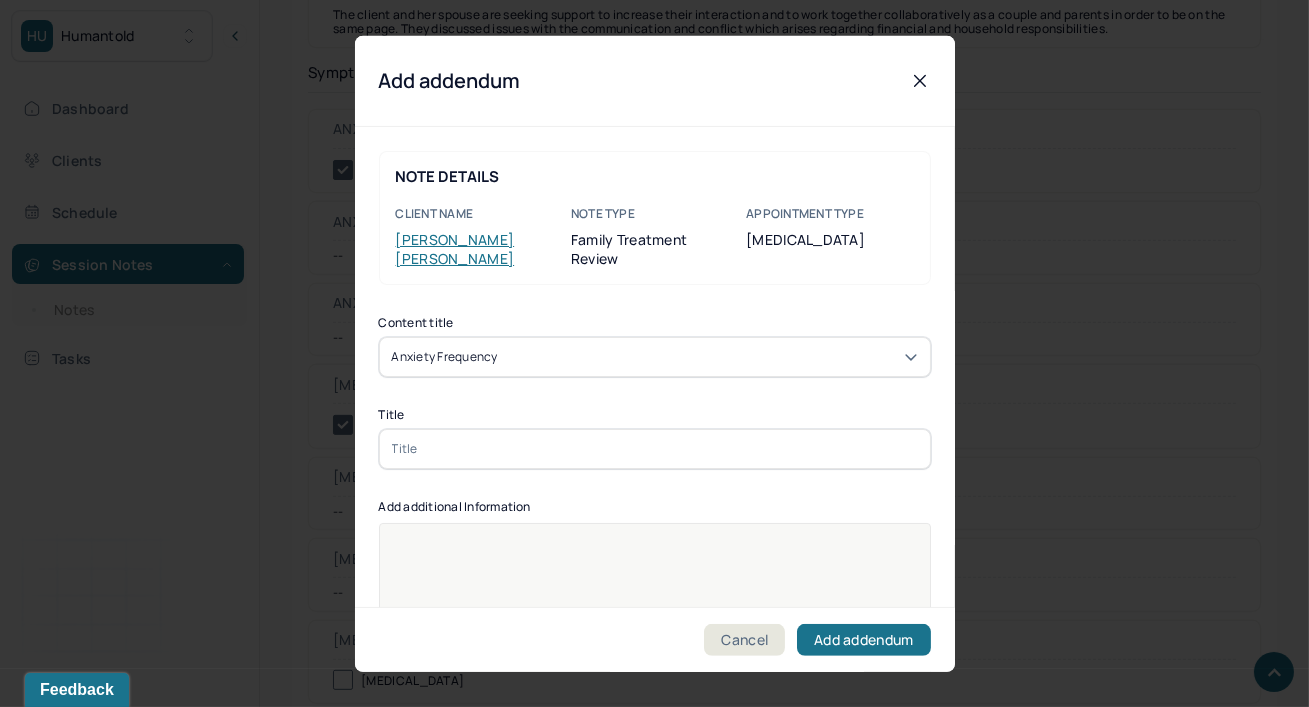 click 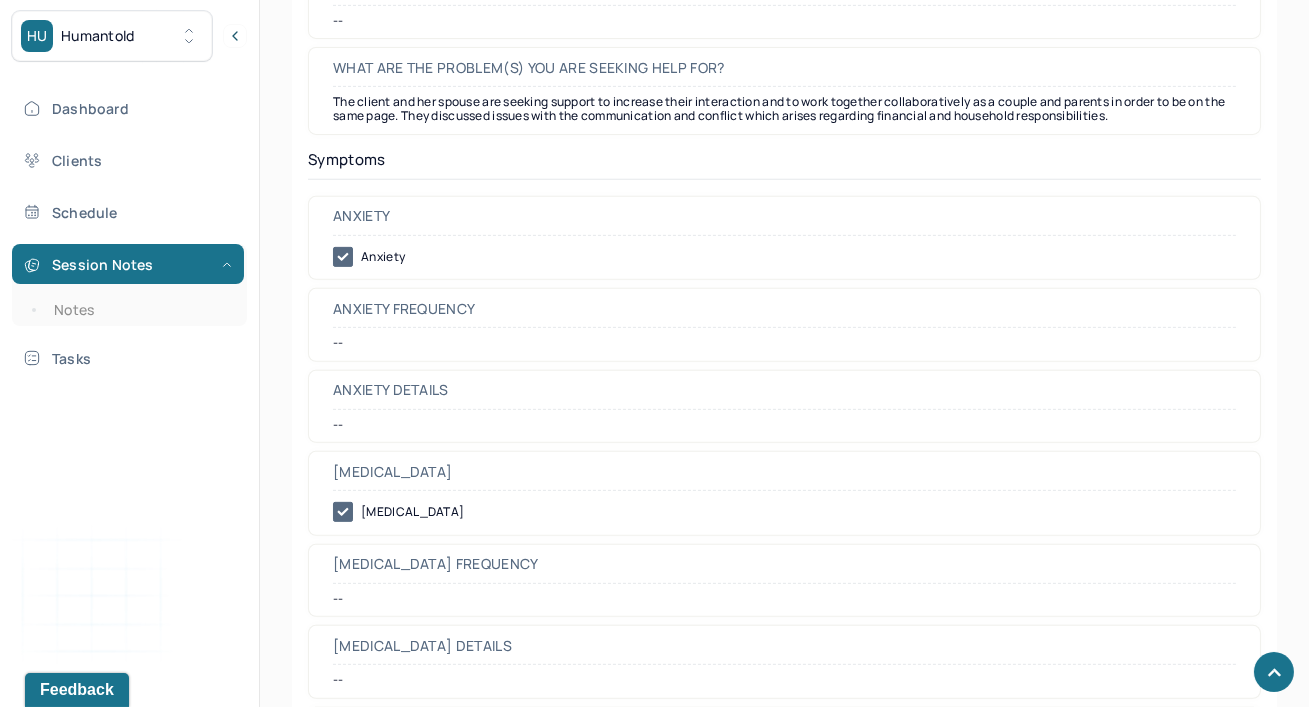 scroll, scrollTop: 1738, scrollLeft: 0, axis: vertical 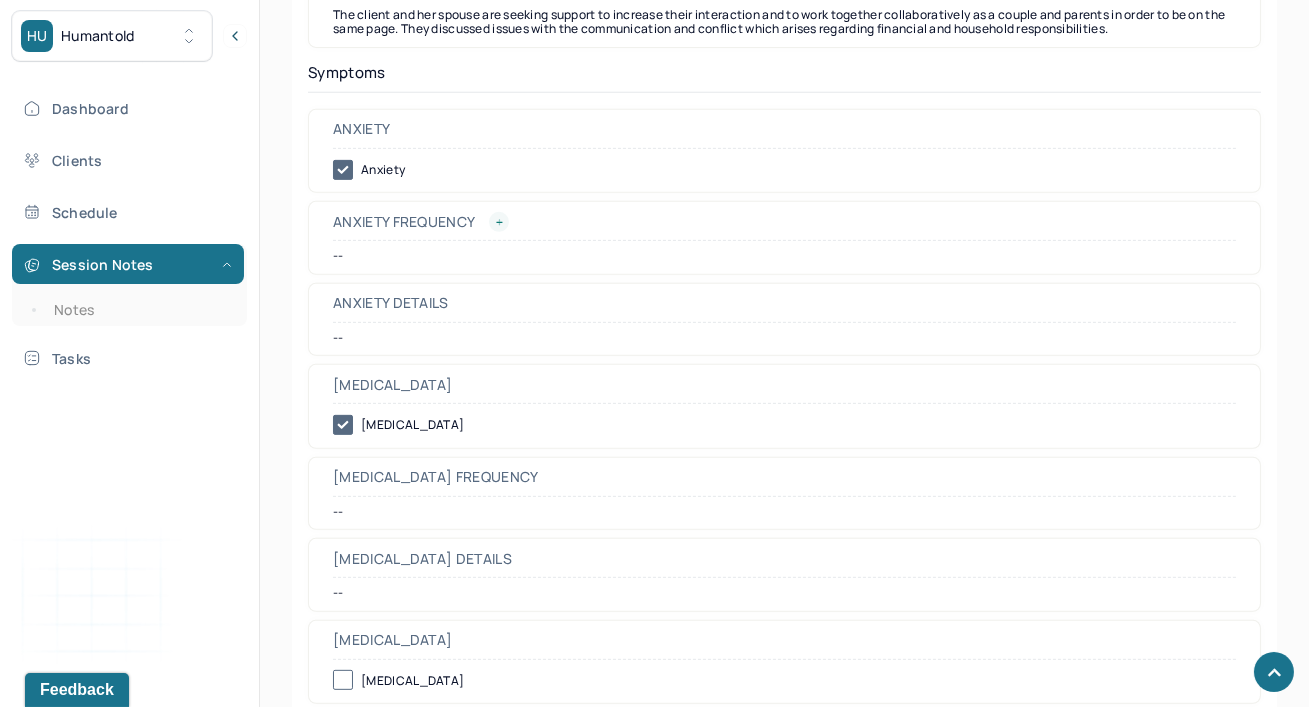 click 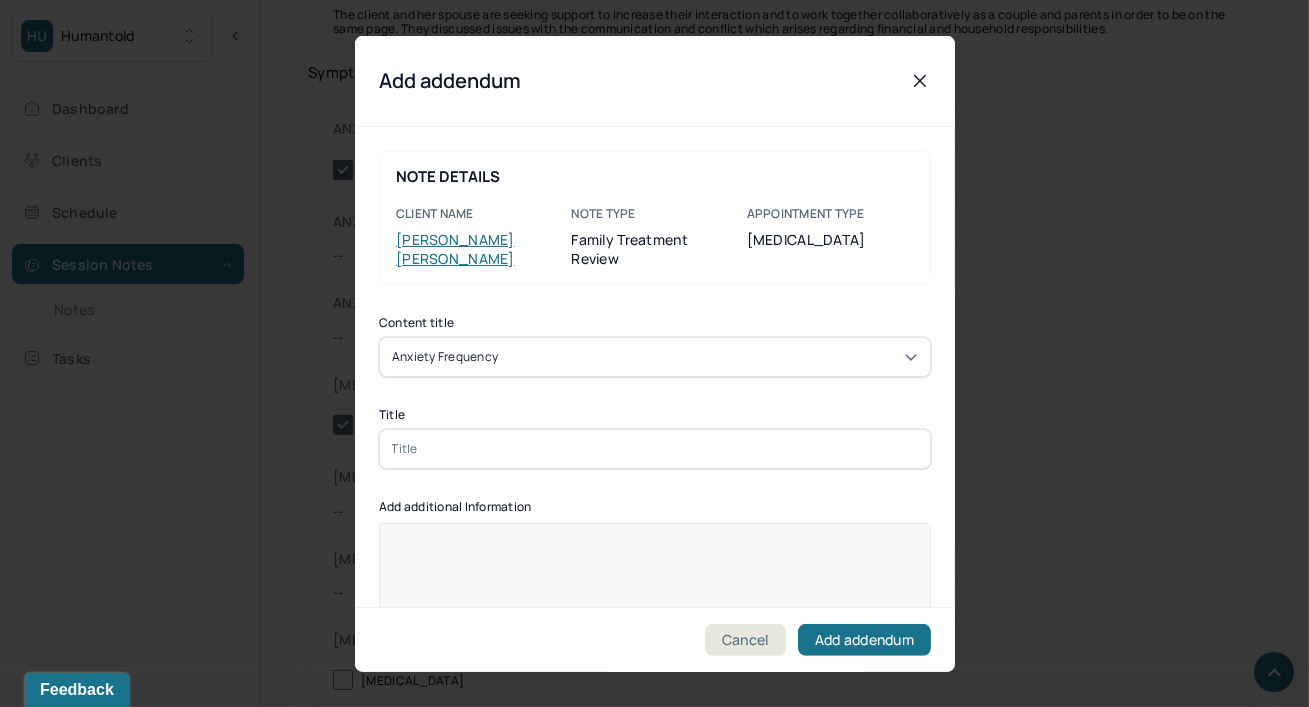 click at bounding box center [655, 448] 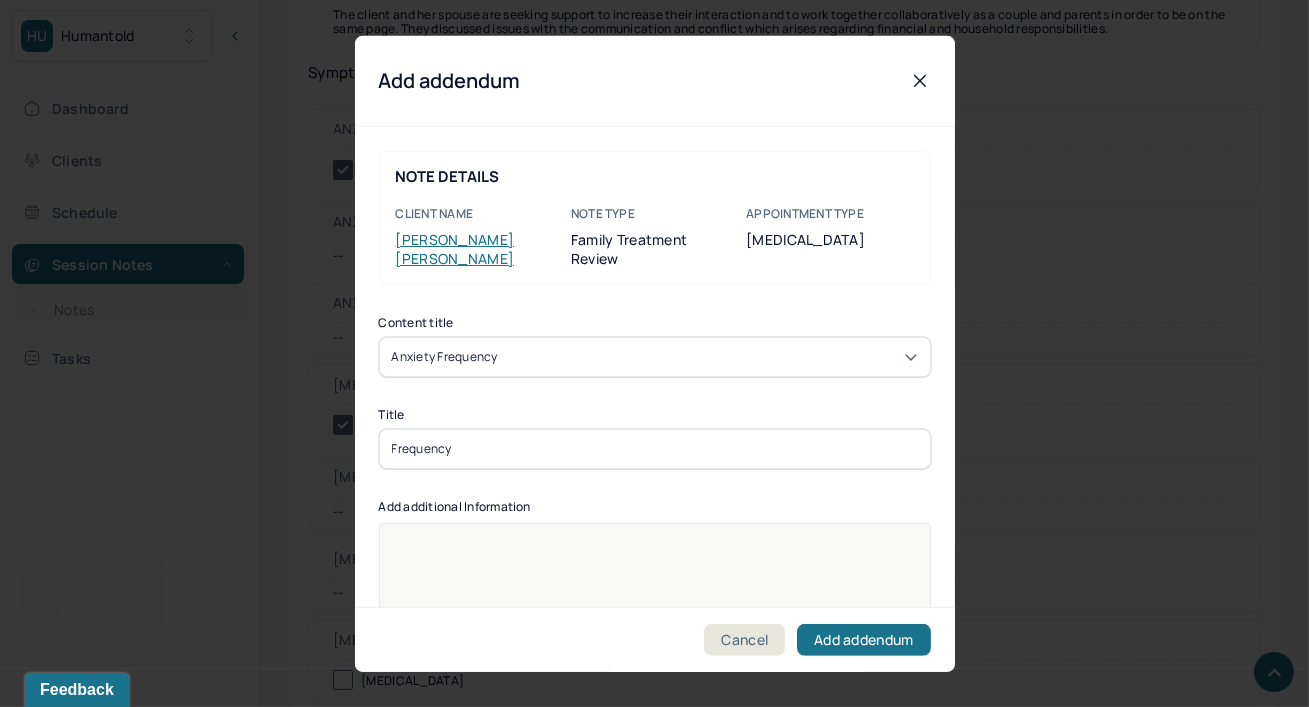 type on "Frequency" 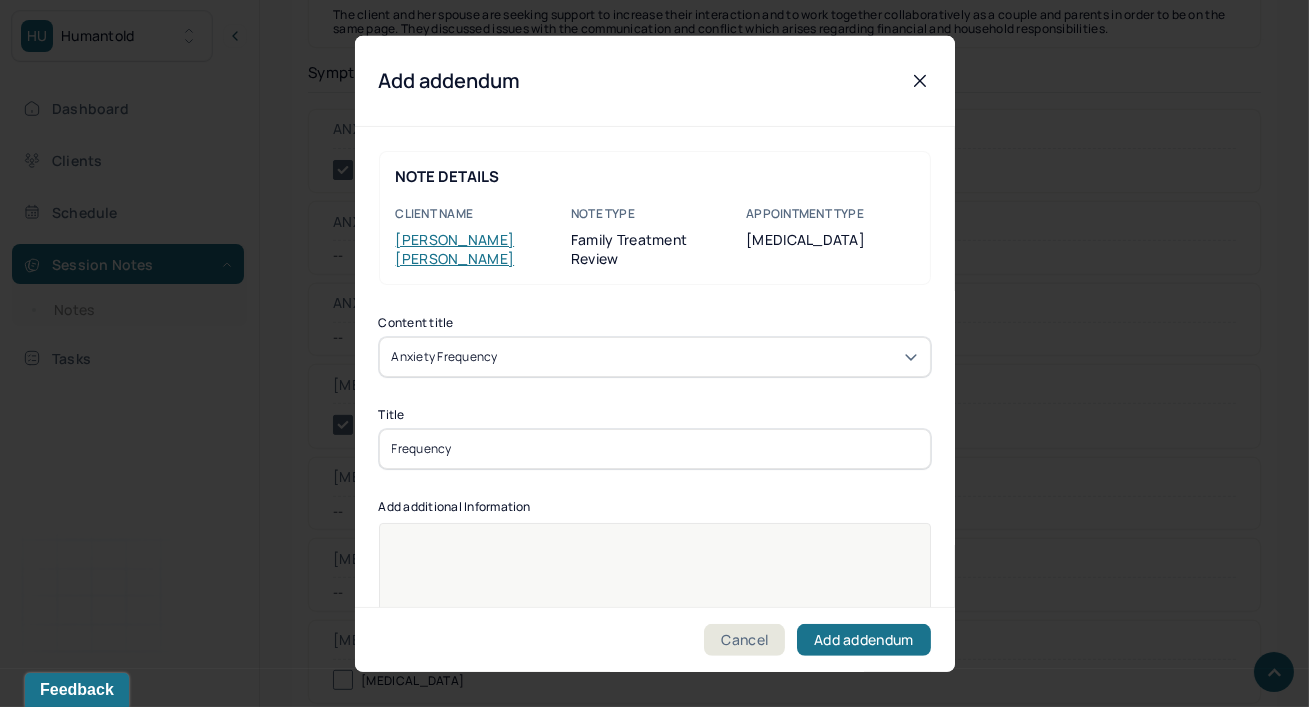 click at bounding box center [655, 635] 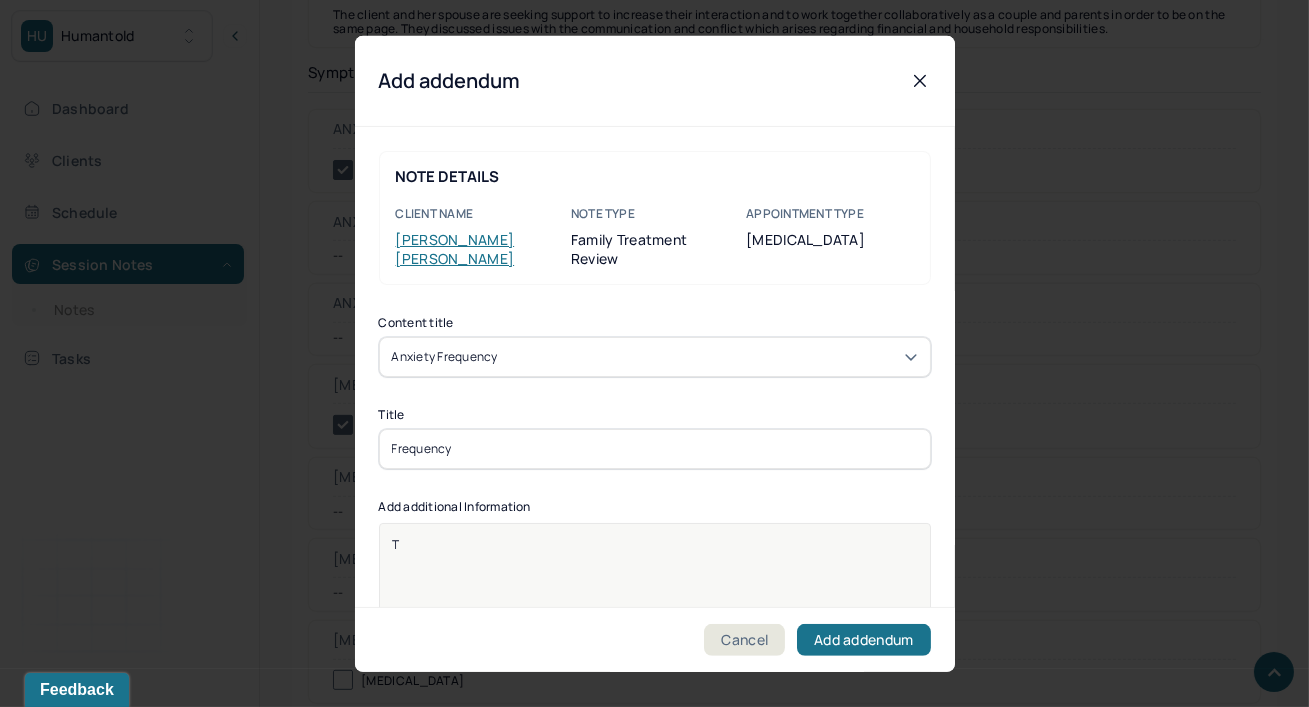 type 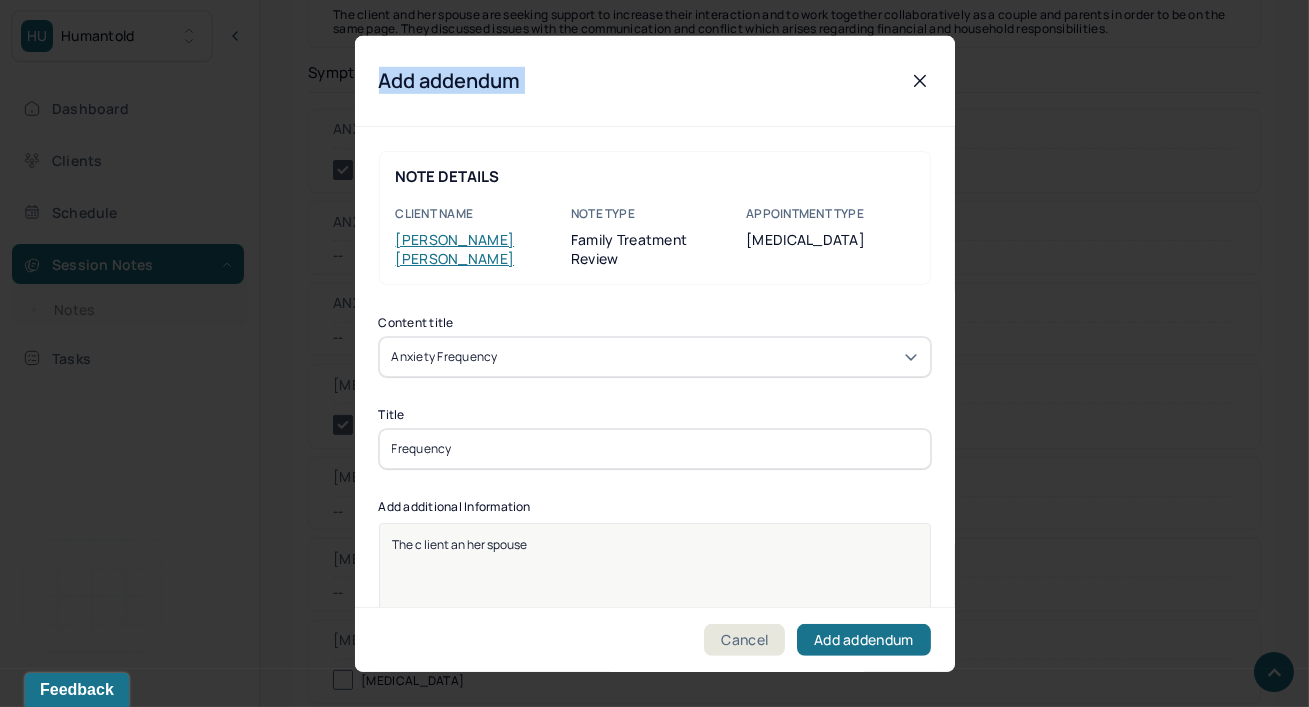 drag, startPoint x: 578, startPoint y: 51, endPoint x: 807, endPoint y: 109, distance: 236.23082 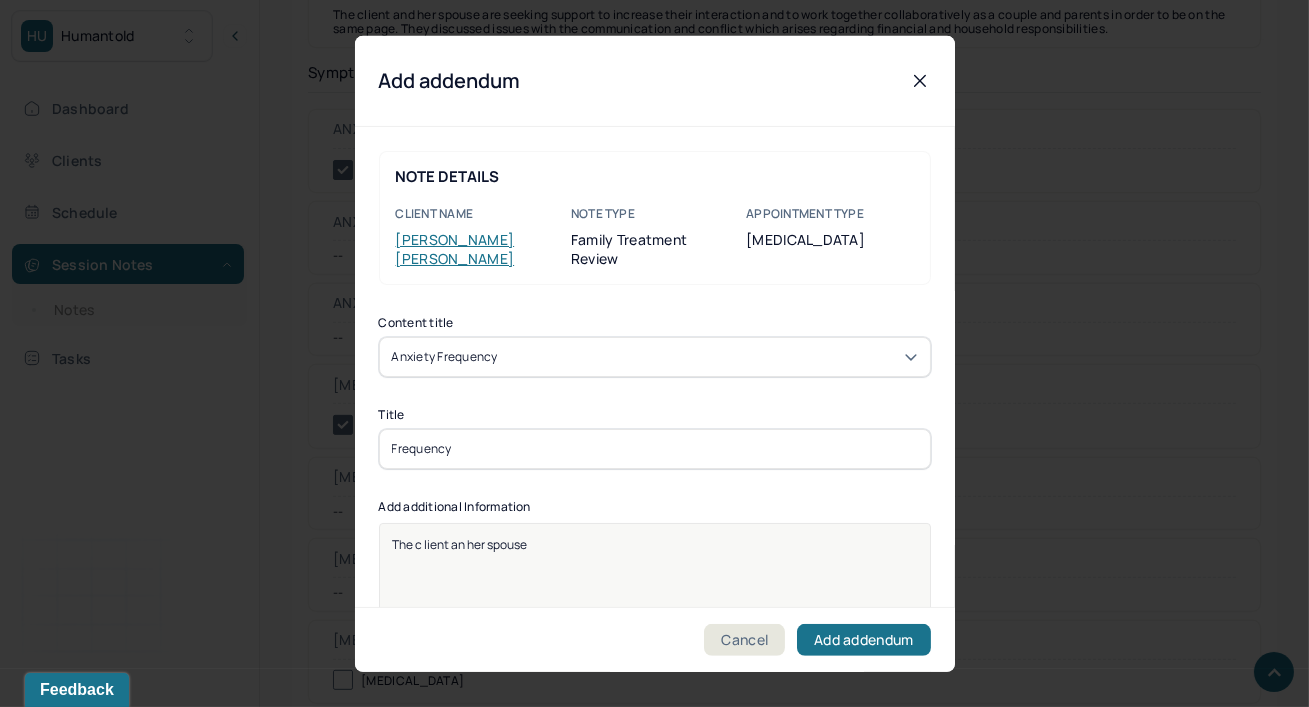 click on "Add addendum" at bounding box center [655, 80] 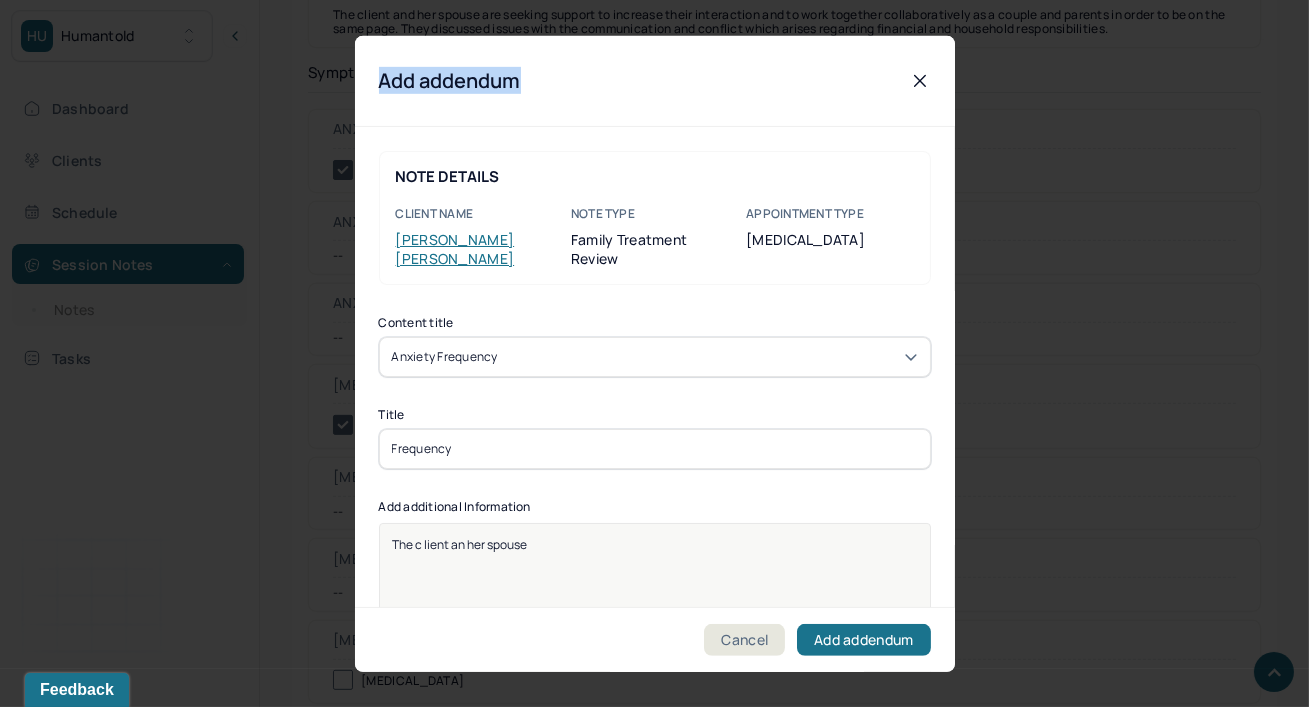 drag, startPoint x: 696, startPoint y: 46, endPoint x: 703, endPoint y: 125, distance: 79.30952 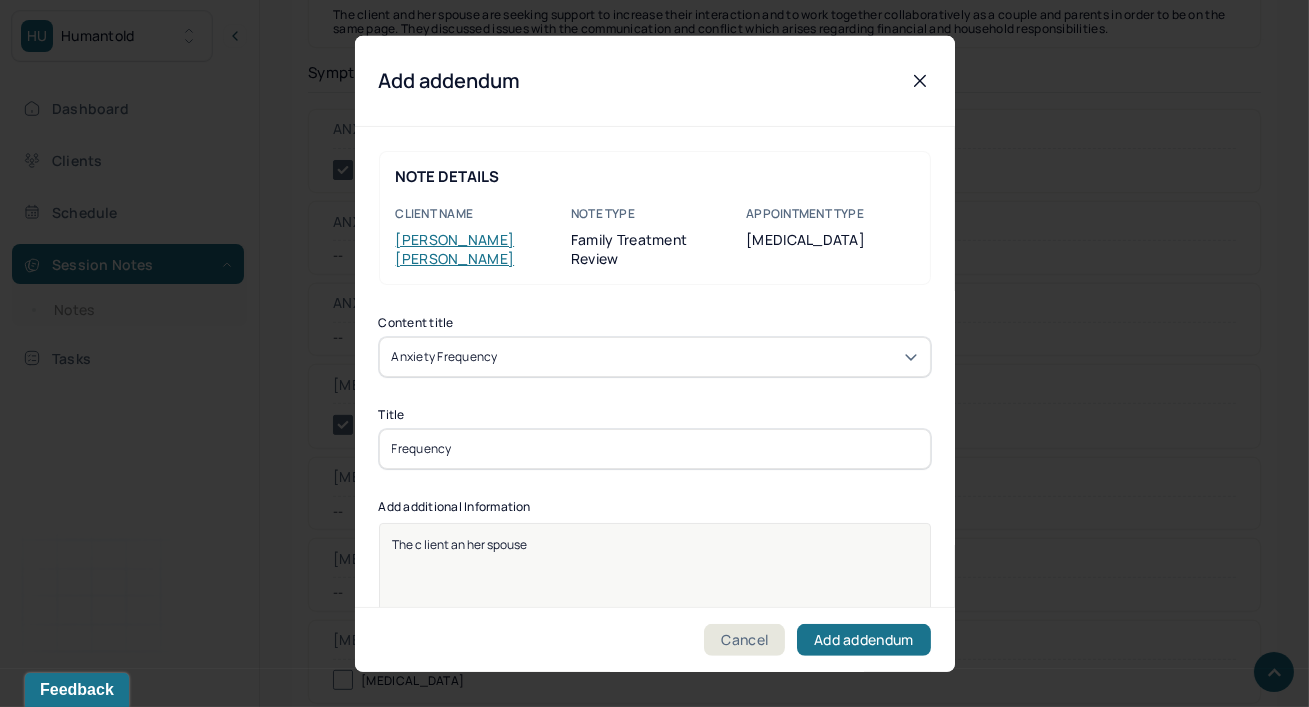 click on "The c lient an her spouse" at bounding box center [655, 635] 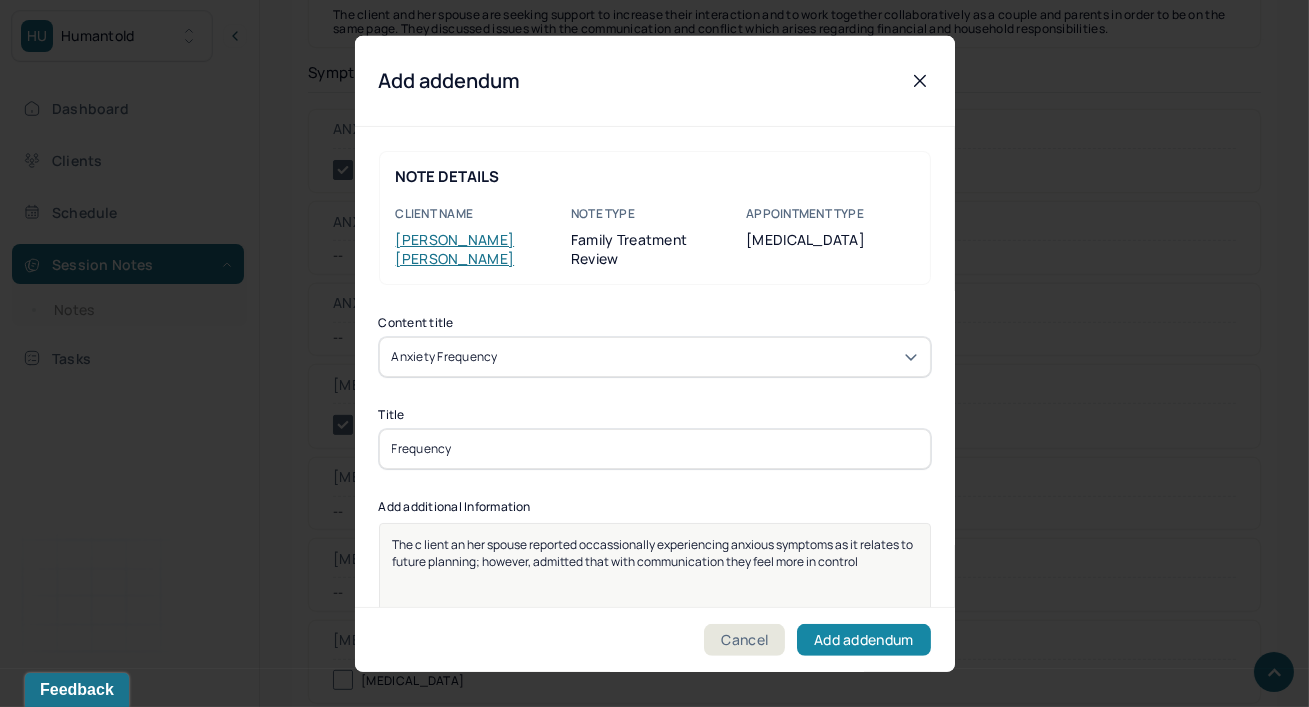 click on "Add addendum" at bounding box center (863, 640) 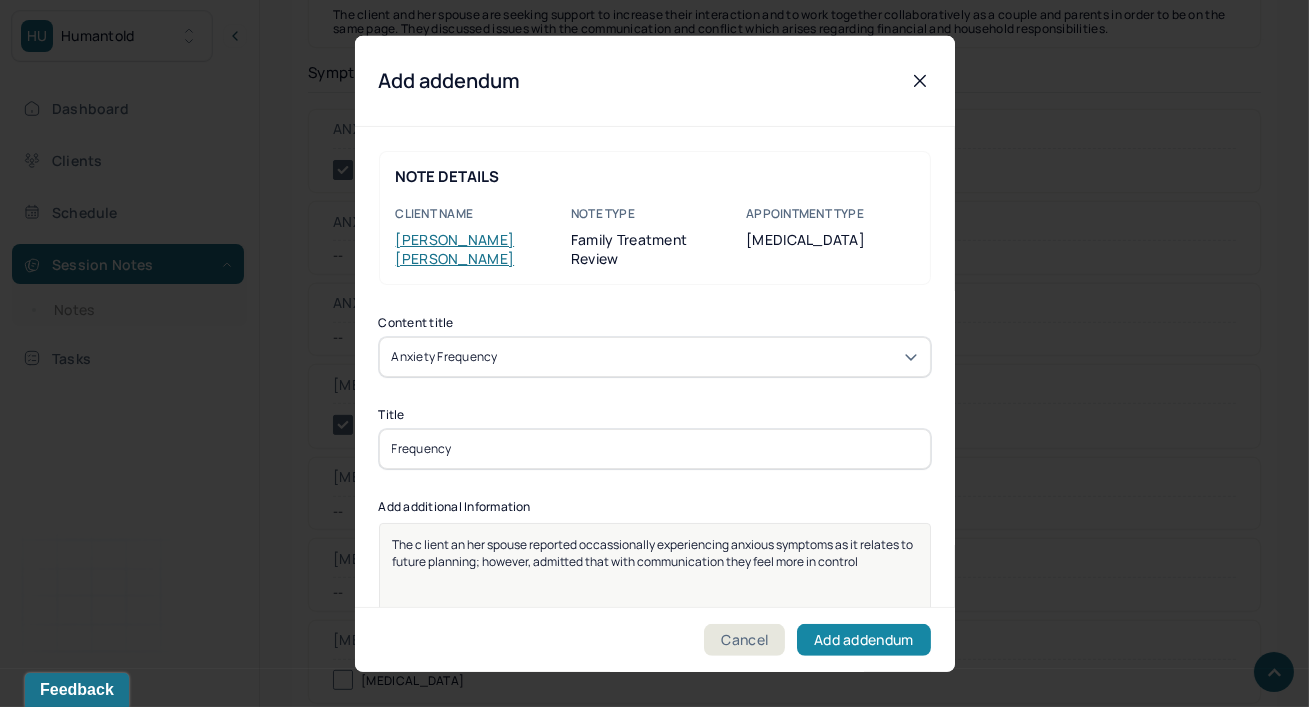 scroll, scrollTop: 318, scrollLeft: 0, axis: vertical 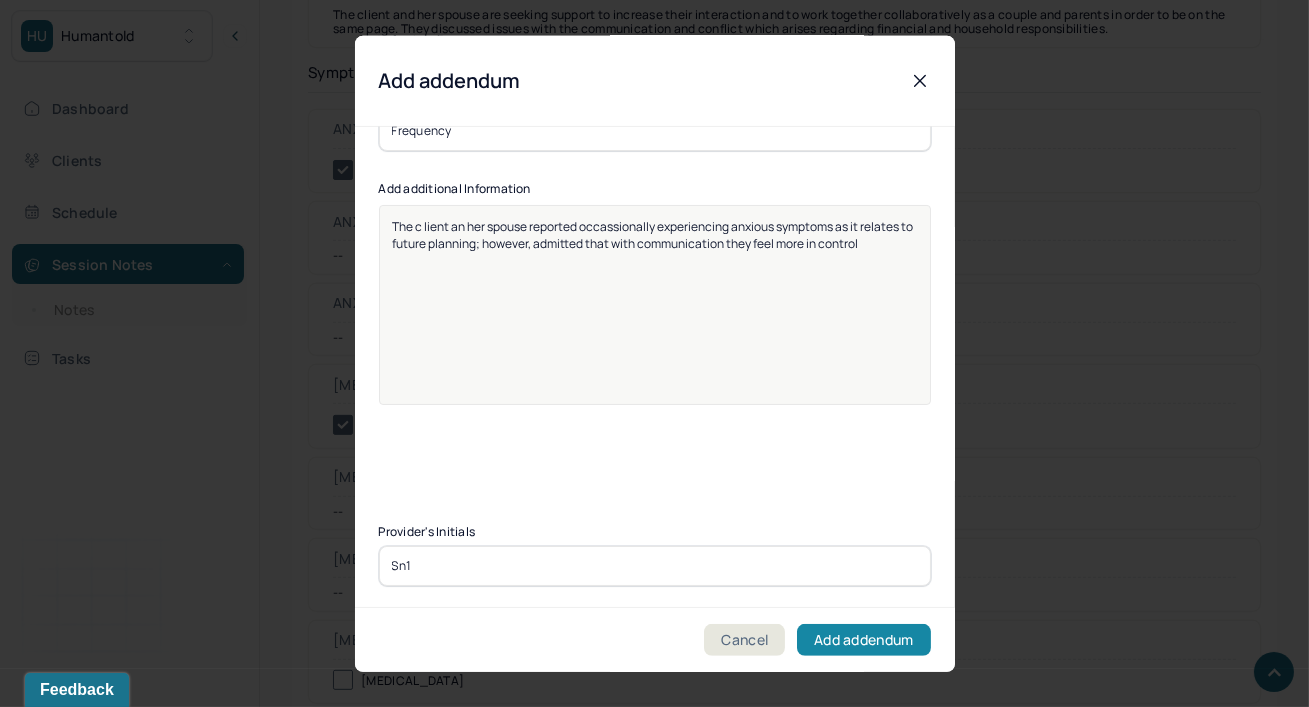 type on "Sn1" 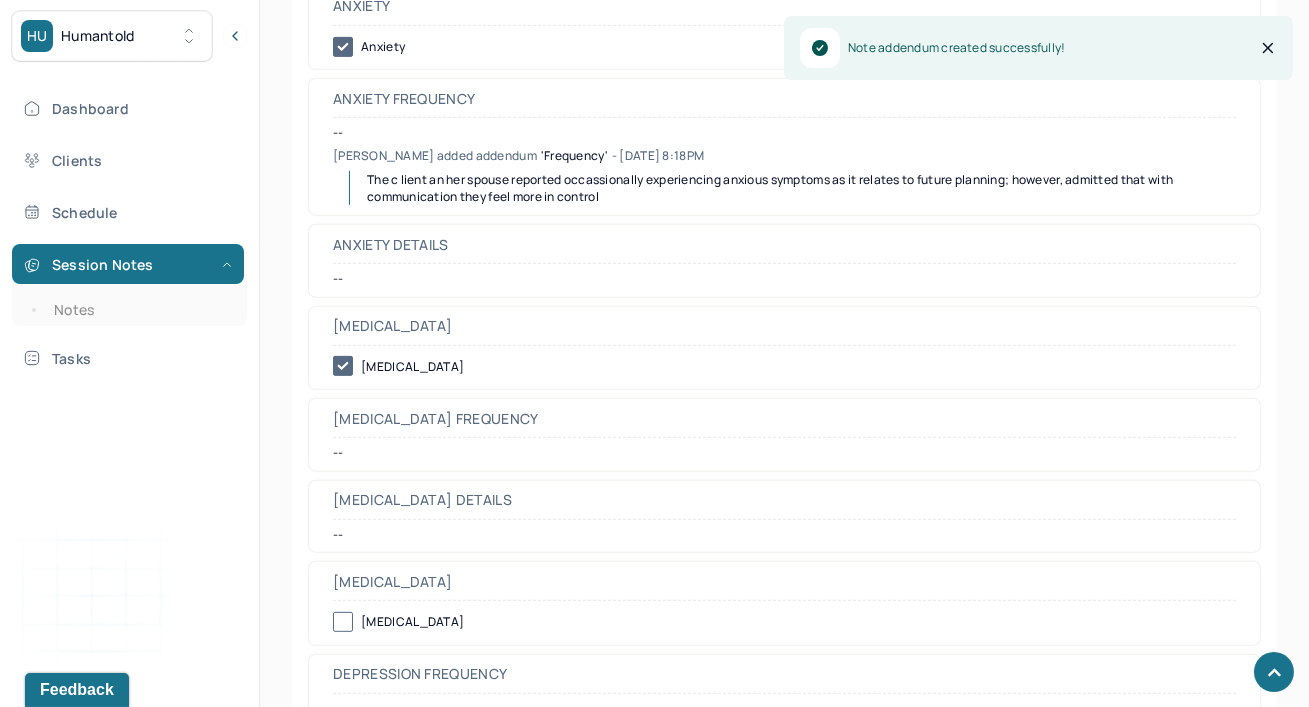 scroll, scrollTop: 1920, scrollLeft: 0, axis: vertical 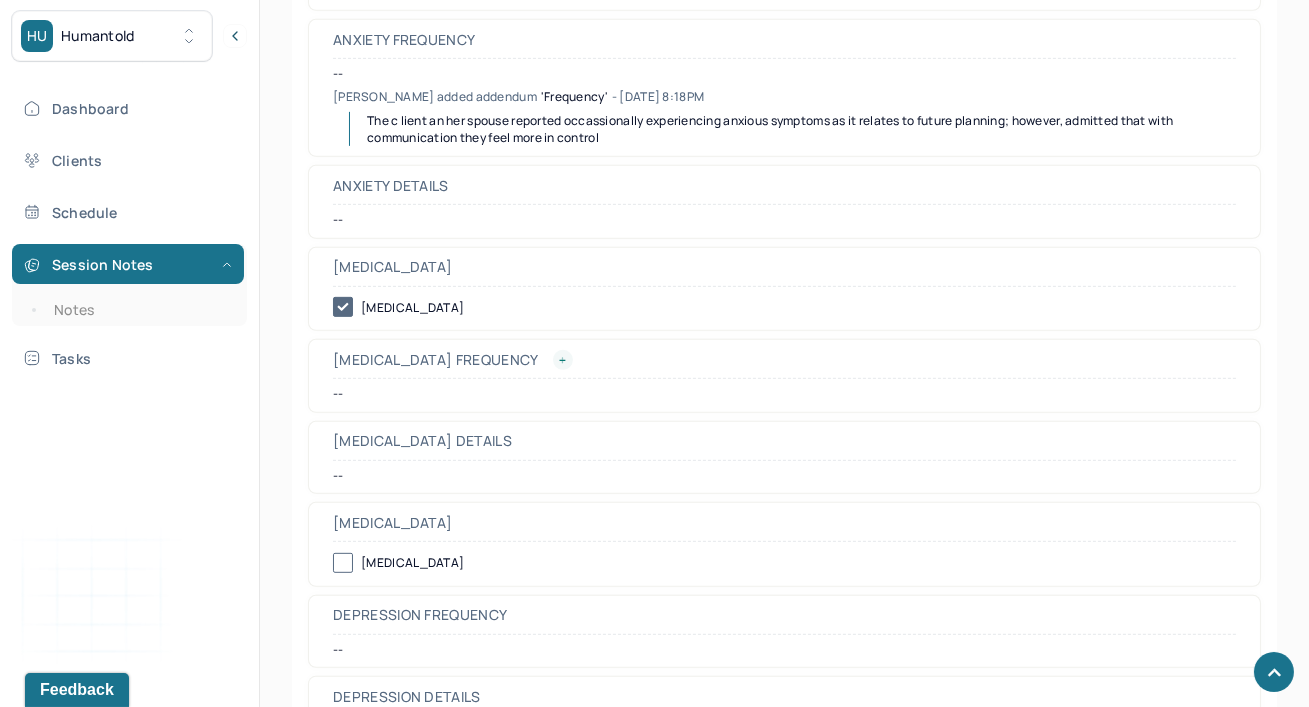 click at bounding box center (563, 360) 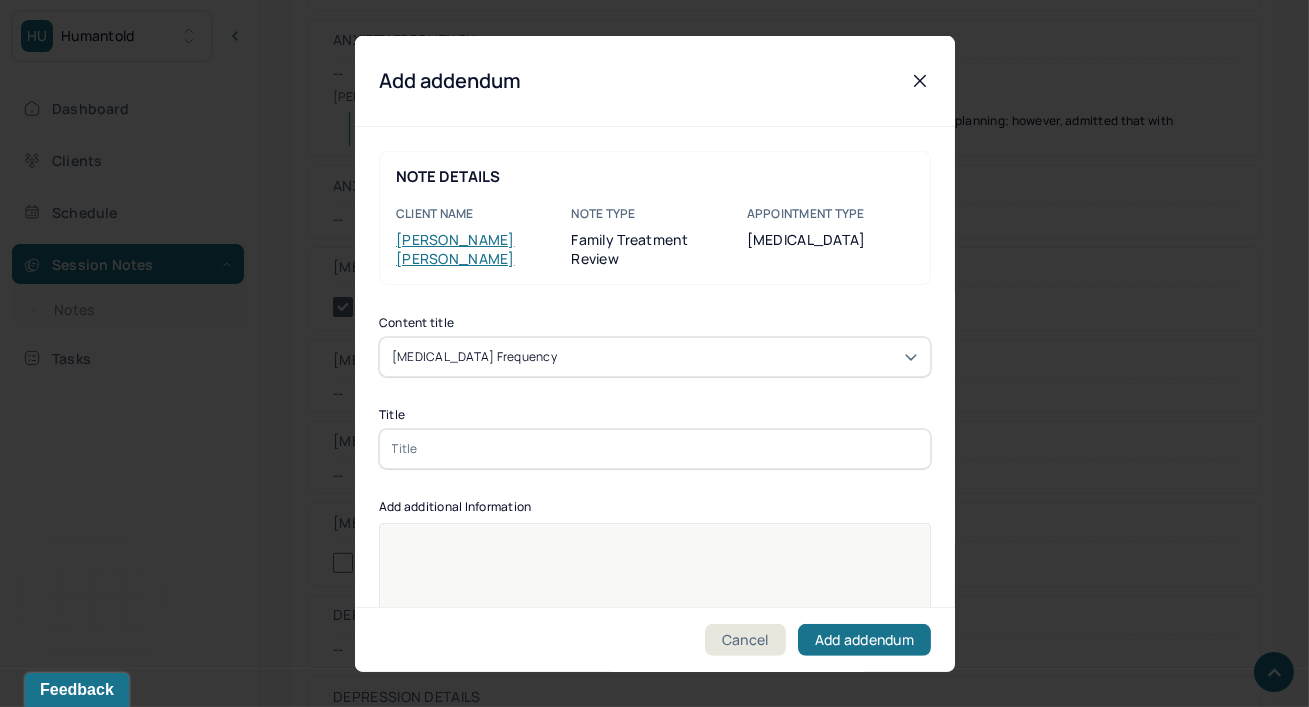click at bounding box center [655, 448] 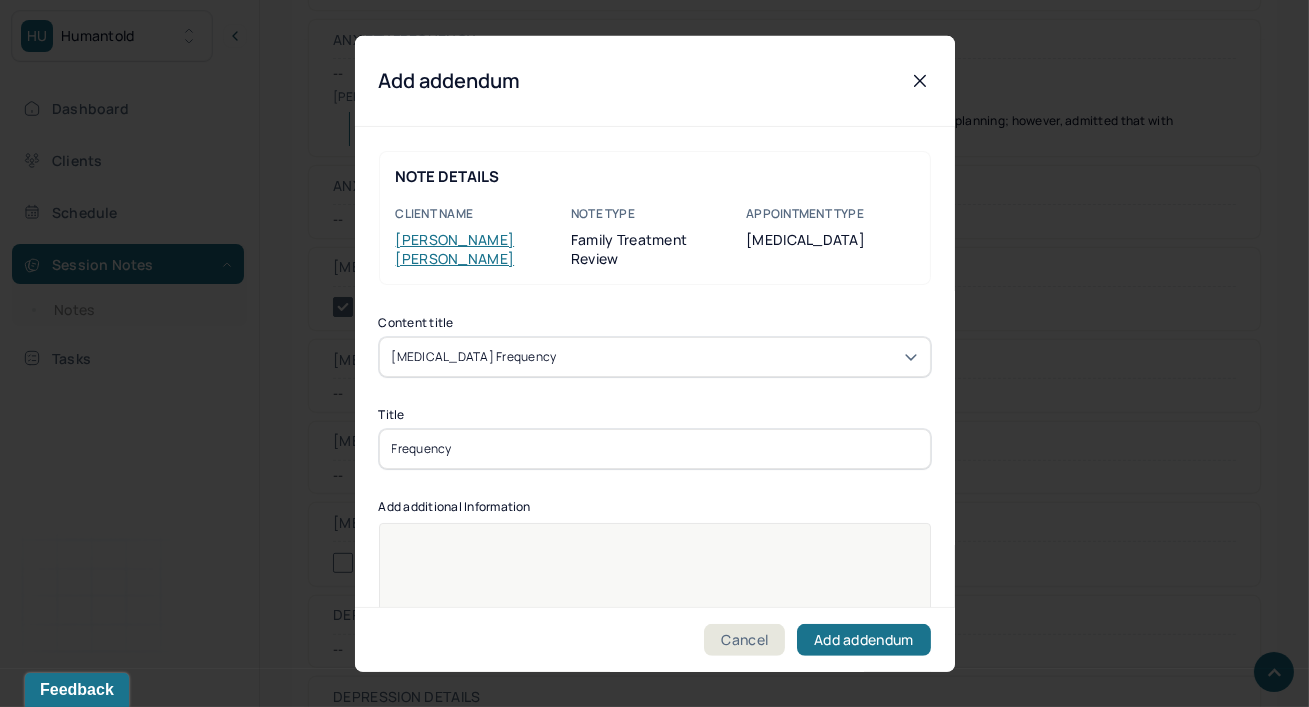 type on "Frequency" 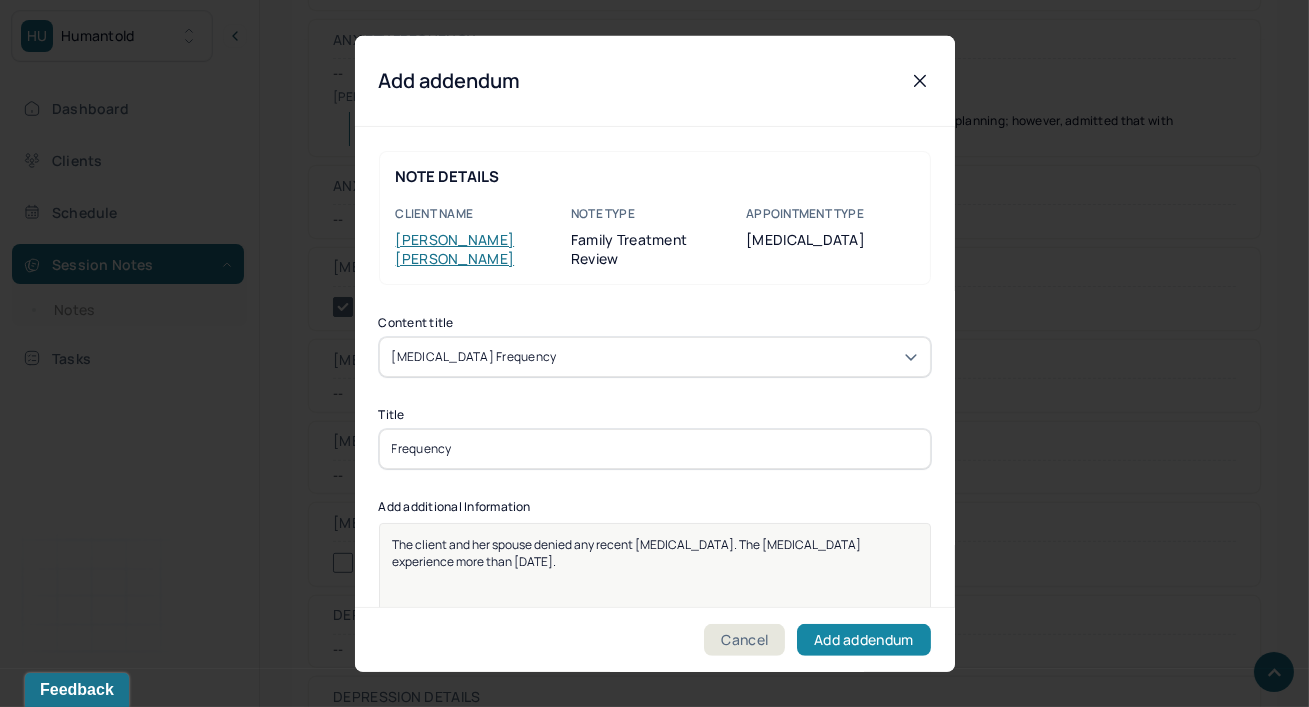 click on "Add addendum" at bounding box center [863, 640] 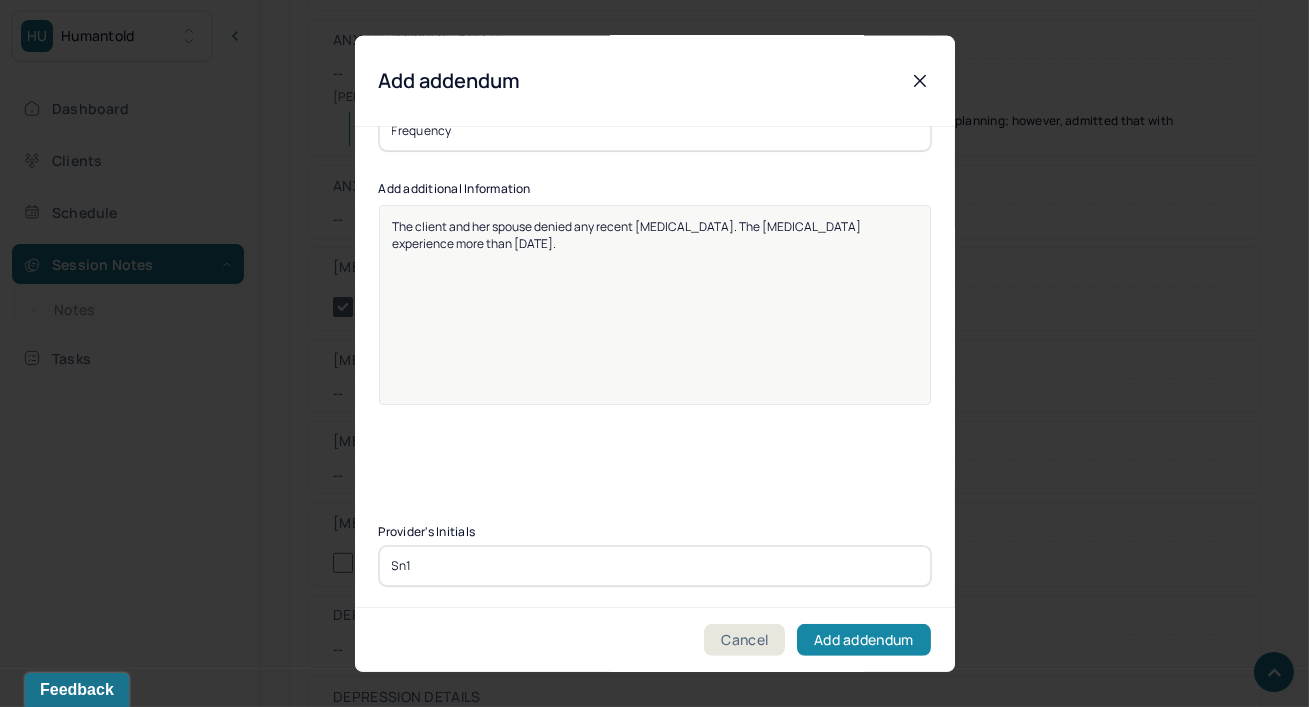 type on "Sn1" 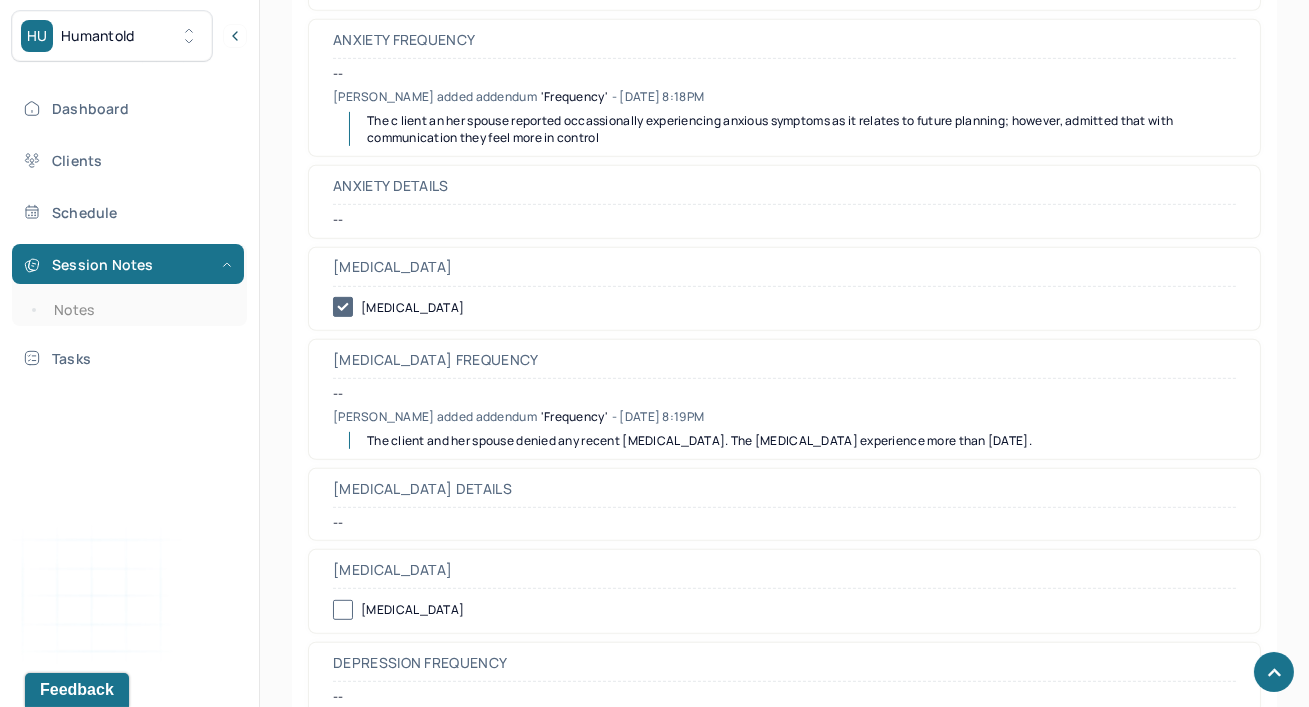 drag, startPoint x: 364, startPoint y: 433, endPoint x: 1024, endPoint y: 439, distance: 660.0273 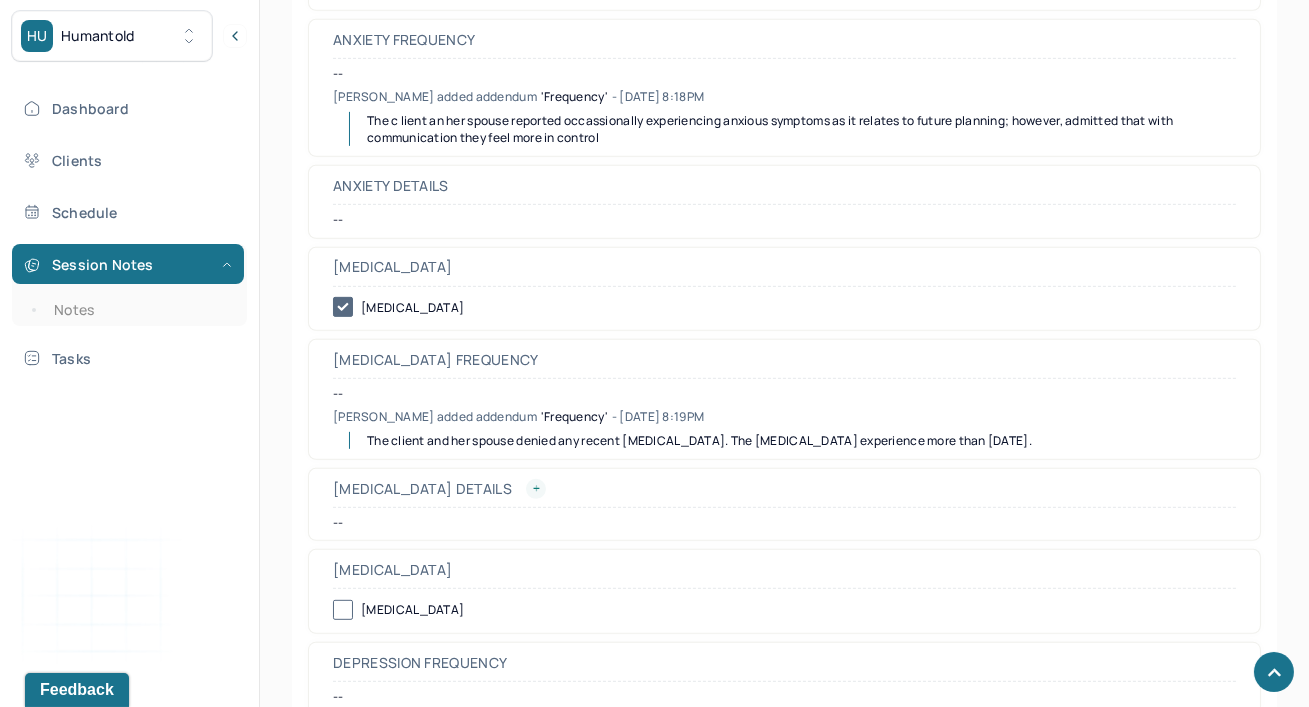 click at bounding box center [536, 489] 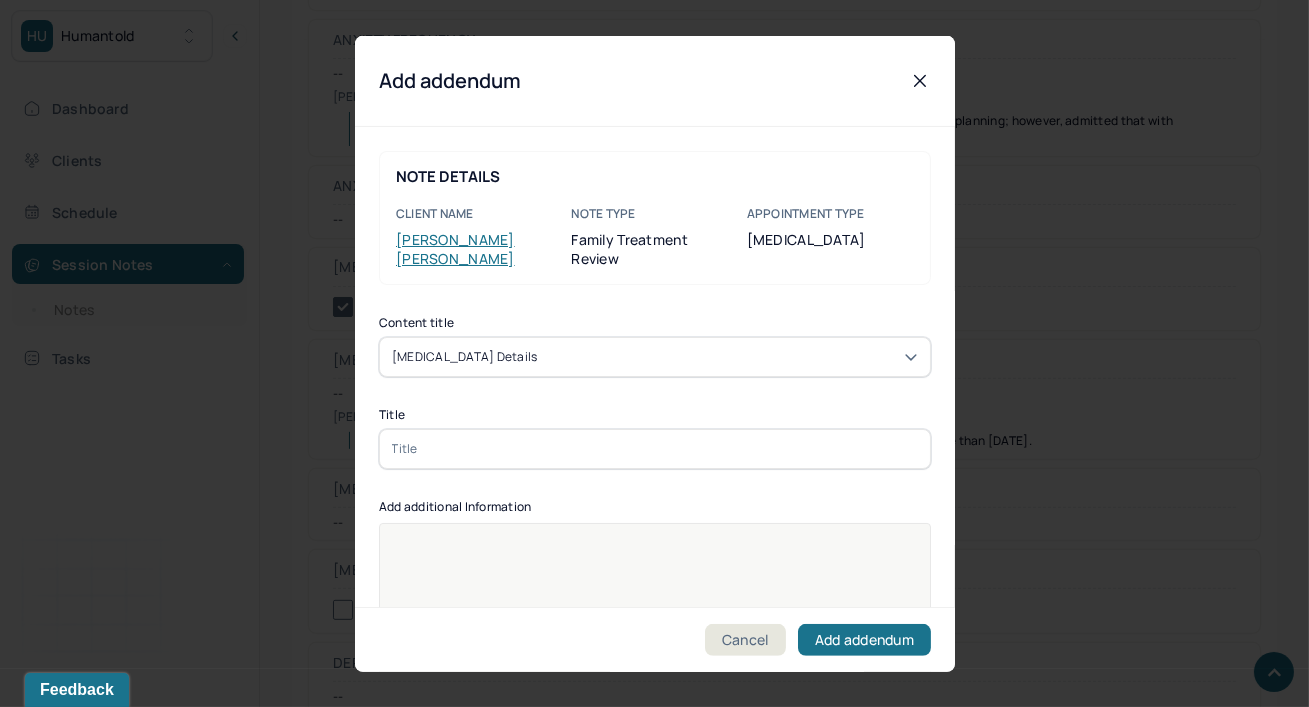click at bounding box center [655, 448] 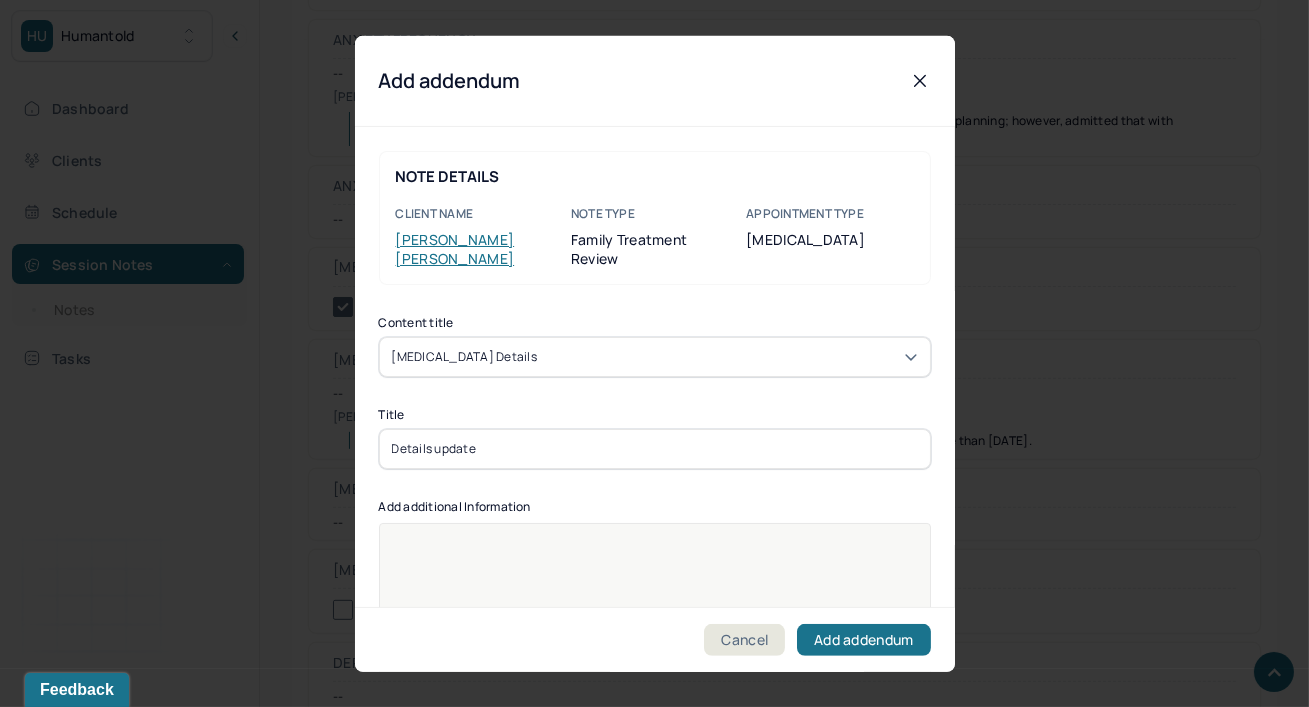 type on "Details update" 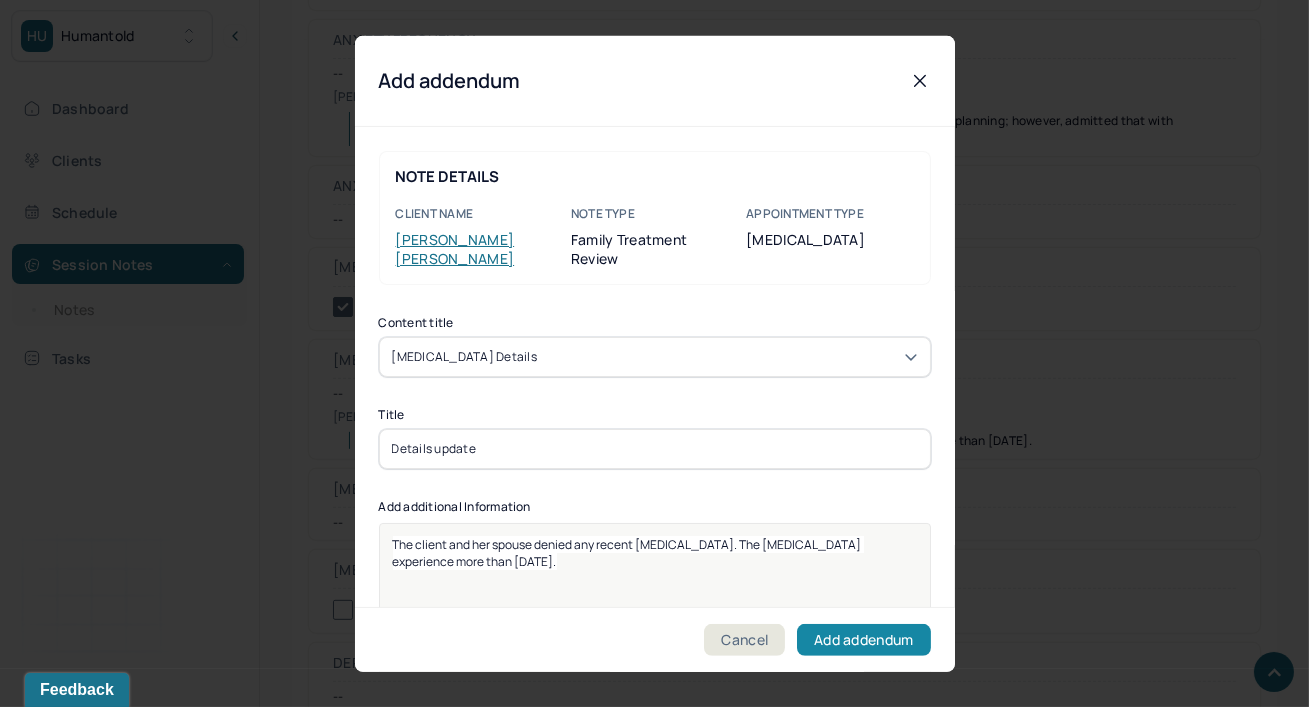 click on "Add addendum" at bounding box center (863, 640) 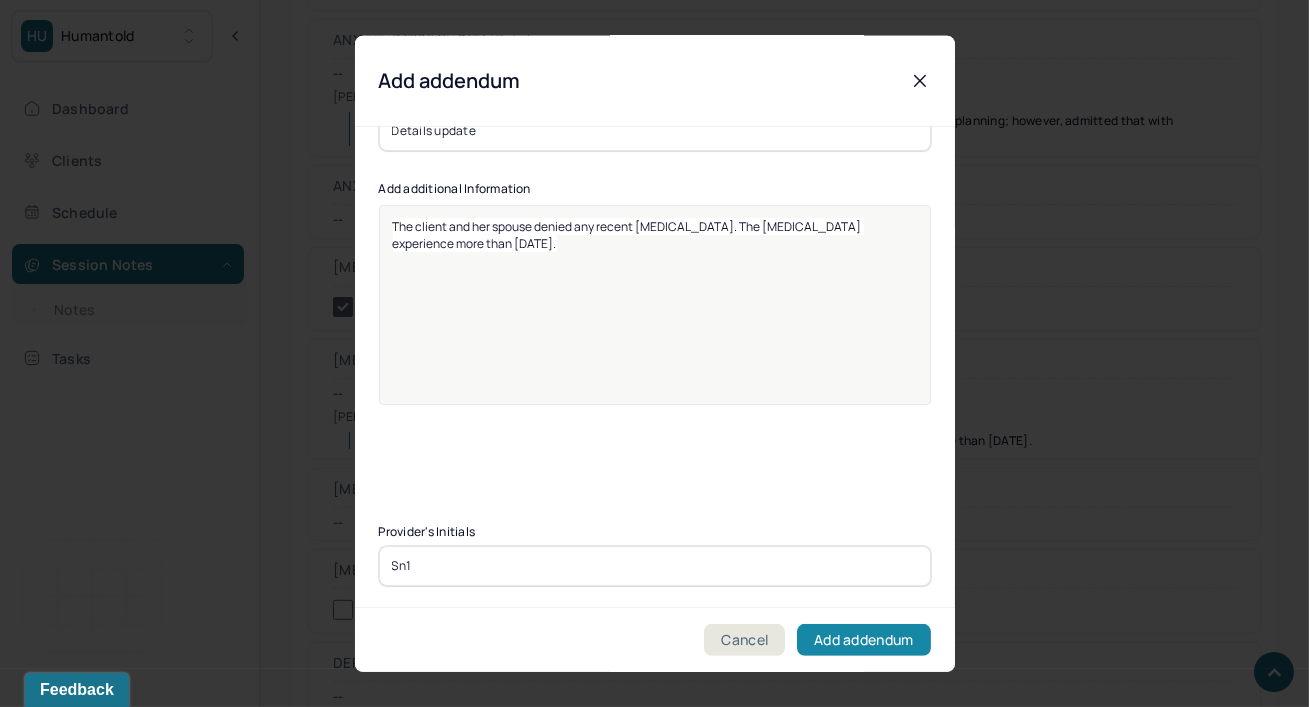 type on "Sn1" 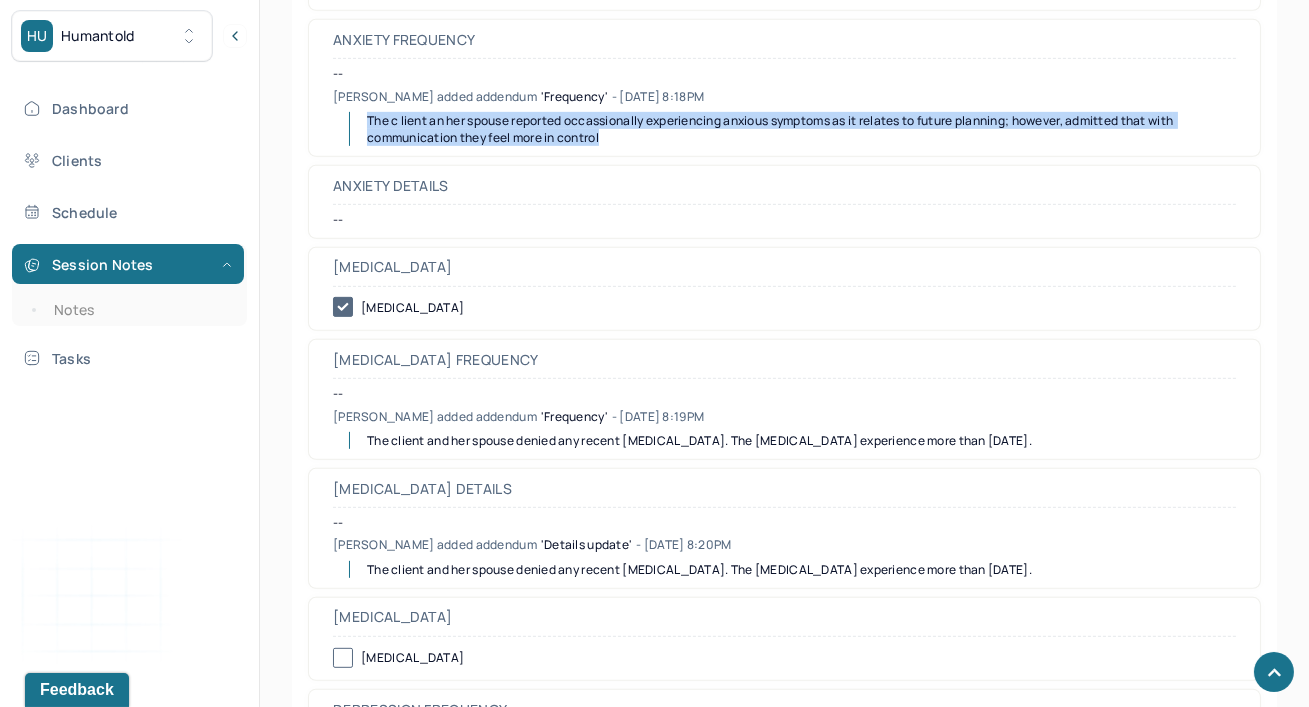 drag, startPoint x: 368, startPoint y: 115, endPoint x: 650, endPoint y: 130, distance: 282.39865 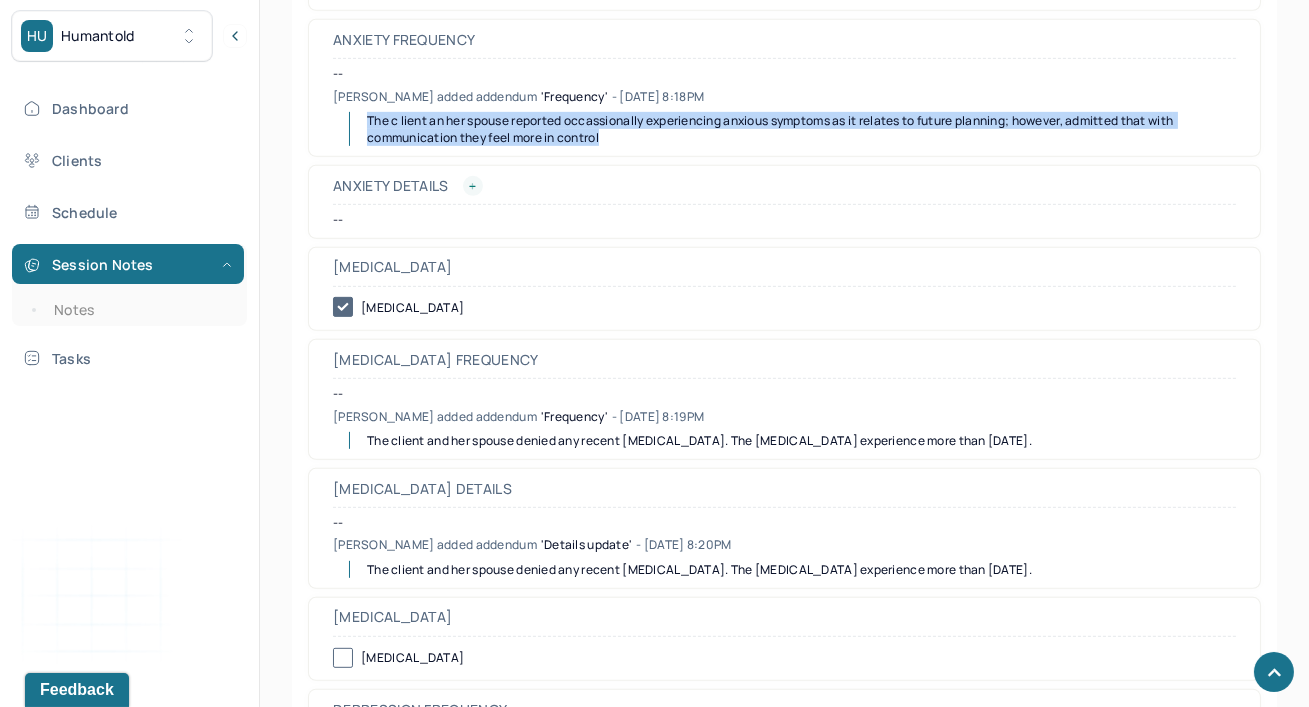 click at bounding box center (473, 186) 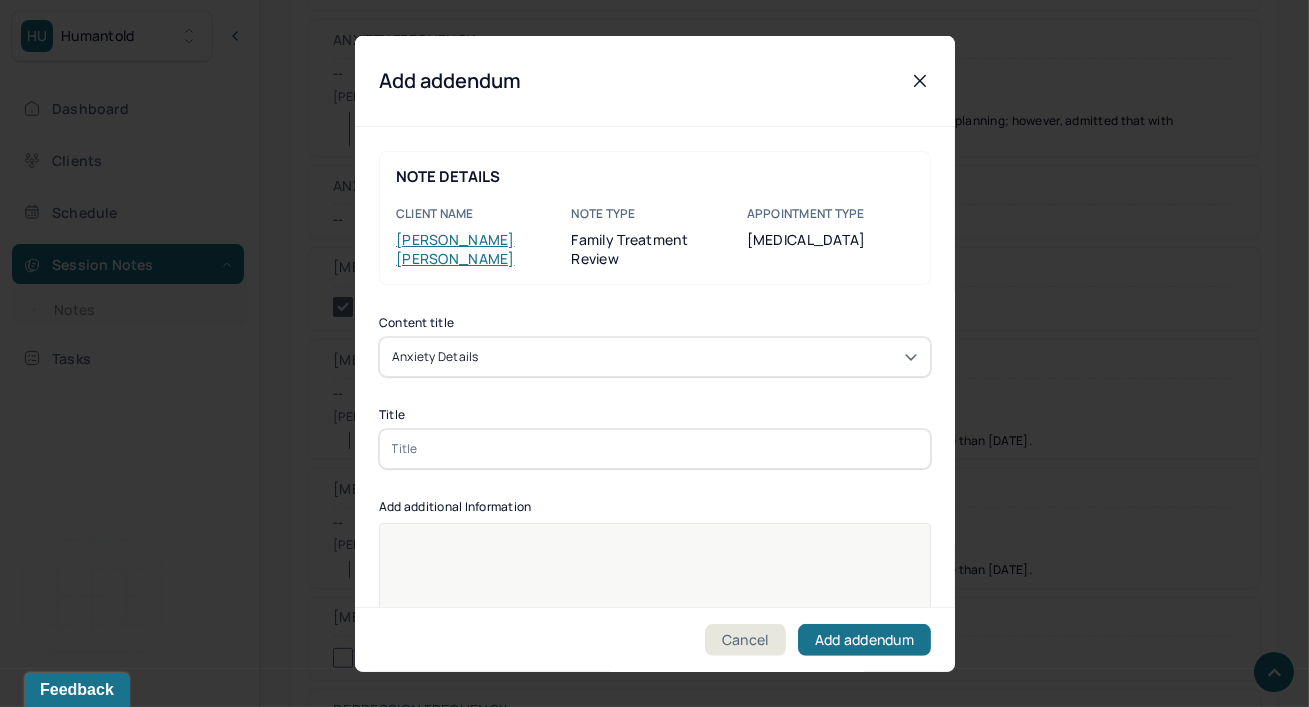 click at bounding box center [655, 448] 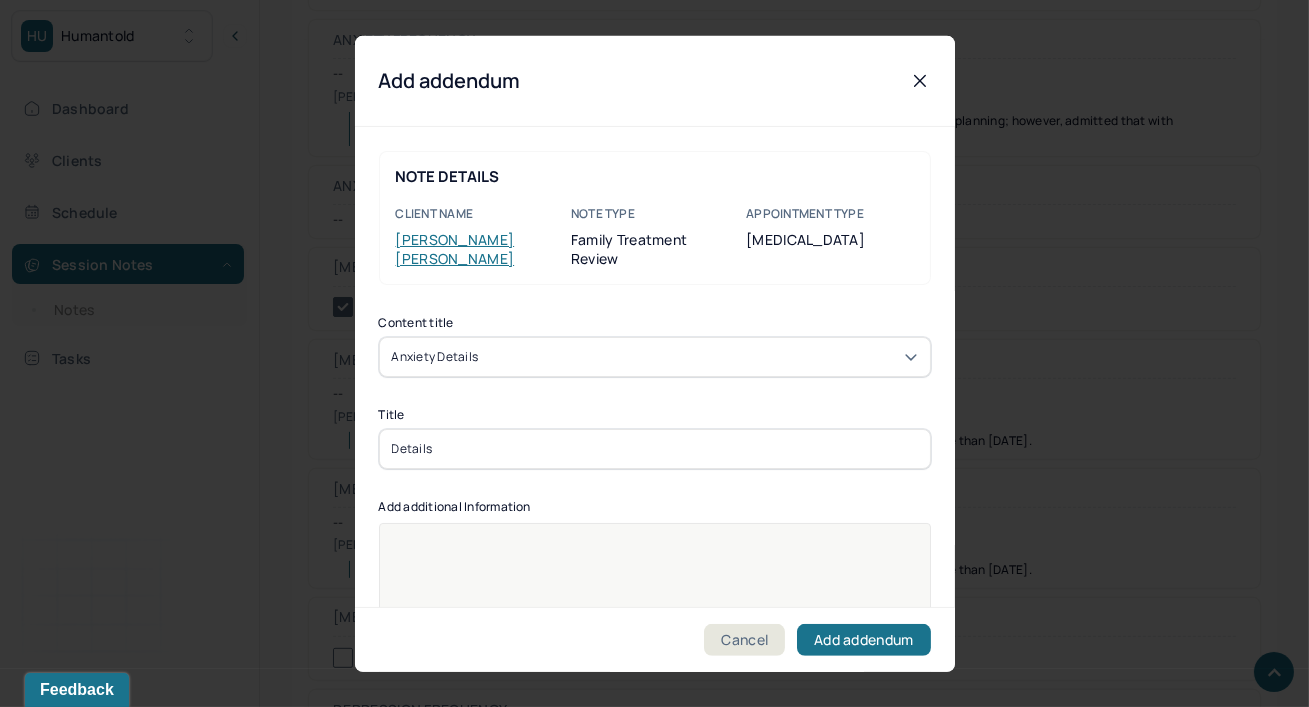 type on "Details" 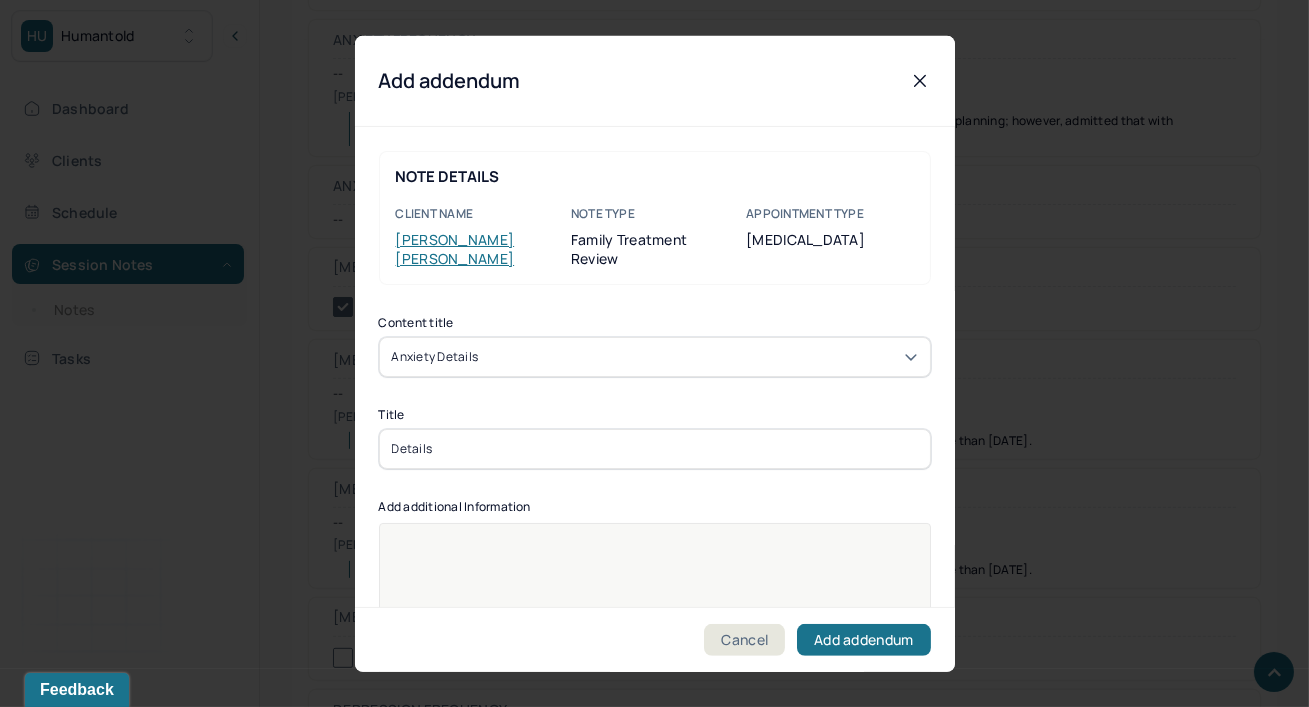 paste 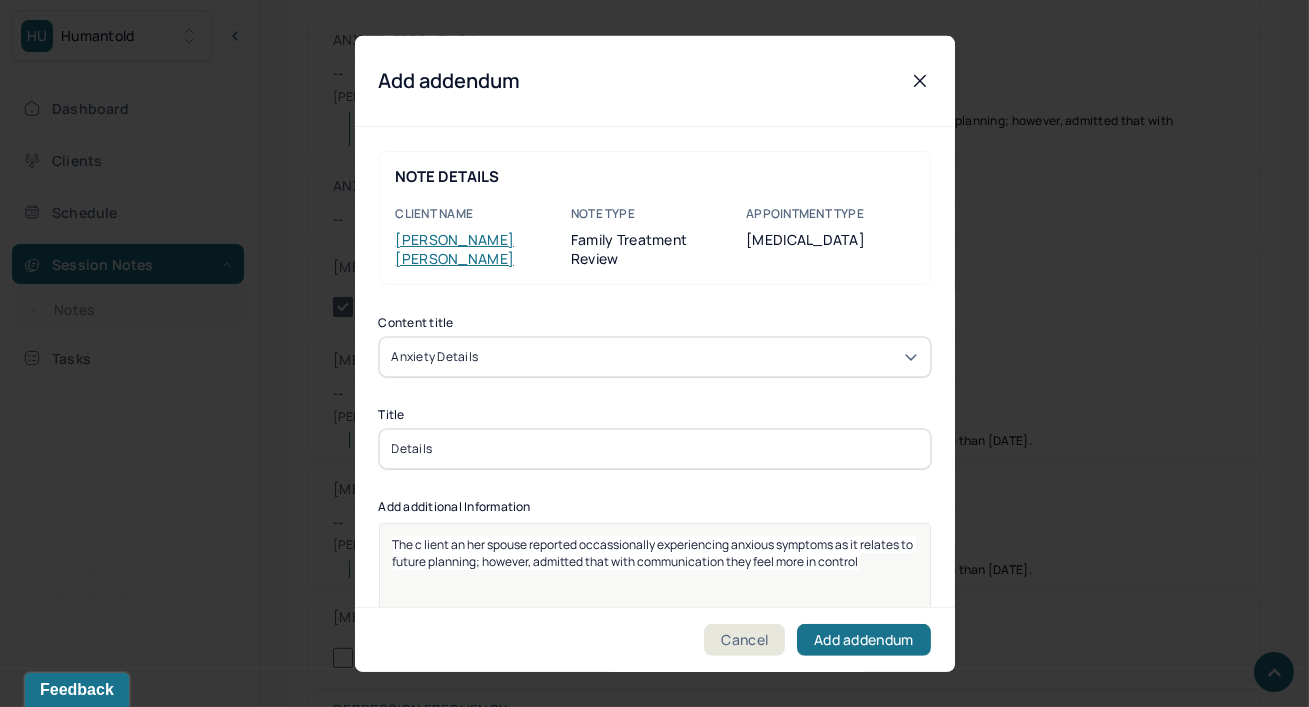 click on "The c lient an her spouse reported occassionally experiencing anxious symptoms as it relates to future planning; however, admitted that with communication they feel more in control" at bounding box center [654, 552] 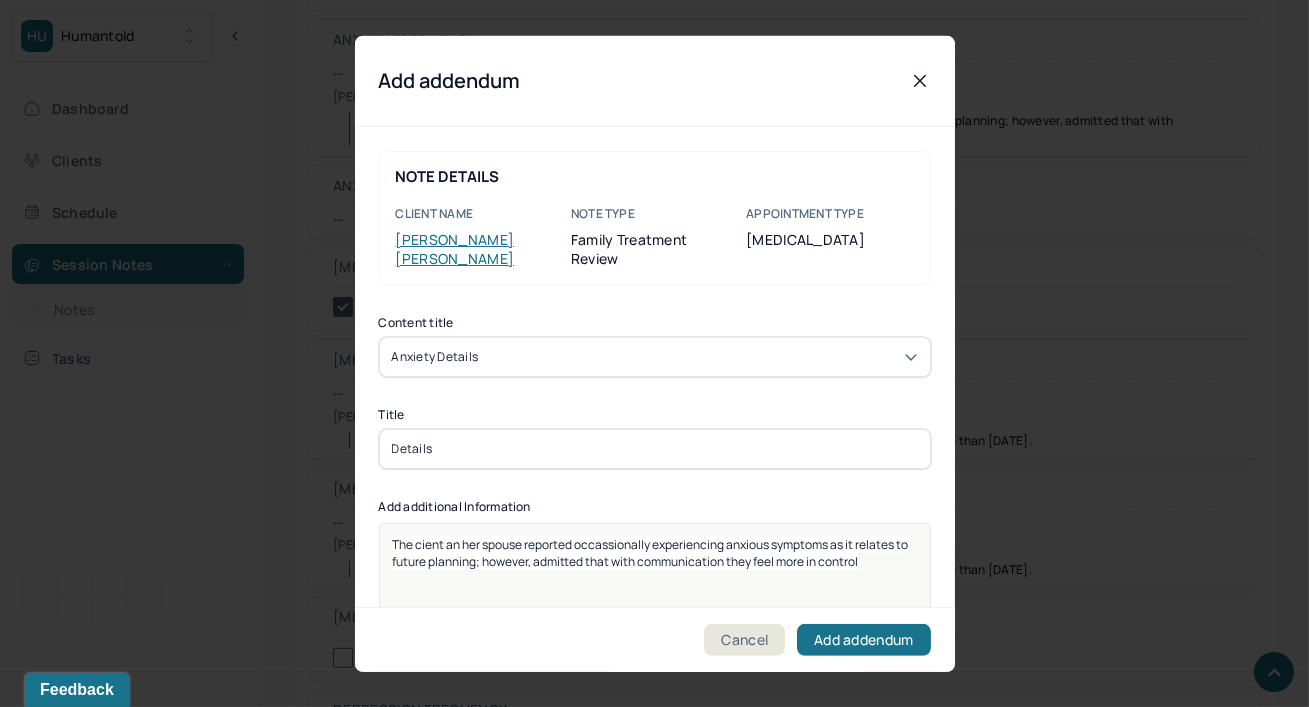 type 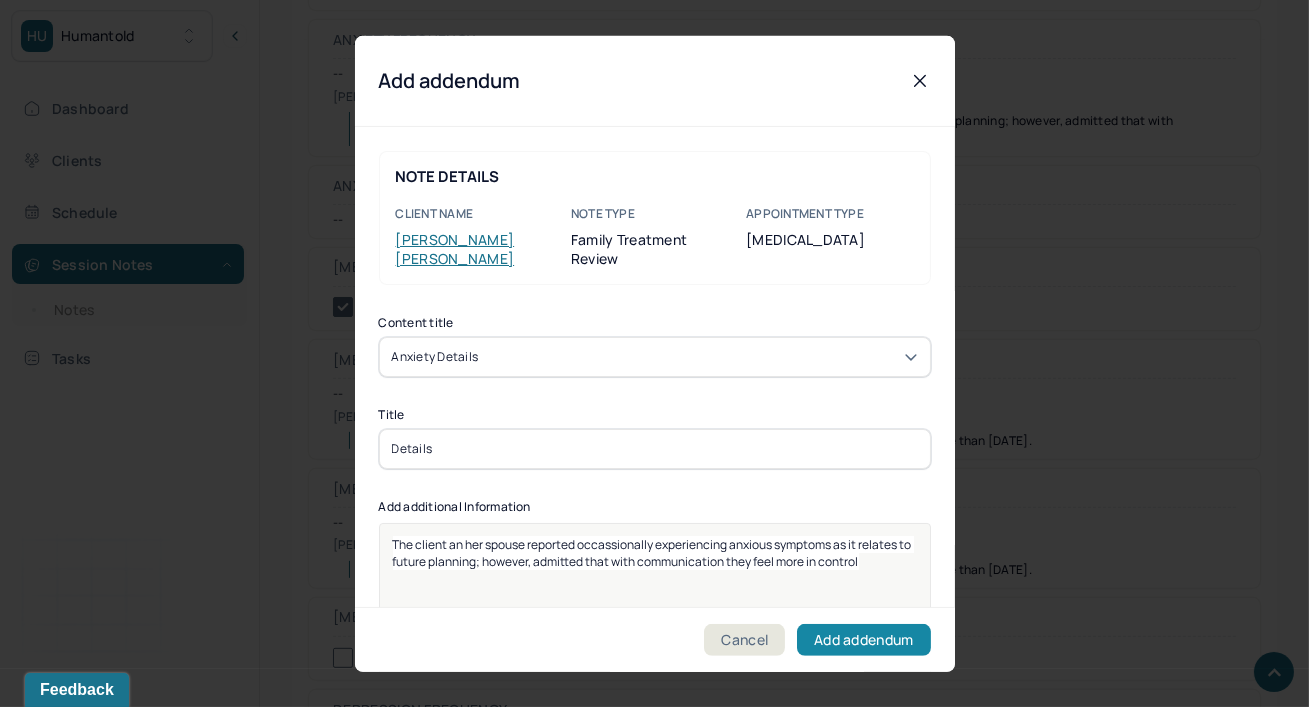 click on "Add addendum" at bounding box center (863, 640) 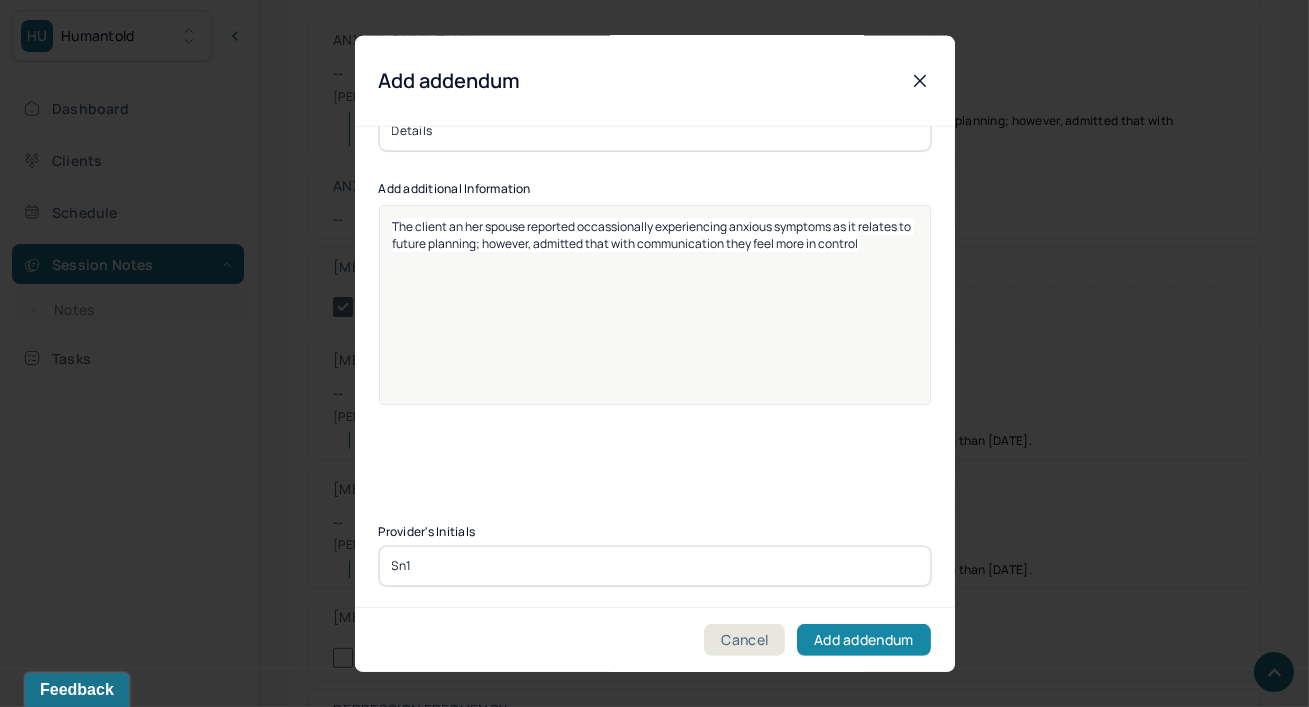type on "Sn1" 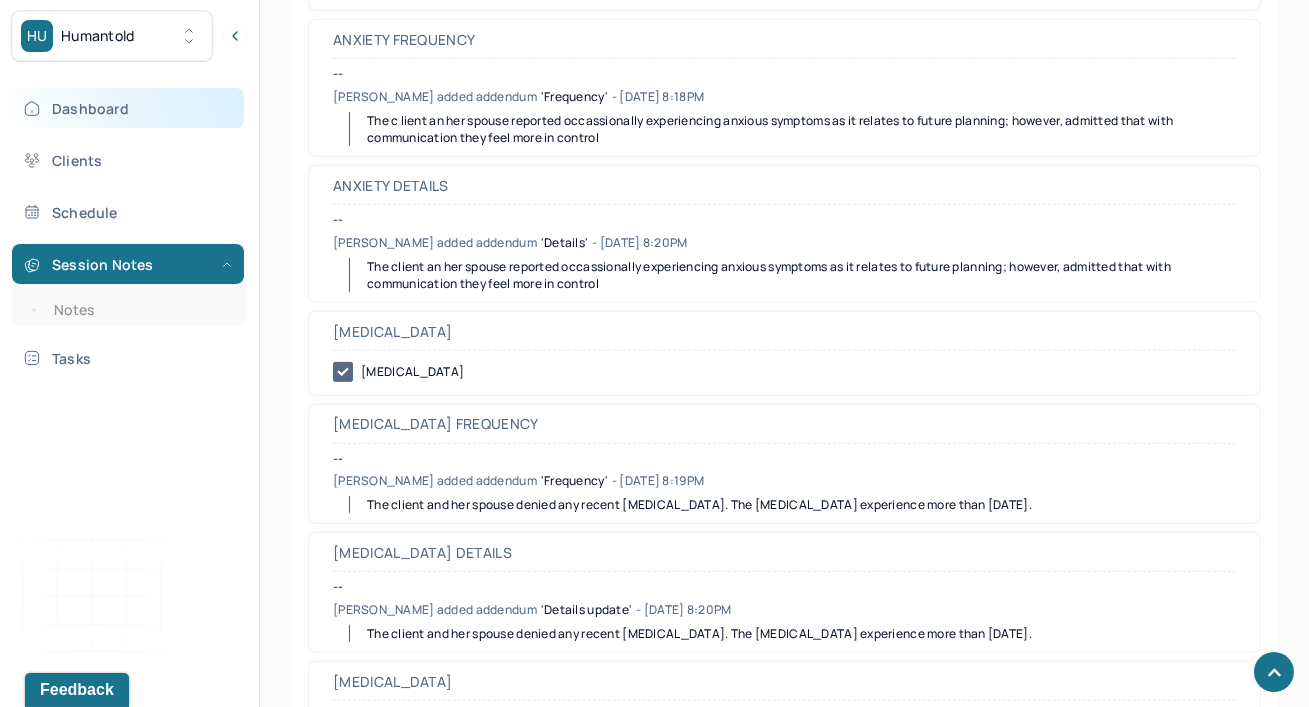 click on "Dashboard" at bounding box center [128, 108] 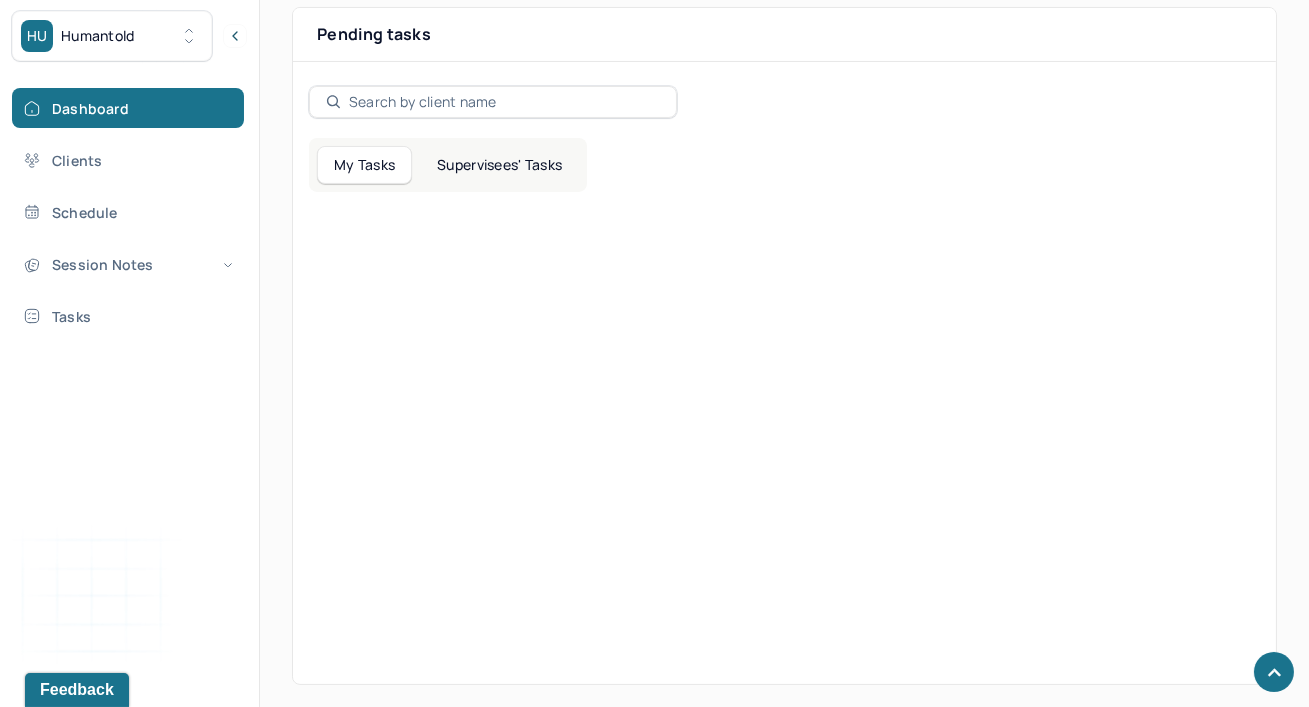 scroll, scrollTop: 797, scrollLeft: 0, axis: vertical 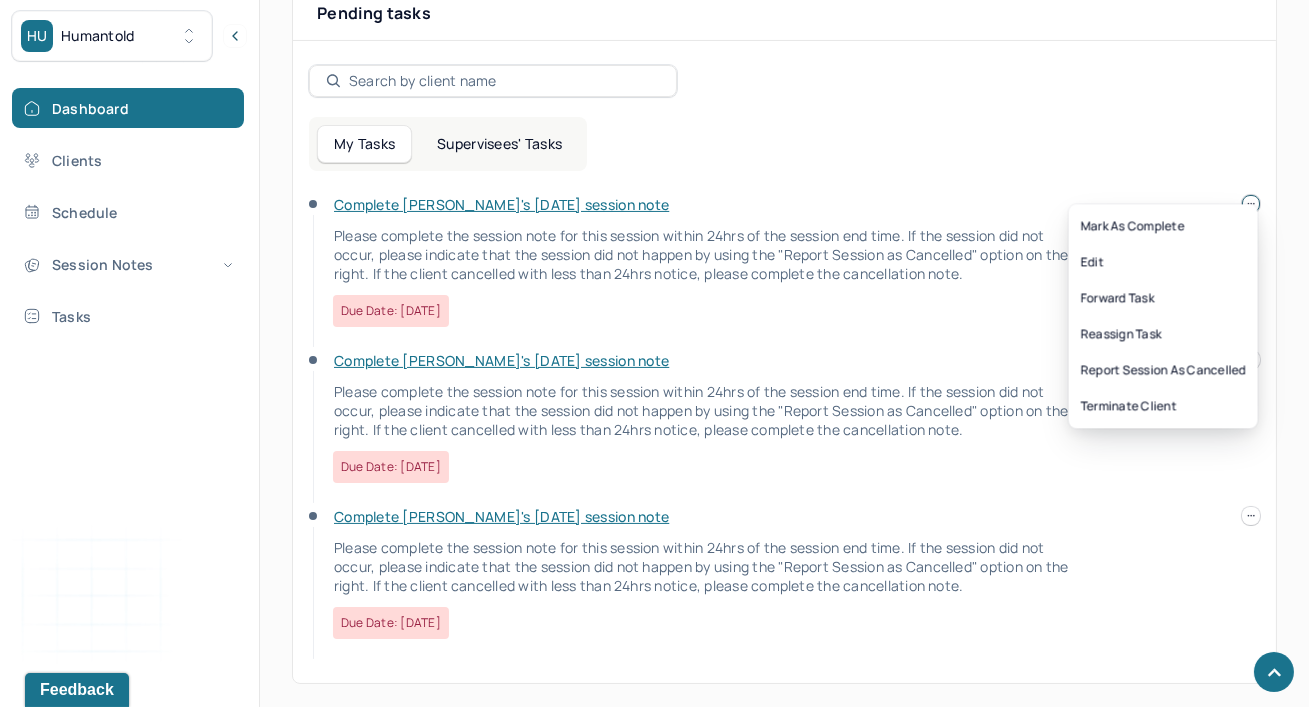 click on "HU Humantold       Dashboard Clients Schedule Session Notes Tasks SN [PERSON_NAME] provider   Logout   Diagnosis codes on session notes are currently limited to one (1). Only input the primary diagnosis.       Search by client name, chart number     FAQs     SN Shamara Let’s get you started 🚀 You can manage your caseload and availability here   this week   SESSIONS SCHEDULED 3 COMPLETED NOTES 0 LATE NOTES 0 My Schedule View caseload 7:00pm - 8:00pm   RAM, [PERSON_NAME]   Next - -- Individual therapy Bi-Weekly CARE     7:30pm - 8:30pm   [PERSON_NAME] [PERSON_NAME]   Next - [DATE] Individual therapy Bi-Weekly CARE     1:30pm - 2:30pm   [PERSON_NAME]   Next - [DATE] [MEDICAL_DATA] Bi-Weekly CARE     12:00pm - 1:00pm   [PERSON_NAME], MIDISA   Next - [DATE] Individual therapy Bi-Weekly Self Pay     6:00pm - 7:00pm   [PERSON_NAME]   Next - [DATE] Individual therapy Bi-Weekly CARE     7:00pm - 8:00pm   BARTOLOME, GIULIENNE   Next - [DATE] [MEDICAL_DATA] Bi-Weekly BCBS         CARE" at bounding box center [654, -45] 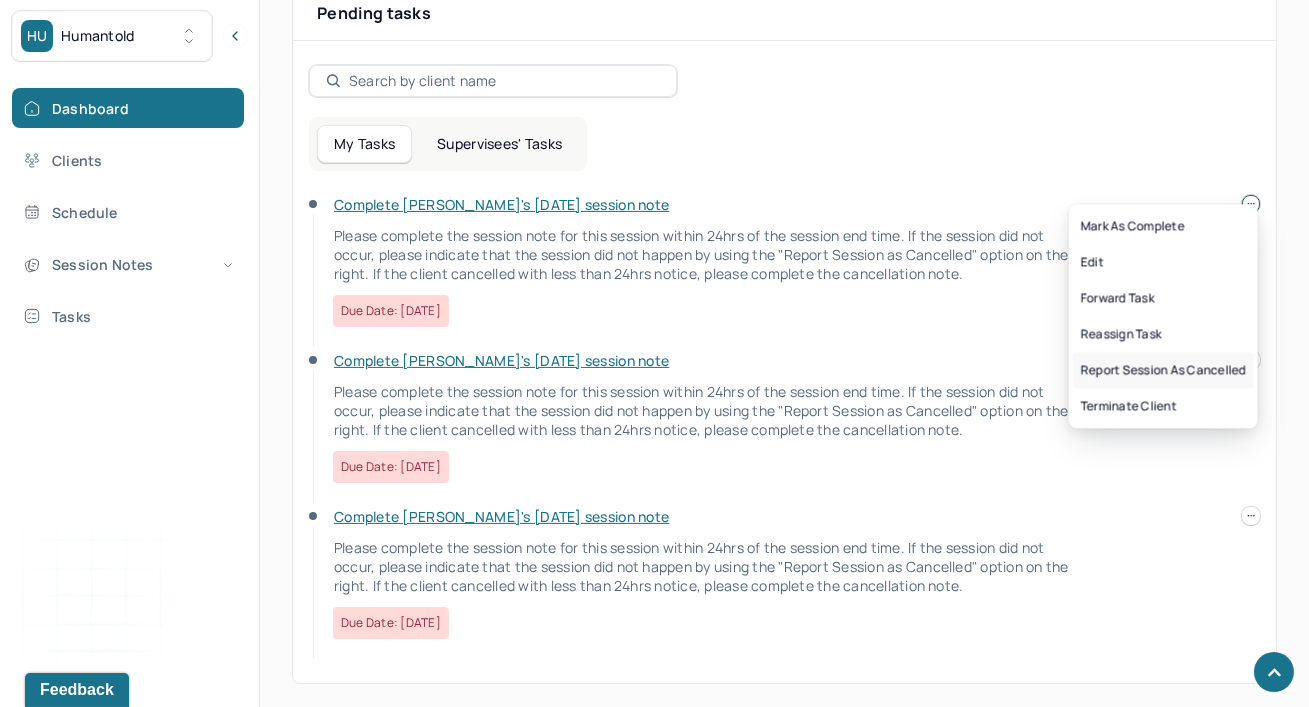 click on "Report session as cancelled" at bounding box center [1163, 370] 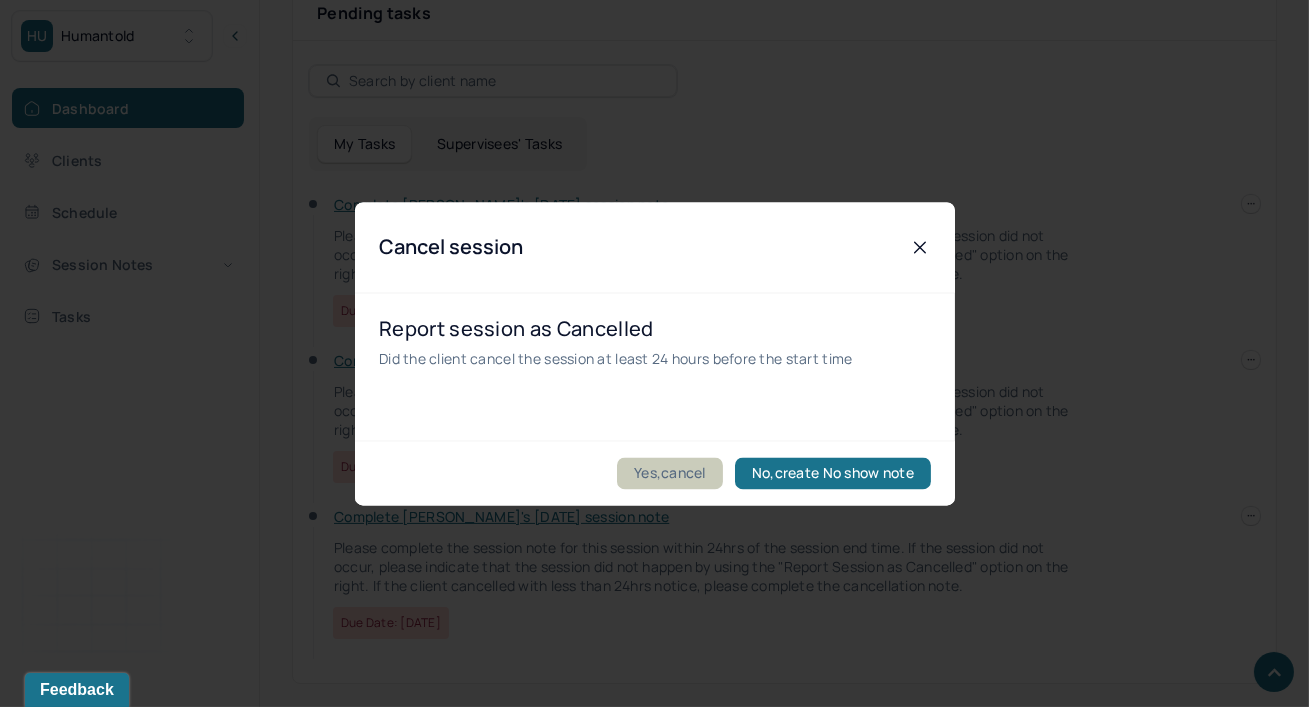 click on "Yes,cancel" at bounding box center [670, 473] 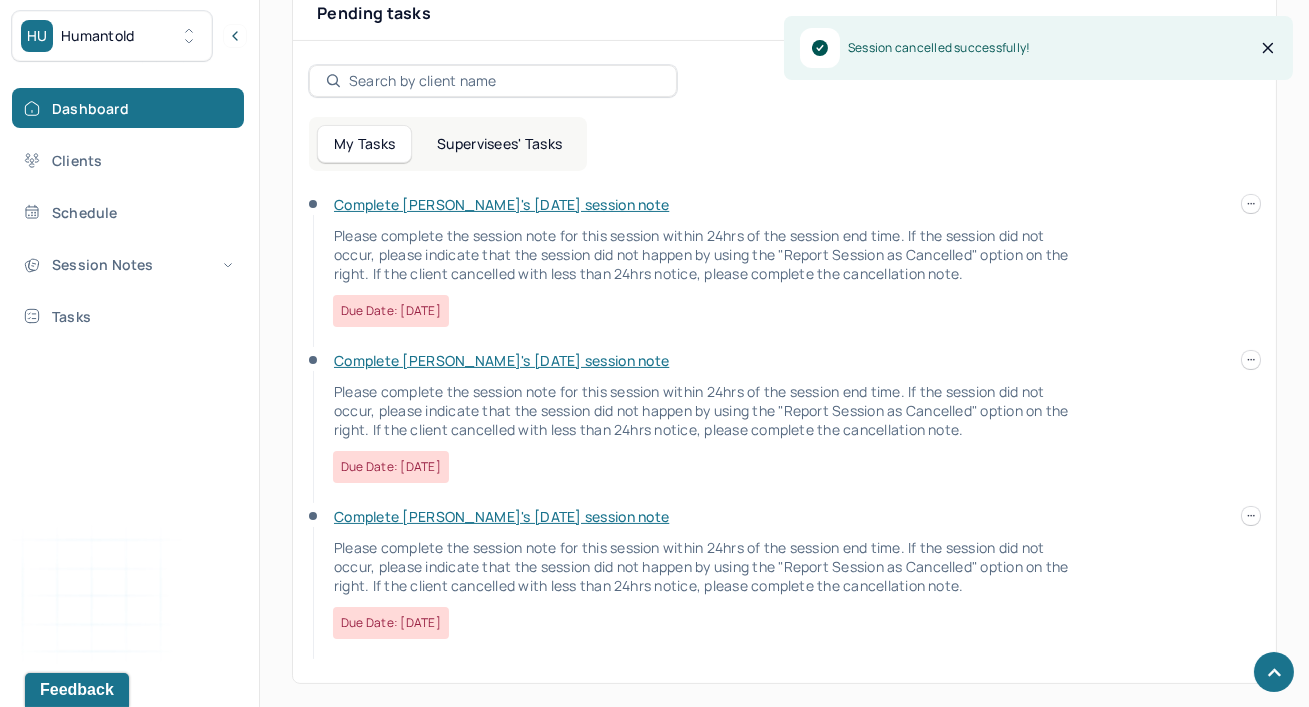 scroll, scrollTop: 641, scrollLeft: 0, axis: vertical 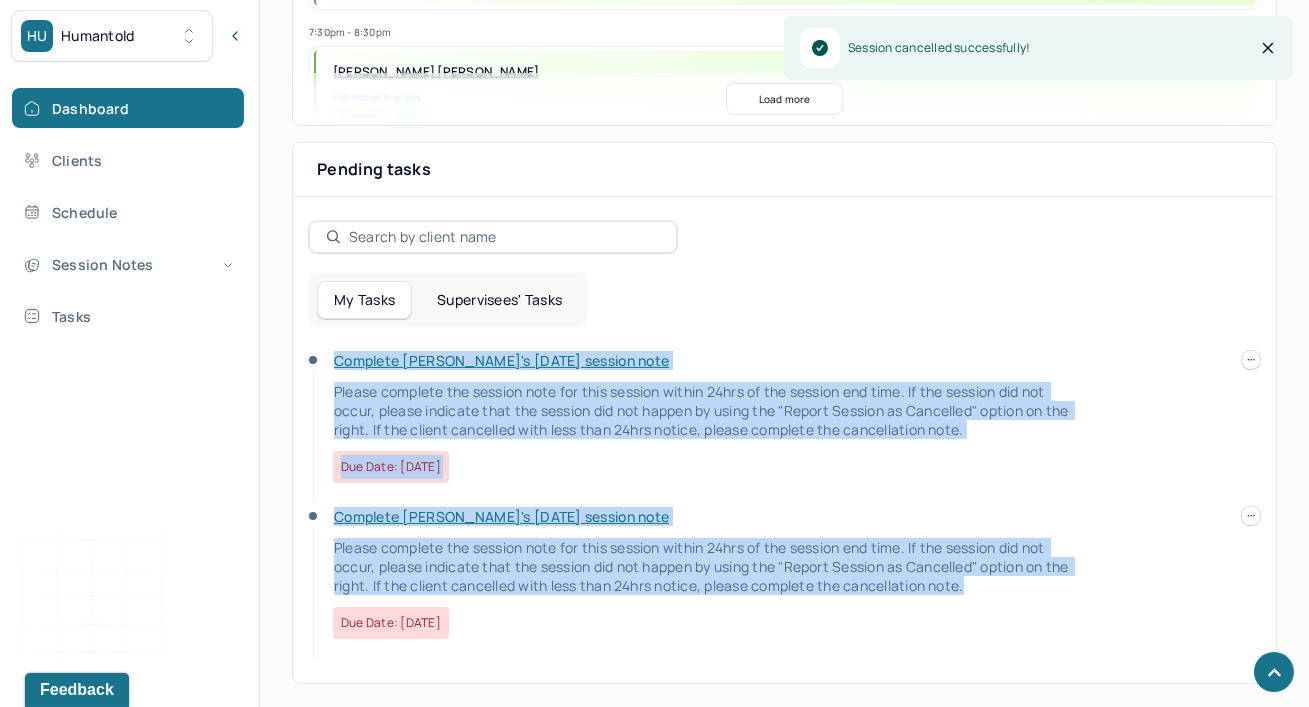 drag, startPoint x: 1019, startPoint y: 312, endPoint x: 969, endPoint y: 705, distance: 396.1679 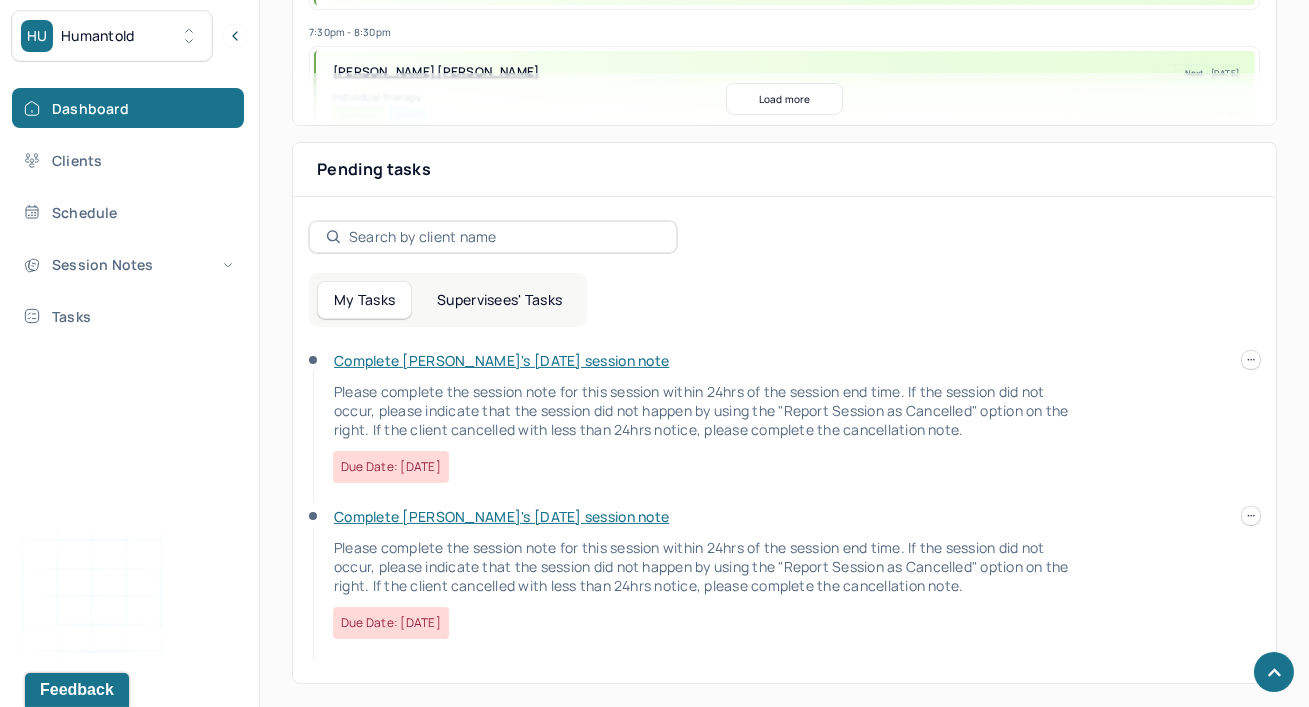 click on "Dashboard Clients Schedule Session Notes Tasks SN [PERSON_NAME] provider   Logout" at bounding box center [129, 374] 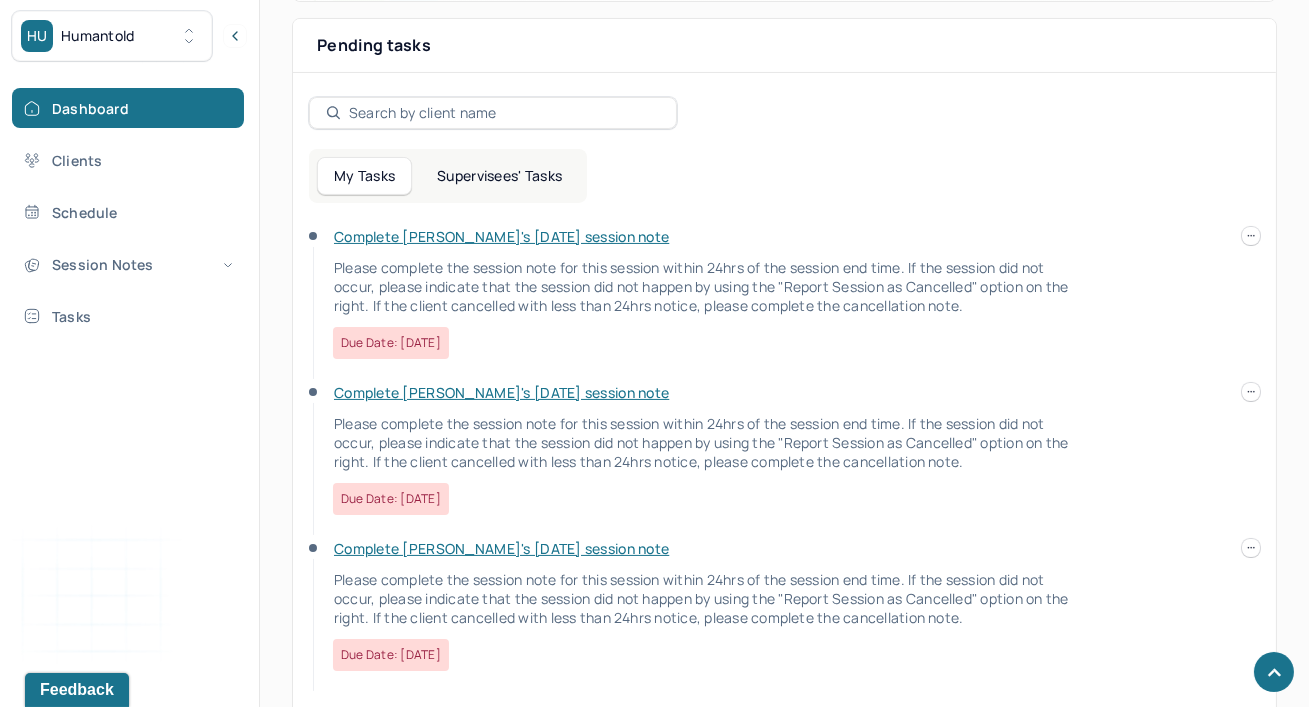 scroll, scrollTop: 761, scrollLeft: 0, axis: vertical 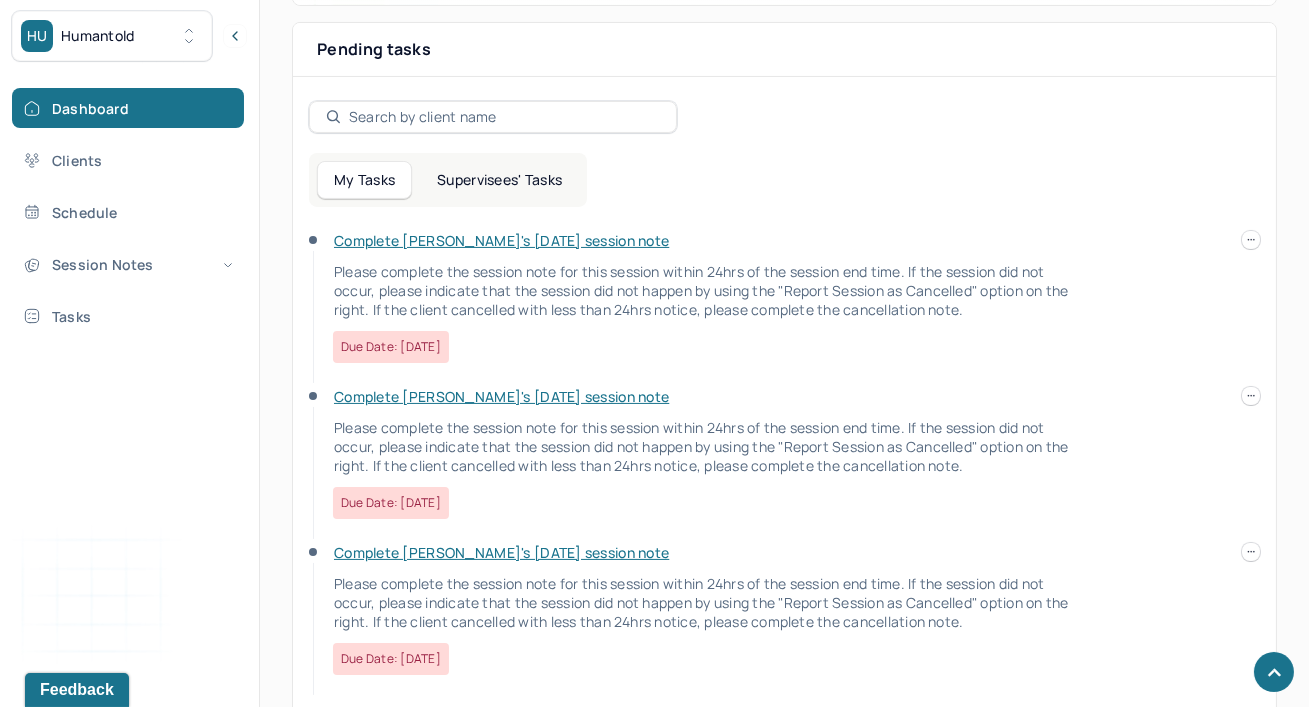 click on "Complete [PERSON_NAME]'s [DATE] session note" at bounding box center (501, 396) 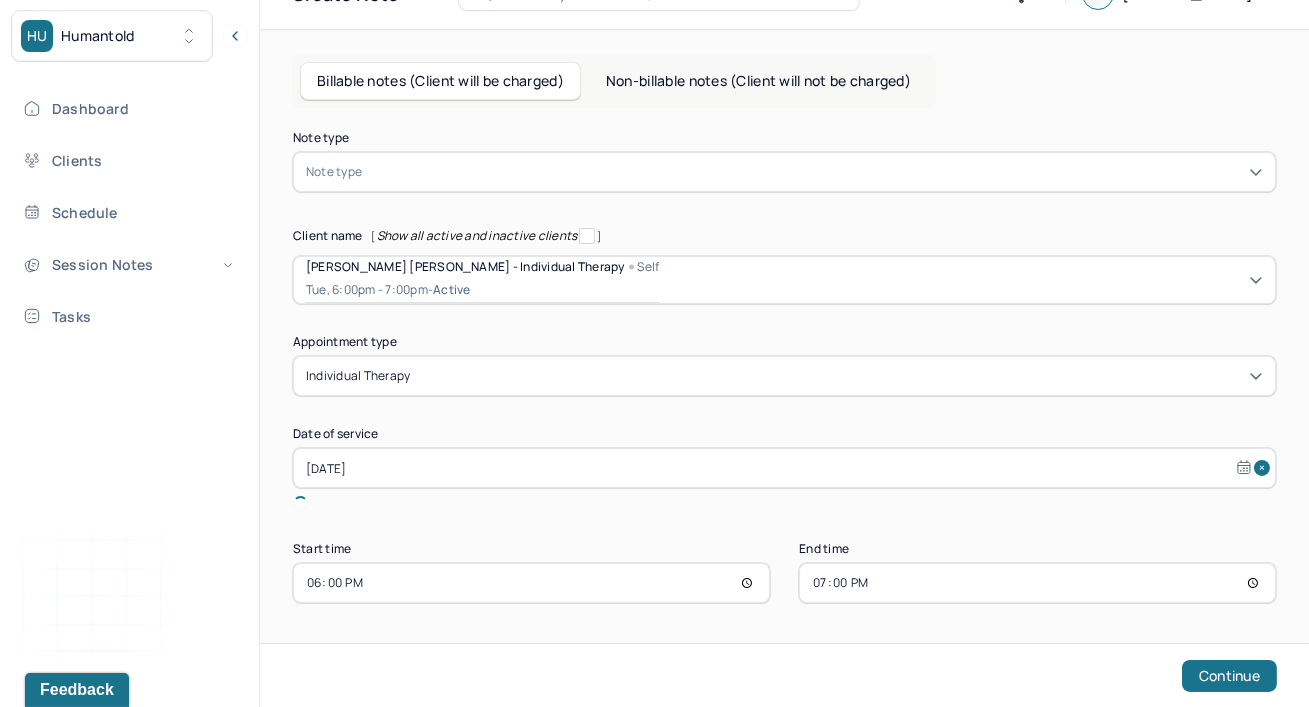 scroll, scrollTop: 63, scrollLeft: 0, axis: vertical 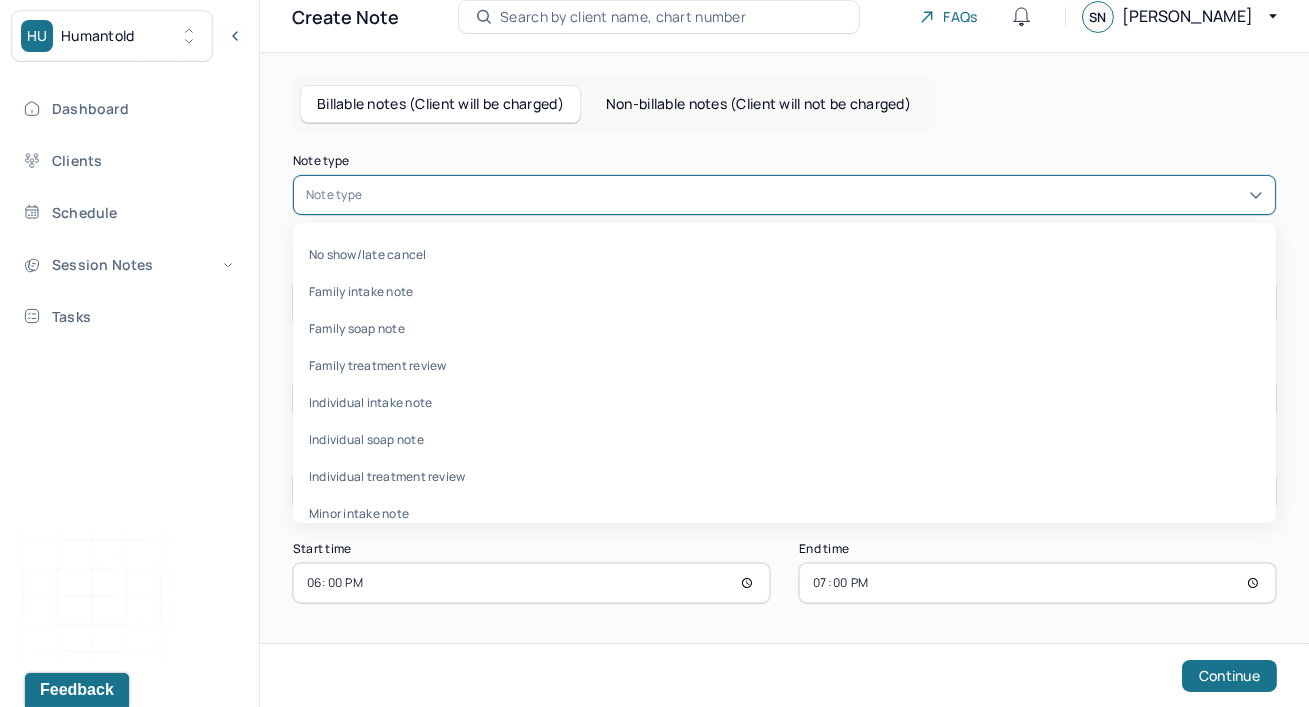 click at bounding box center (814, 195) 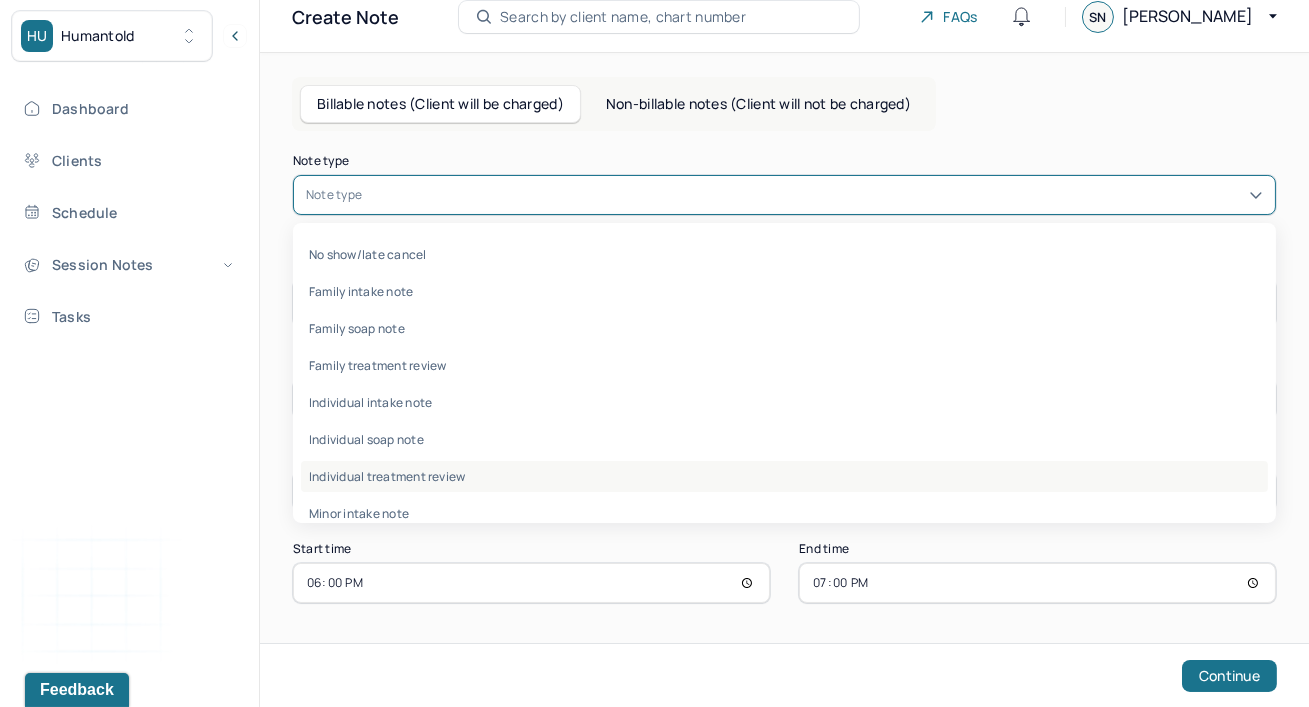 click on "Individual treatment review" at bounding box center [784, 476] 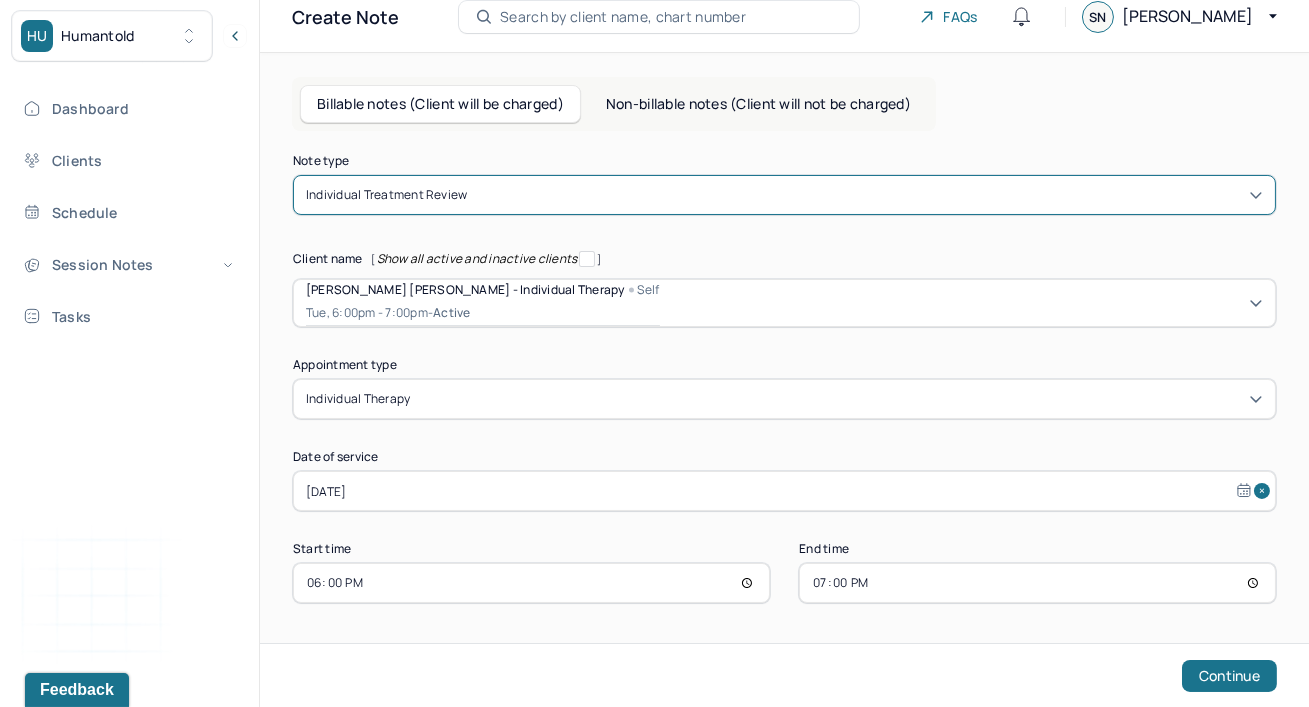 click on "[DATE]" at bounding box center [784, 491] 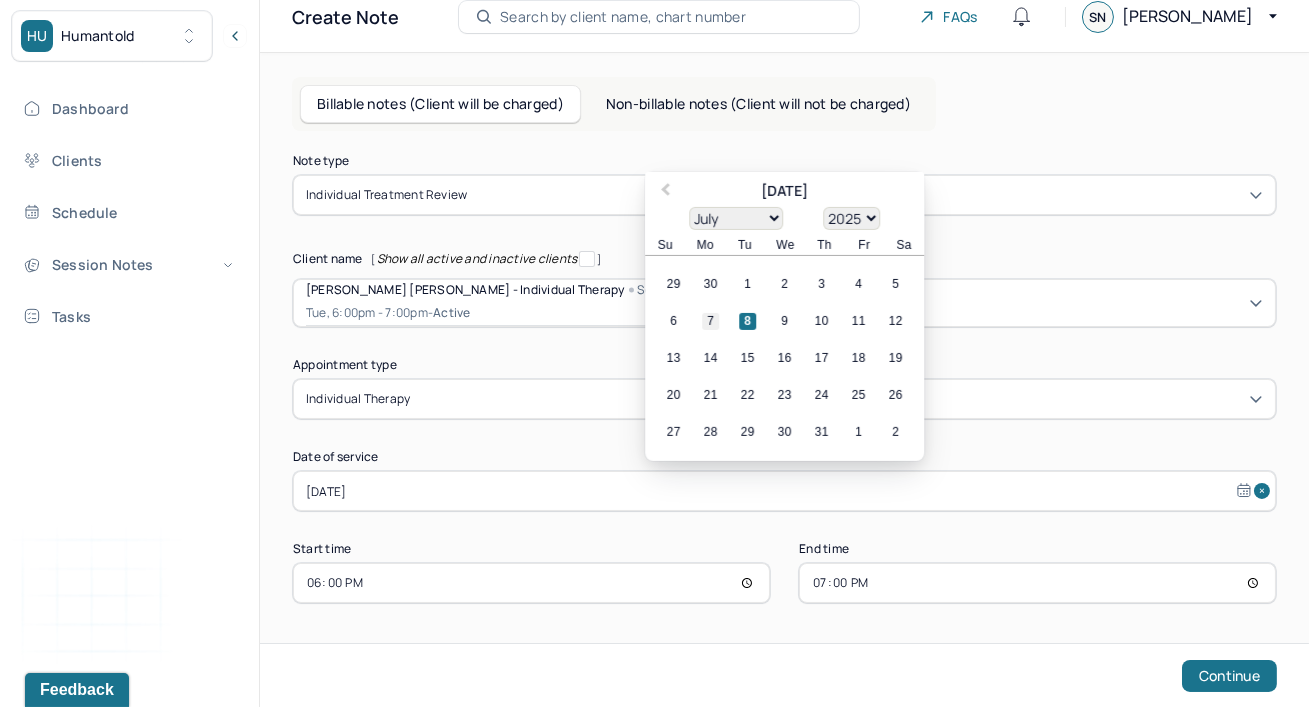 click on "7" at bounding box center [710, 321] 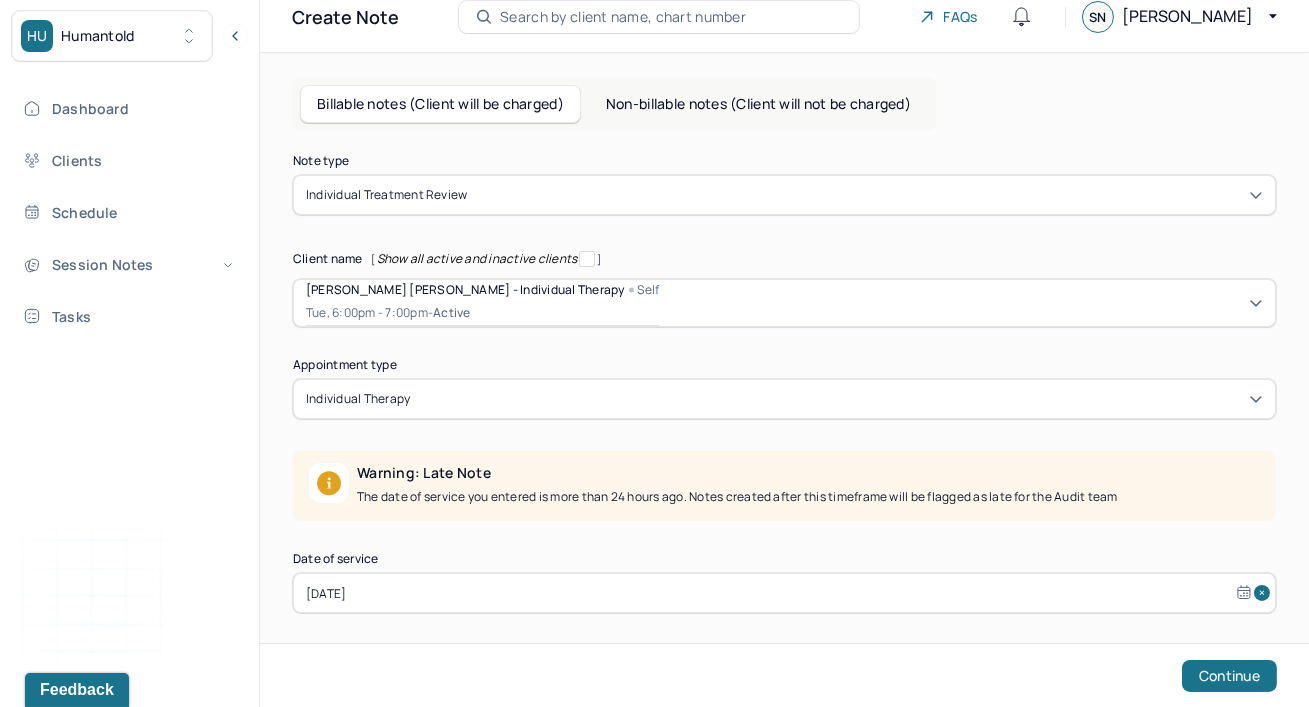 click on "Date of service" at bounding box center [784, 559] 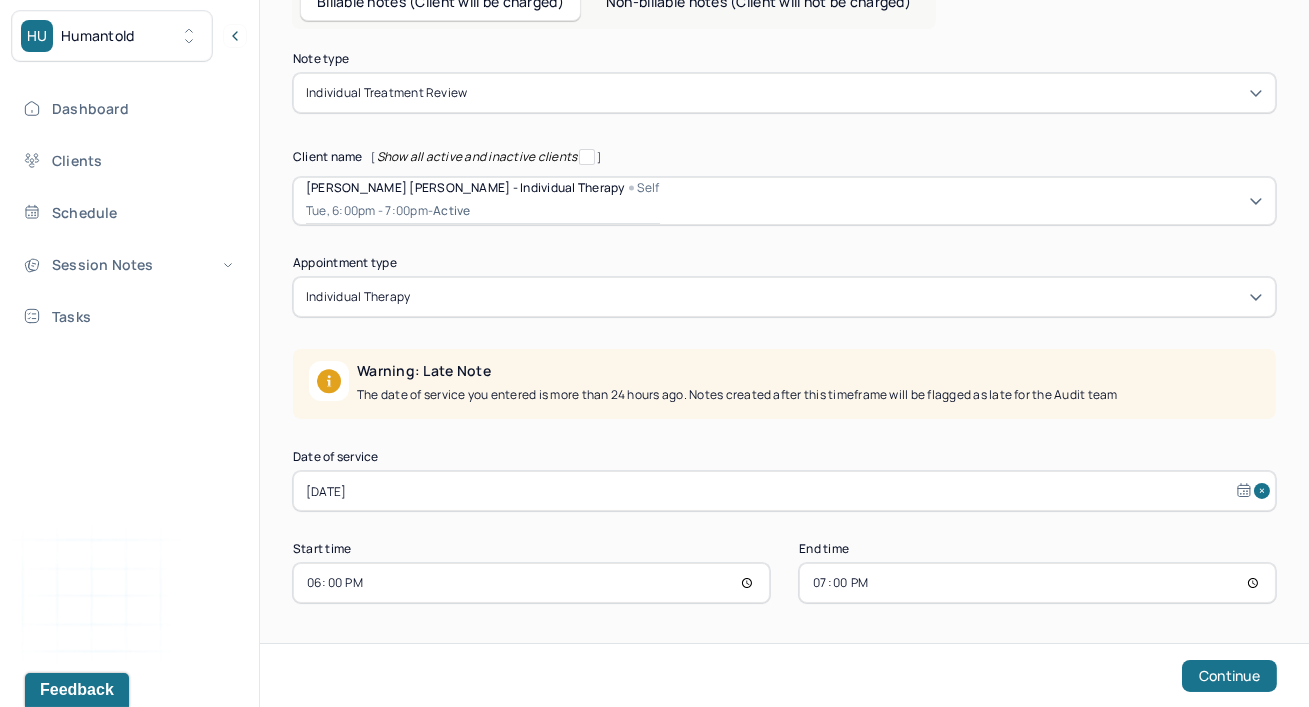 scroll, scrollTop: 165, scrollLeft: 0, axis: vertical 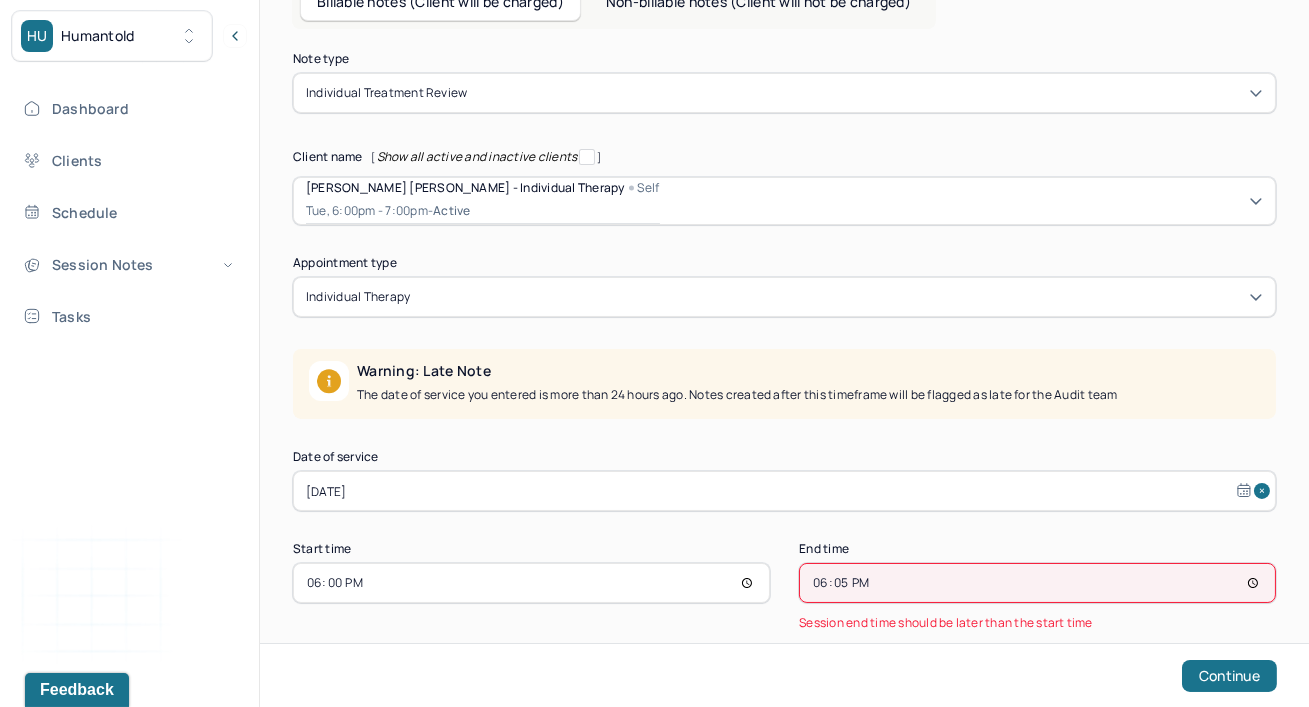 type on "18:55" 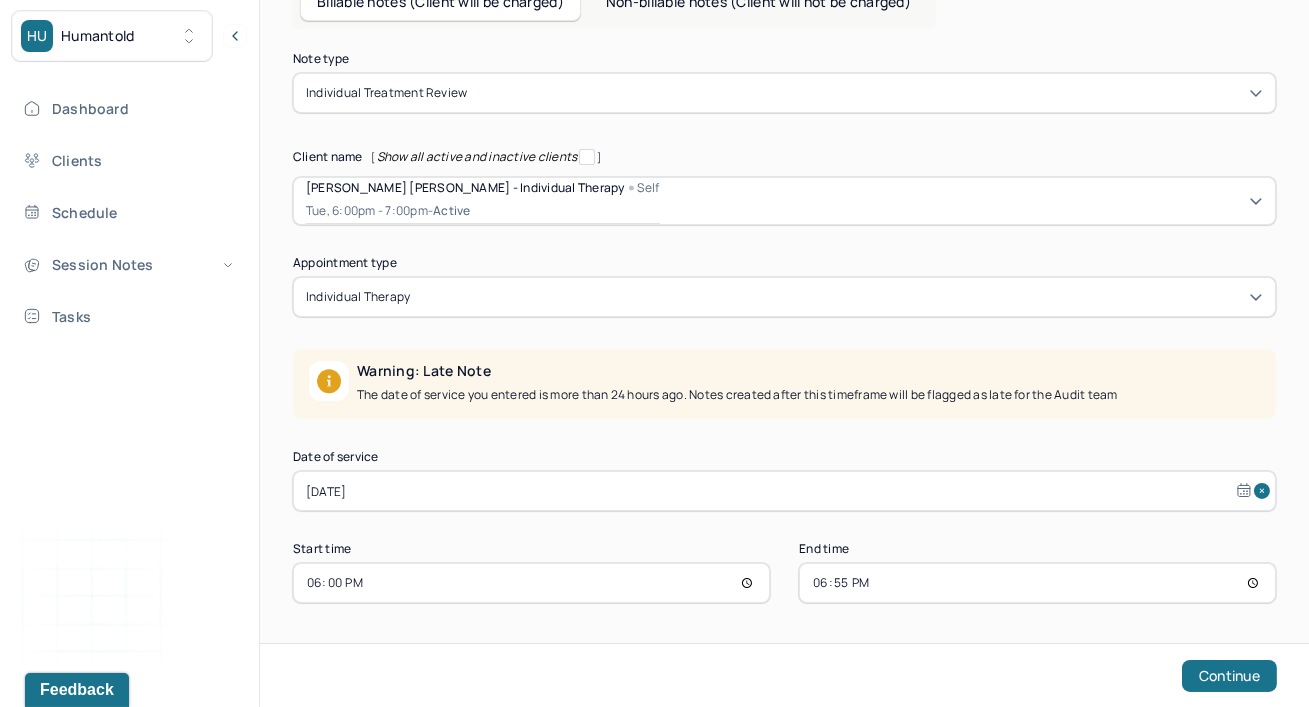 click on "Note type Individual treatment review Client name [ Show all active and inactive clients ] [PERSON_NAME] [PERSON_NAME] - Individual therapy Self
Tue, 6:00pm - 7:00pm  -  active Supervisee name [PERSON_NAME] Appointment type individual therapy Warning: Late Note The date of service you entered is more than 24 hours ago. Notes created after this timeframe will be flagged as late for the Audit team Date of service [DATE] Start time 18:00 End time 18:55   Continue" at bounding box center [784, 369] 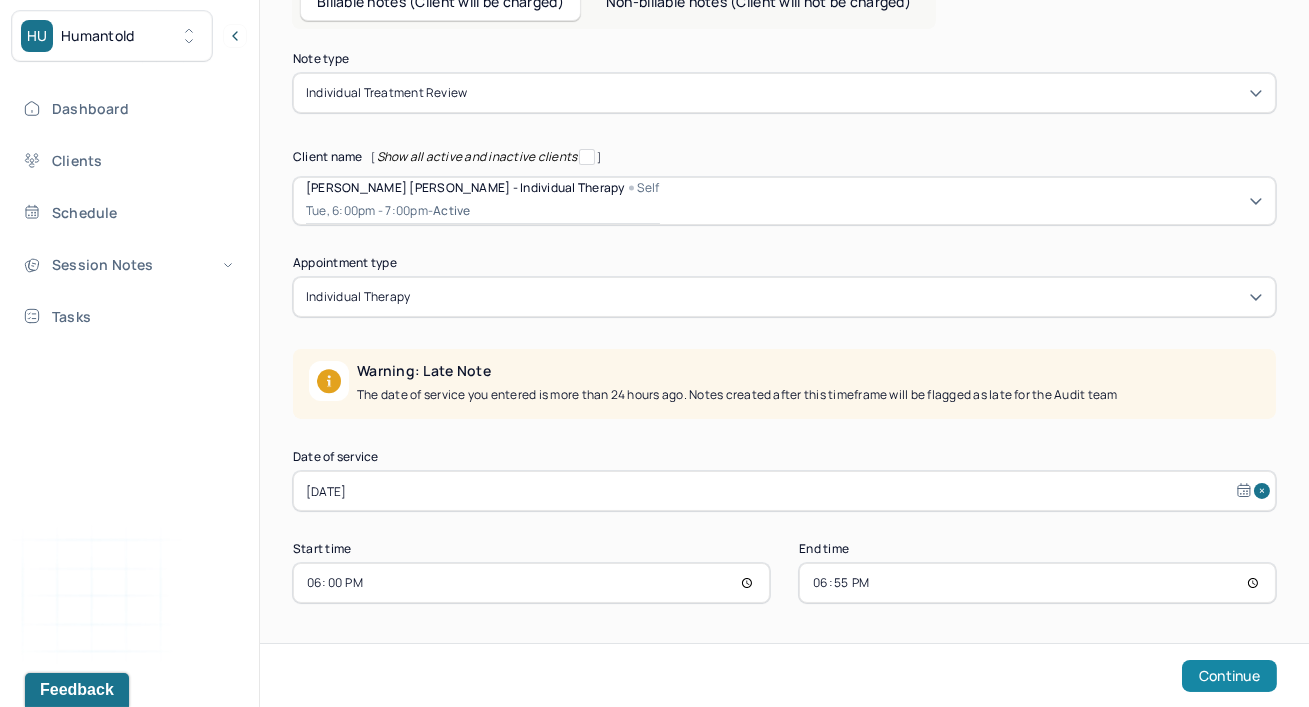 click on "Continue" at bounding box center [1229, 676] 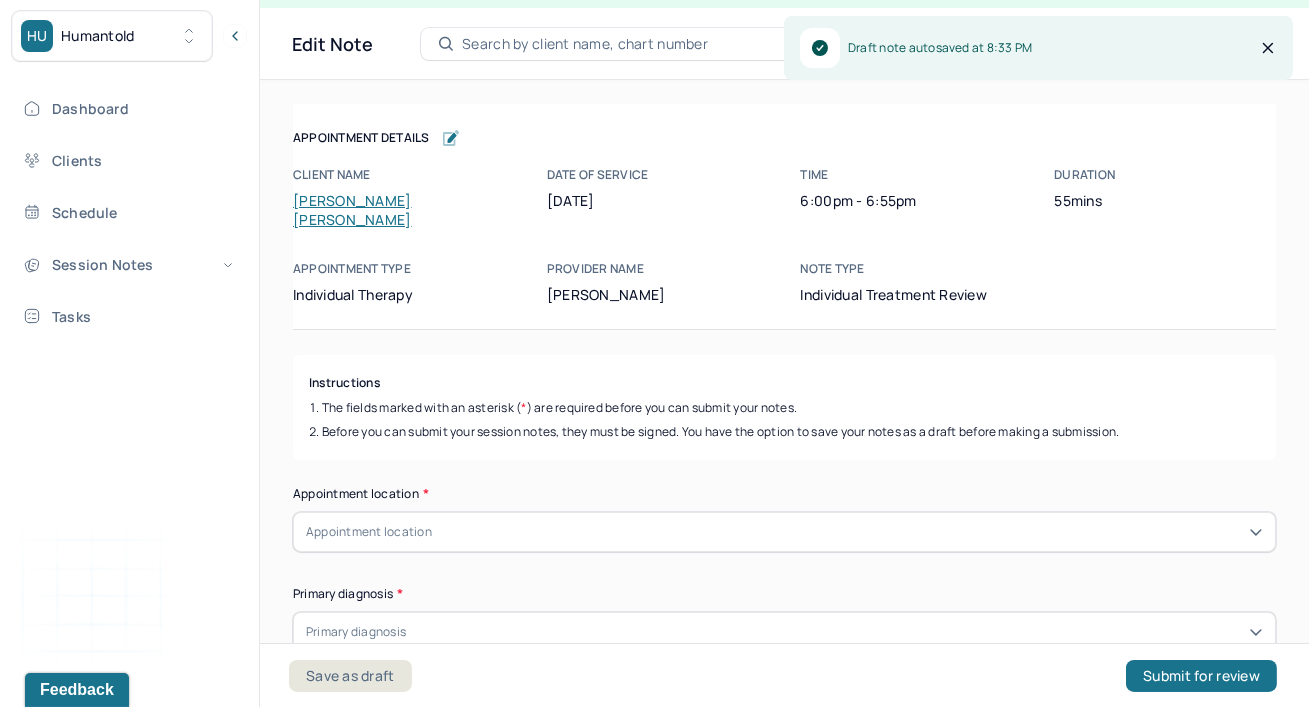 scroll, scrollTop: 35, scrollLeft: 0, axis: vertical 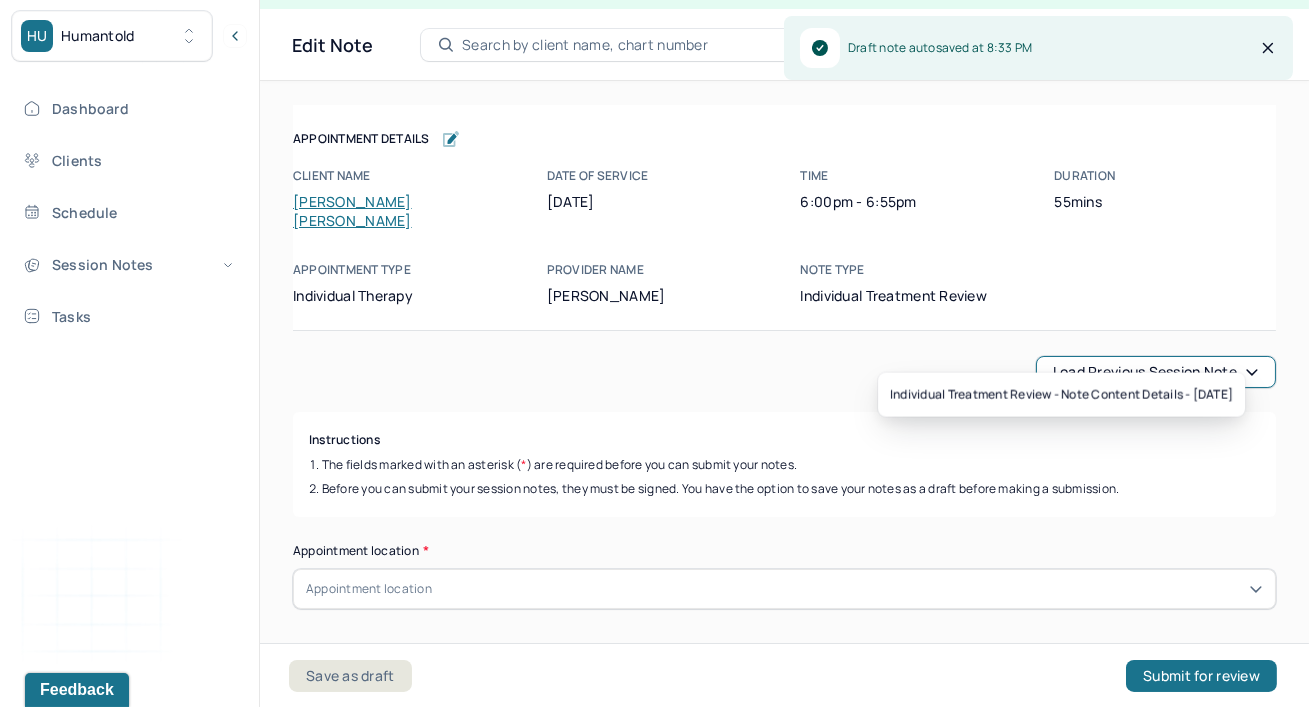 click on "Load previous session note" at bounding box center [1156, 372] 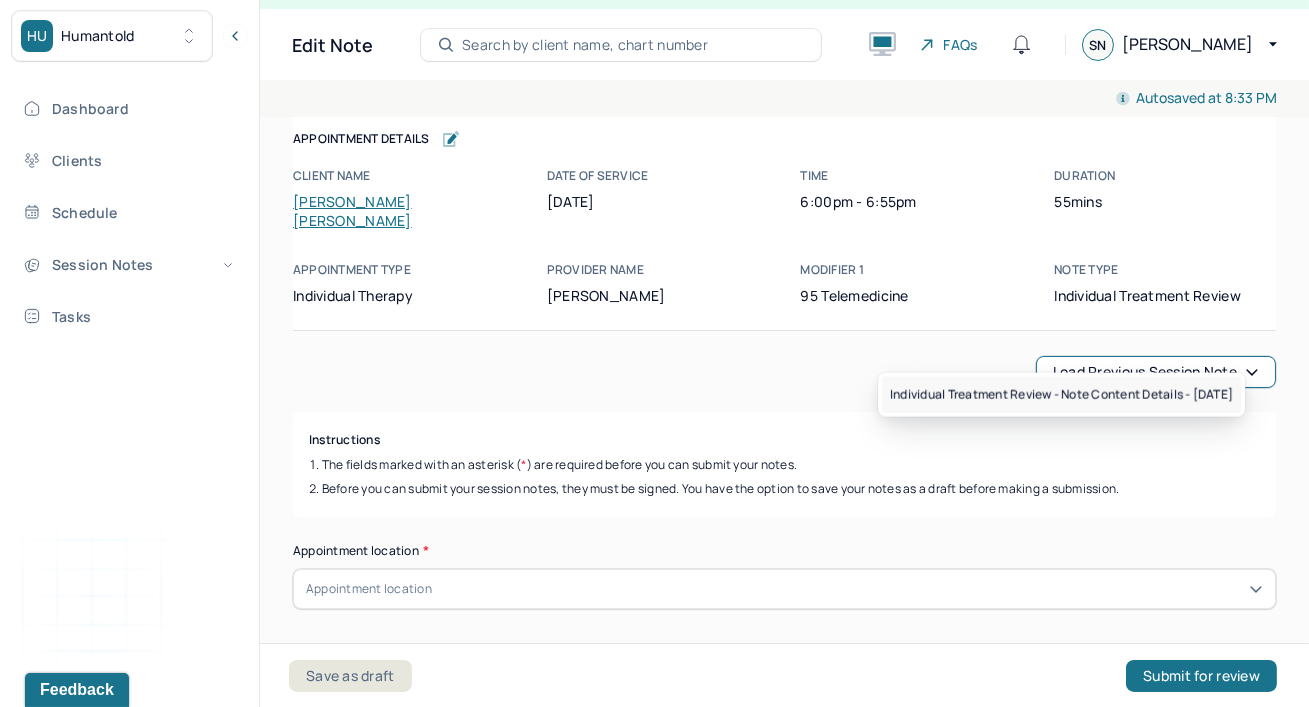 click on "Individual treatment review   - Note content Details -   [DATE]" at bounding box center (1061, 395) 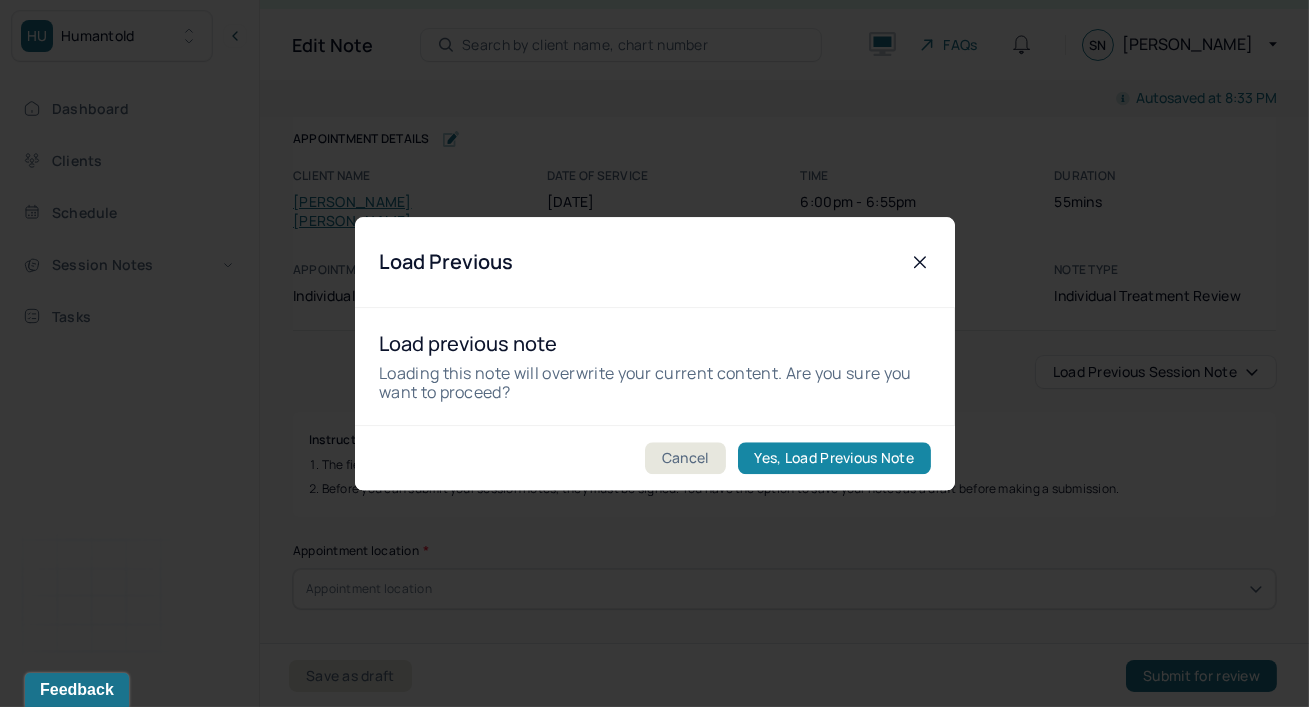 click on "Yes, Load Previous Note" at bounding box center (833, 458) 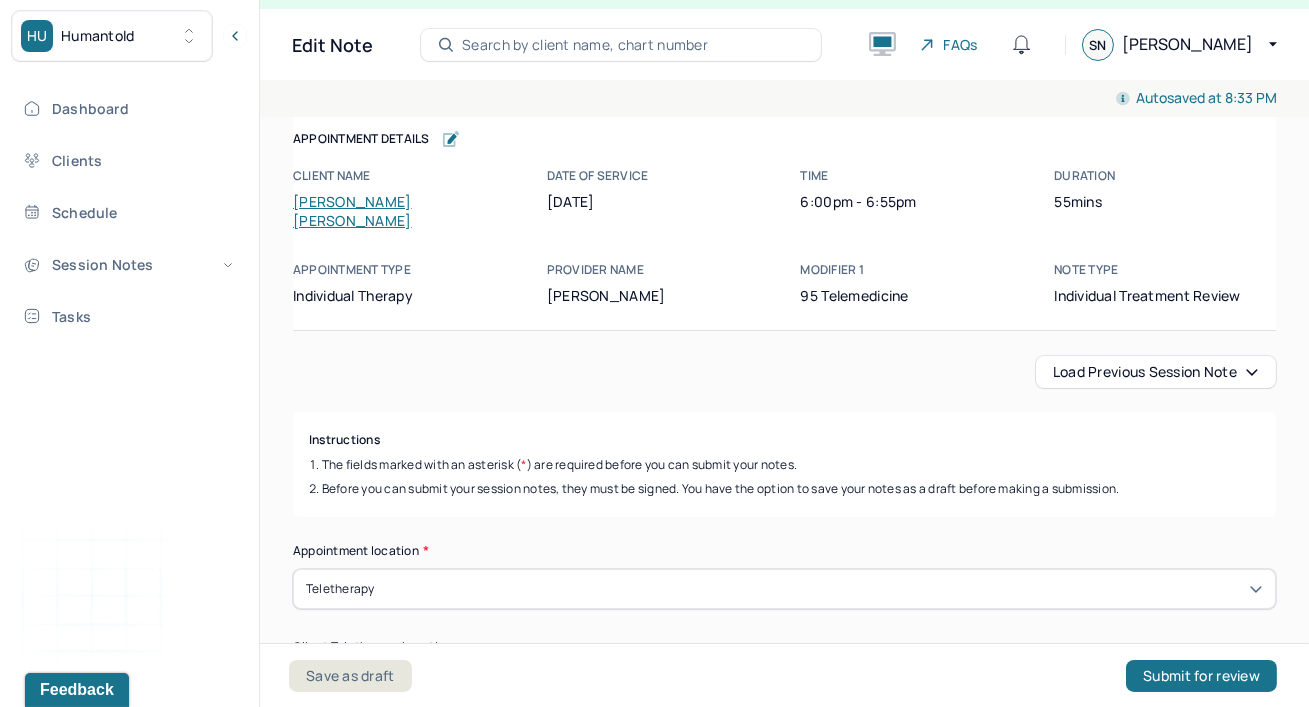 click on "Load previous session note   Instructions The fields marked with an asterisk ( * ) are required before you can submit your notes. Before you can submit your session notes, they must be signed. You have the option to save your notes as a draft before making a submission. Appointment location * Teletherapy Client Teletherapy Location Home Office Other Provider Teletherapy Location Home Office Other Consent was received for the teletherapy session The teletherapy session was conducted via video Primary diagnosis * F41.1 [MEDICAL_DATA] Secondary diagnosis (optional) Secondary diagnosis Tertiary diagnosis (optional) Tertiary diagnosis Presenting Concerns What are the problem(s) you are seeking help for? The client is seeking continued support to increase his self-confident and to decrease his self-sabotaging behavior which is usually triggered to his doubts in his abilities. Symptoms Anxiety Anxiety frequency Weekly Anxiety details [MEDICAL_DATA] [MEDICAL_DATA] Easily distracted Impulsive [MEDICAL_DATA] * * *" at bounding box center (784, 3602) 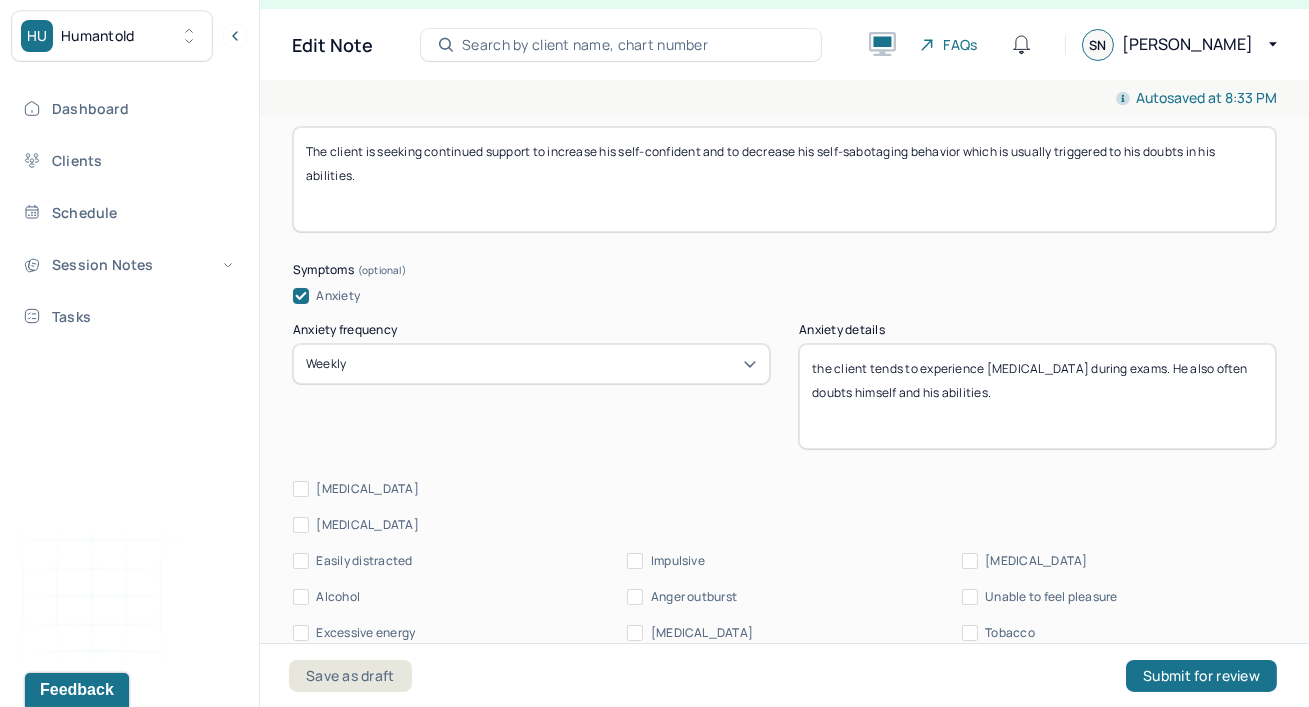 scroll, scrollTop: 1127, scrollLeft: 0, axis: vertical 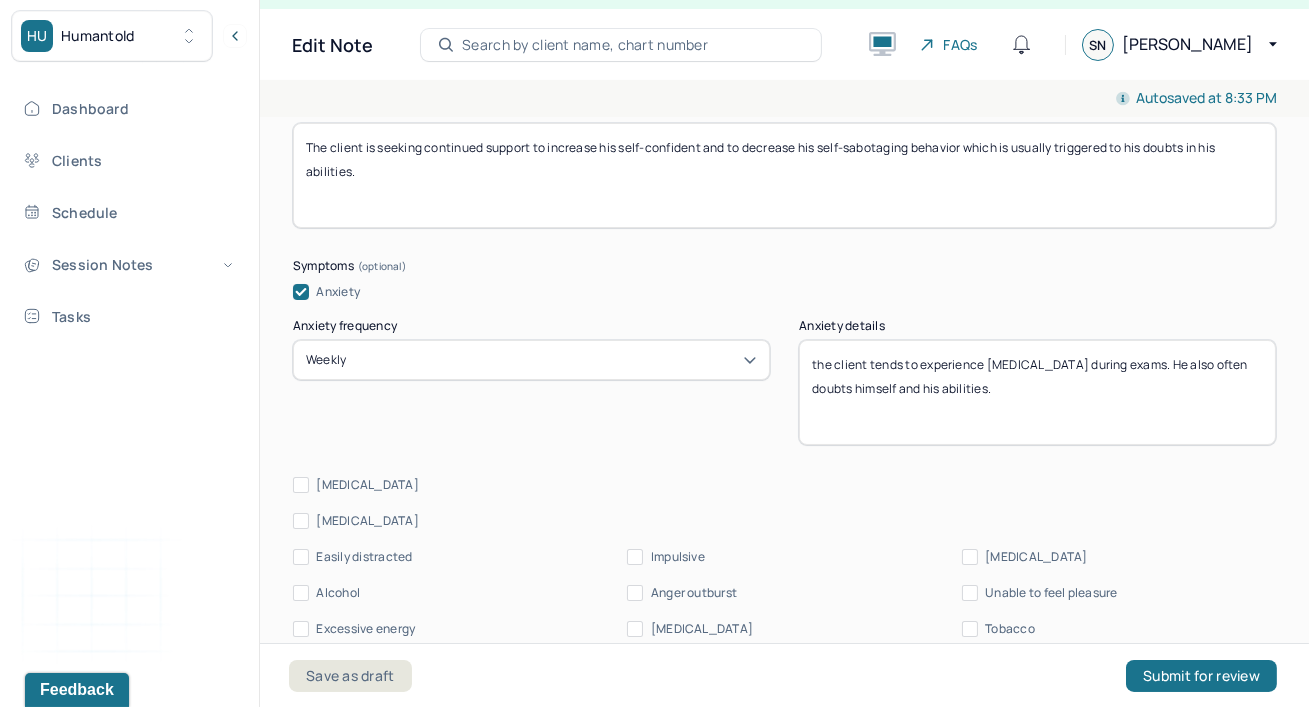click on "Weekly" at bounding box center [531, 360] 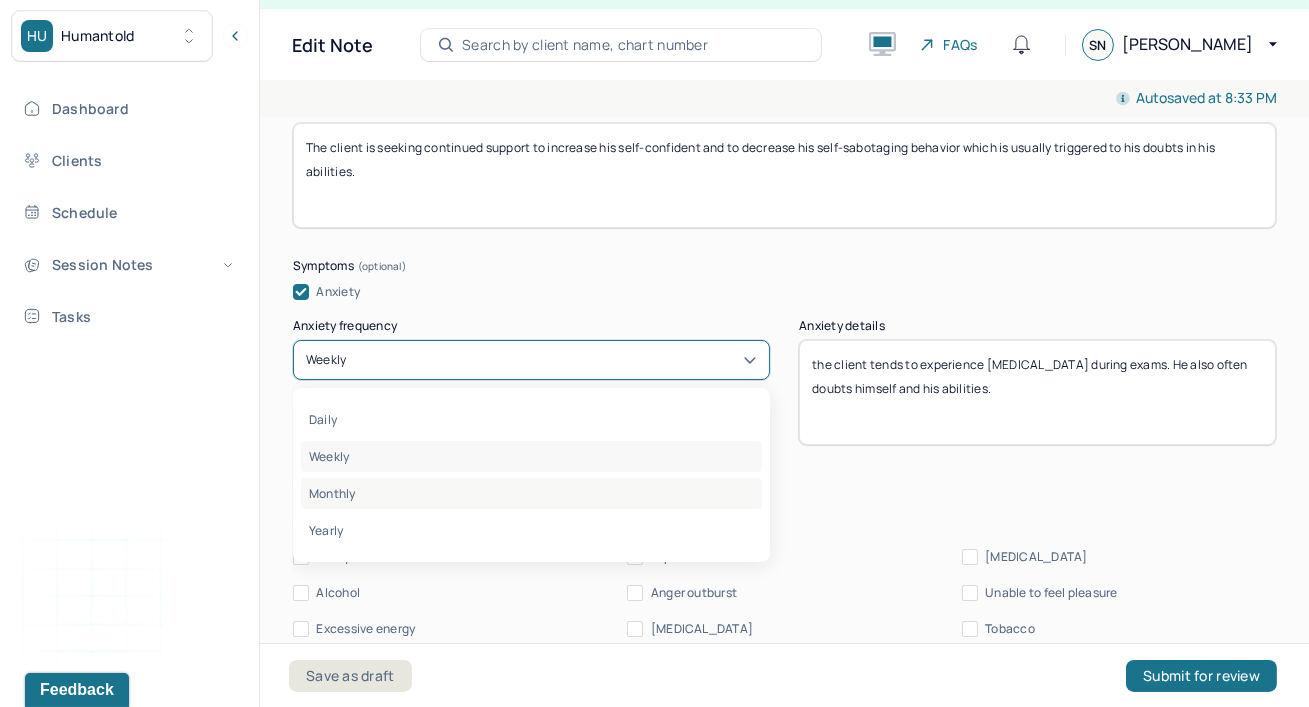 click on "Monthly" at bounding box center (531, 493) 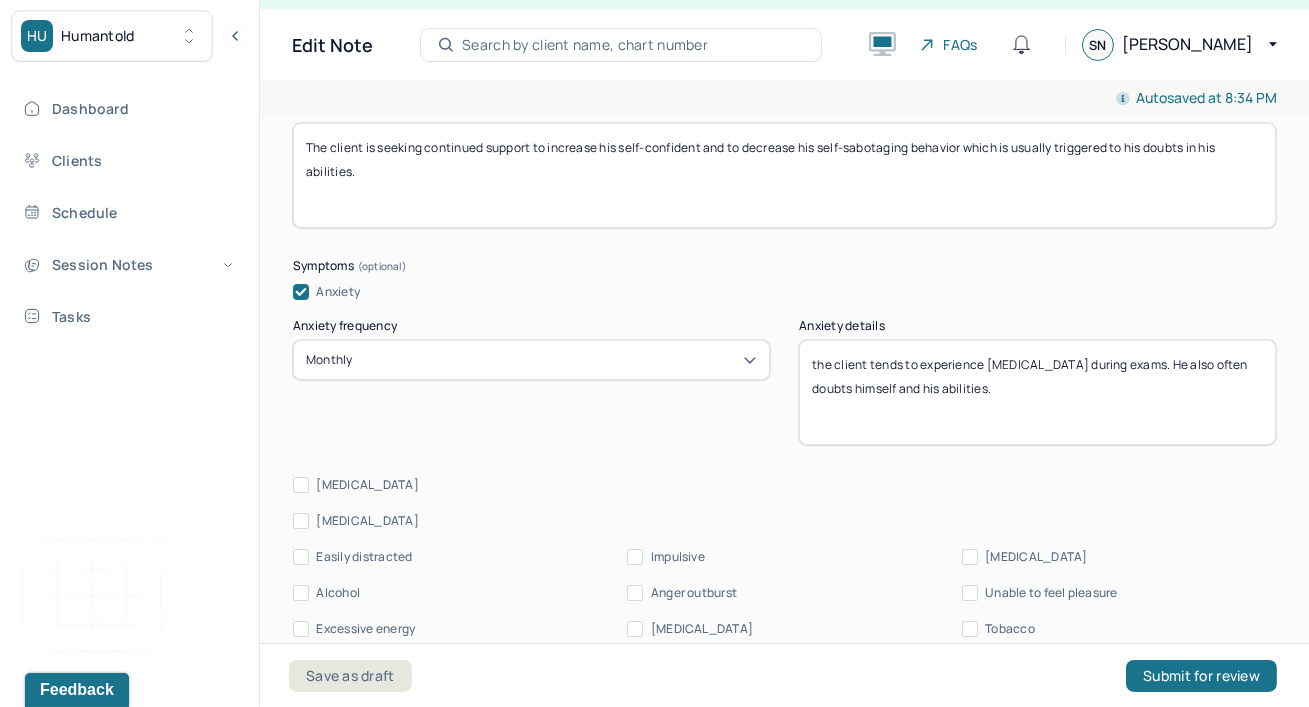 click on "the client tends to experience [MEDICAL_DATA] during exams. He also often doubts himself and his abilities." at bounding box center [1037, 392] 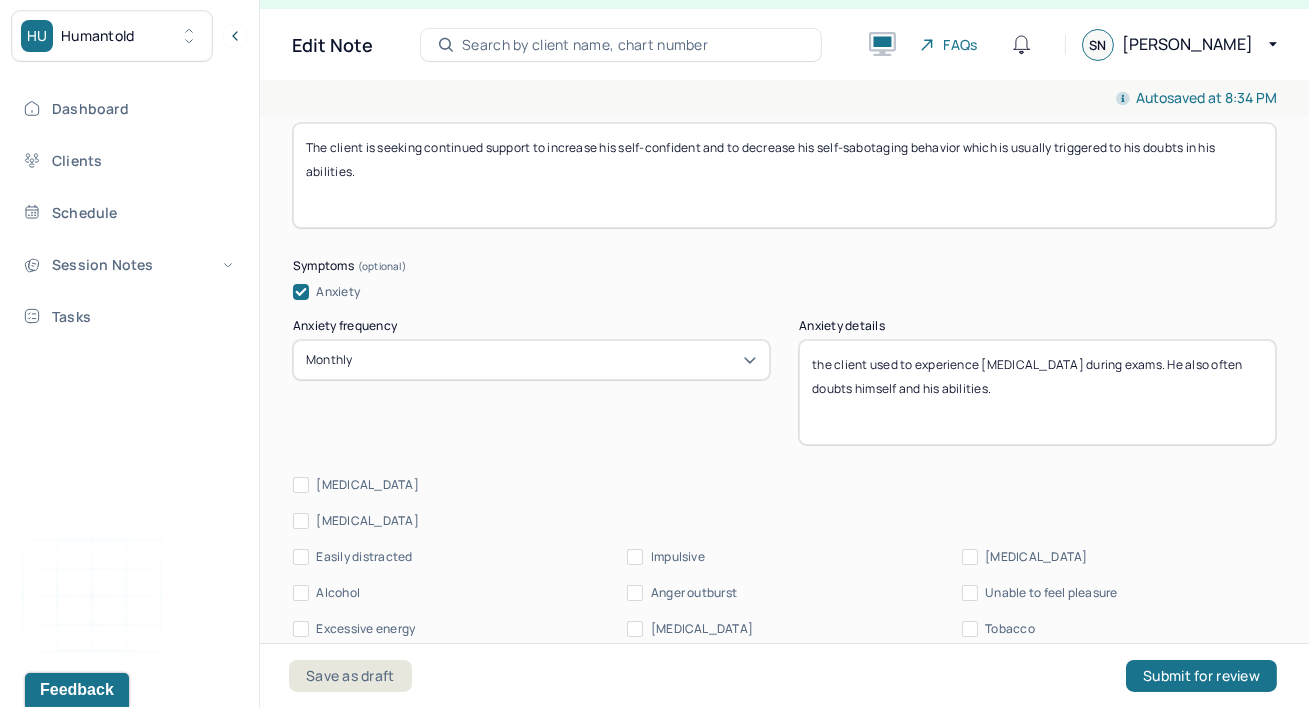 click on "the client used to experience [MEDICAL_DATA] during exams. He also often doubts himself and his abilities." at bounding box center [1037, 392] 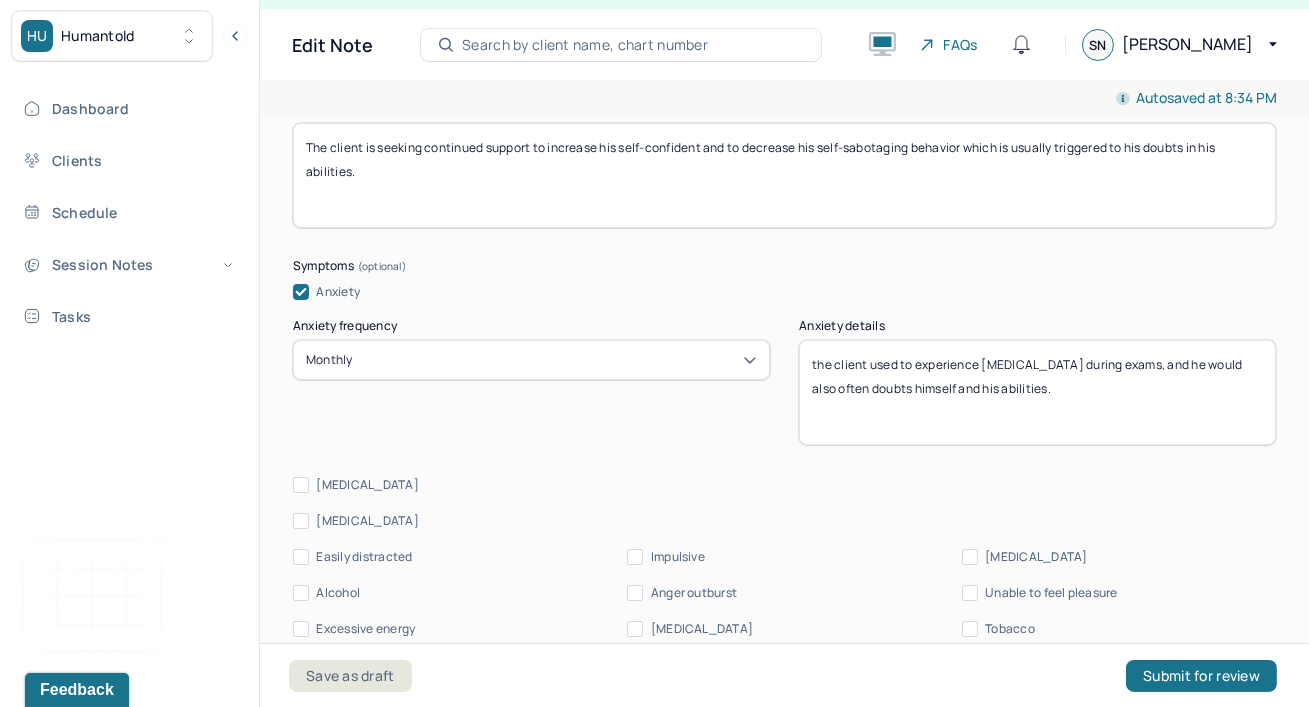 click on "the client used to experience [MEDICAL_DATA] during exams. He also often doubts himself and his abilities." at bounding box center (1037, 392) 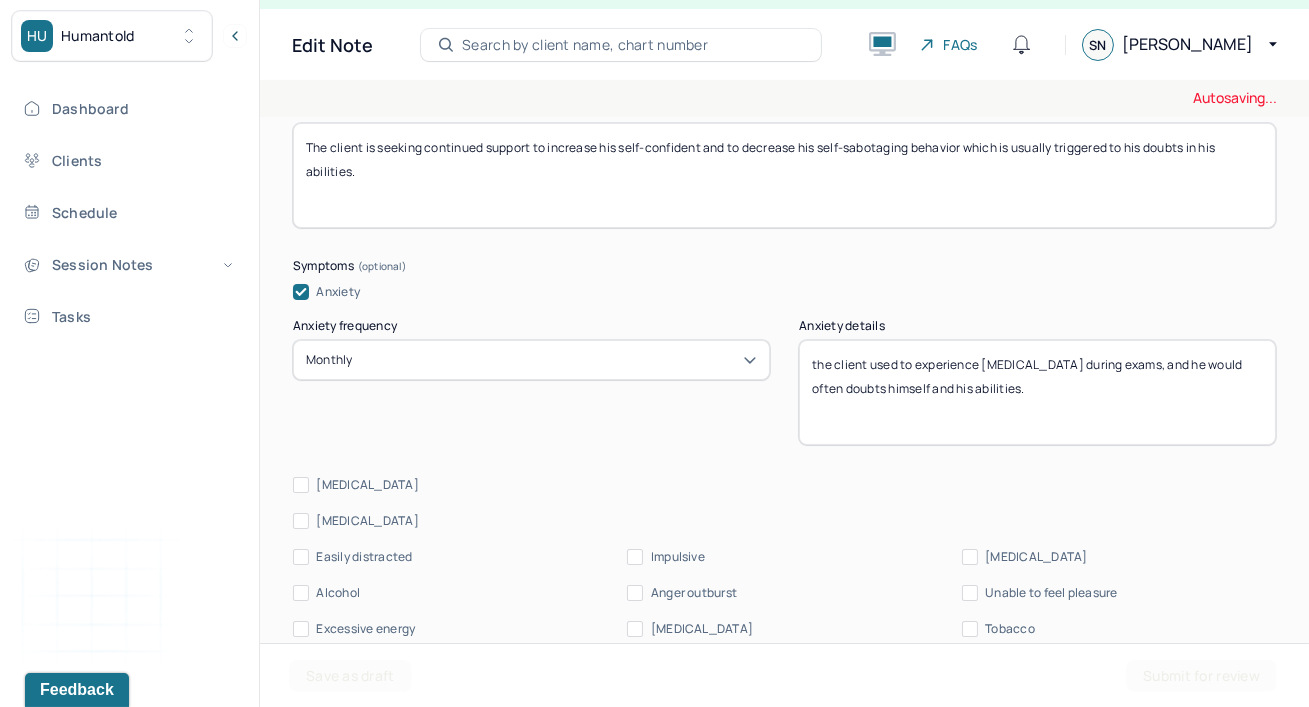 click on "the client used to experience [MEDICAL_DATA] during exams, and he would also often doubts himself and his abilities." at bounding box center [1037, 392] 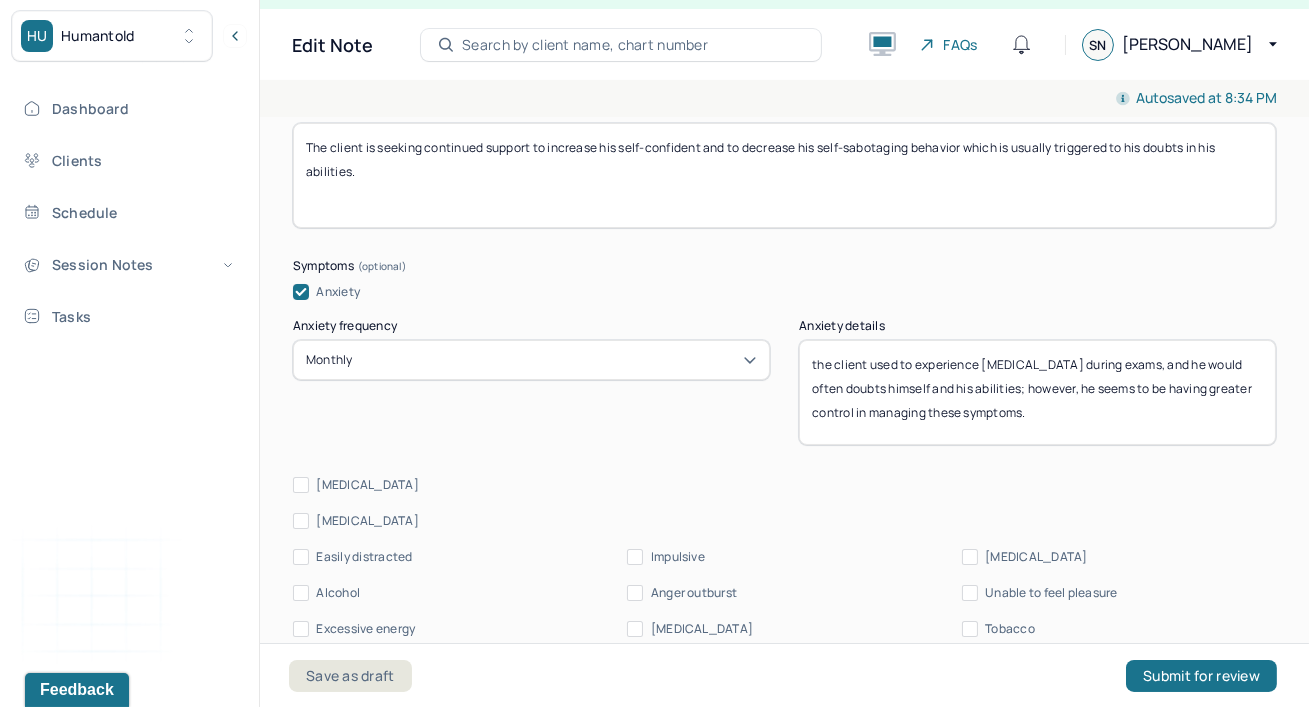 type on "the client used to experience [MEDICAL_DATA] during exams, and he would often doubts himself and his abilities; however, he seems to be having greater control in managing these symptoms." 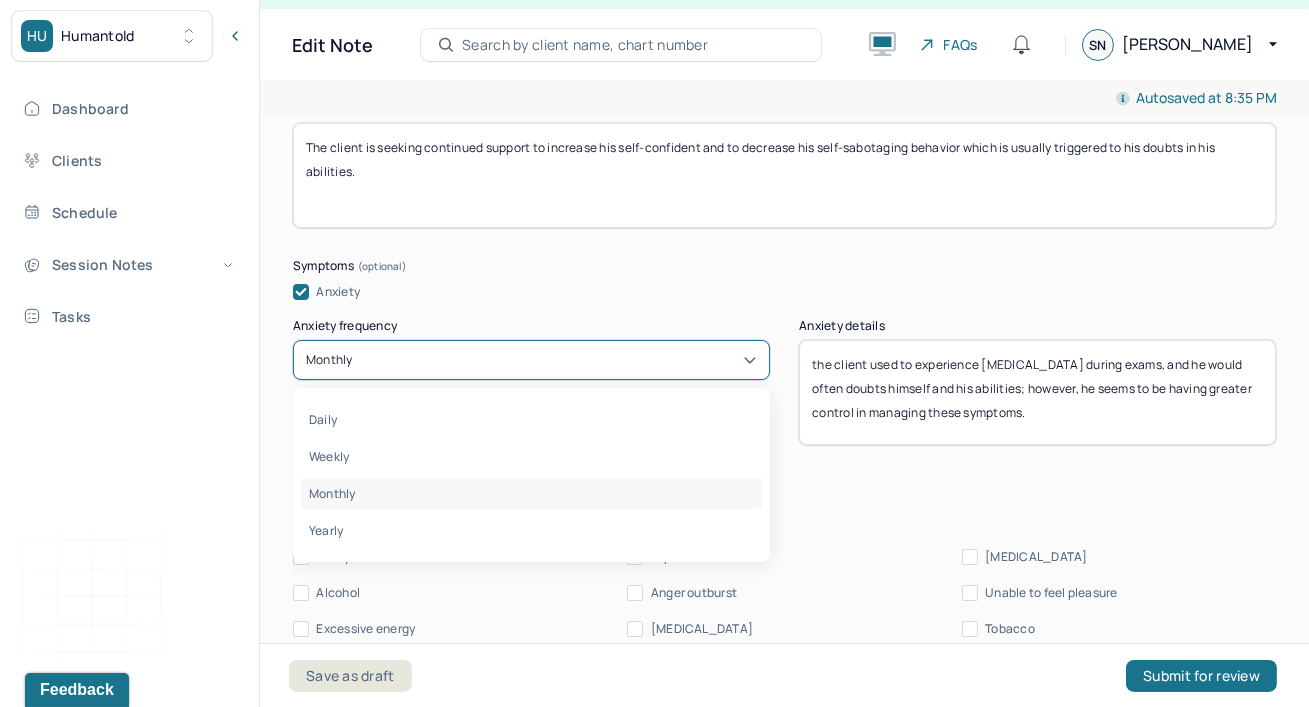 click on "Appointment location * Teletherapy Client Teletherapy Location Home Office Other Provider Teletherapy Location Home Office Other Consent was received for the teletherapy session The teletherapy session was conducted via video Primary diagnosis * F41.1 [MEDICAL_DATA] Secondary diagnosis (optional) Secondary diagnosis Tertiary diagnosis (optional) Tertiary diagnosis Presenting Concerns What are the problem(s) you are seeking help for? The client is seeking continued support to increase his self-confident and to decrease his self-sabotaging behavior which is usually triggered to his doubts in his abilities.  Symptoms Anxiety Anxiety frequency Daily, 1 of 4. 4 results available. Use Up and Down to choose options, press Enter to select the currently focused option, press Escape to exit the menu, press Tab to select the option and exit the menu. Monthly Daily Weekly Monthly Yearly Anxiety details [MEDICAL_DATA] [MEDICAL_DATA] Easily distracted Impulsive [MEDICAL_DATA] Alcohol Anger outburst Excessive energy * *" at bounding box center [784, 436] 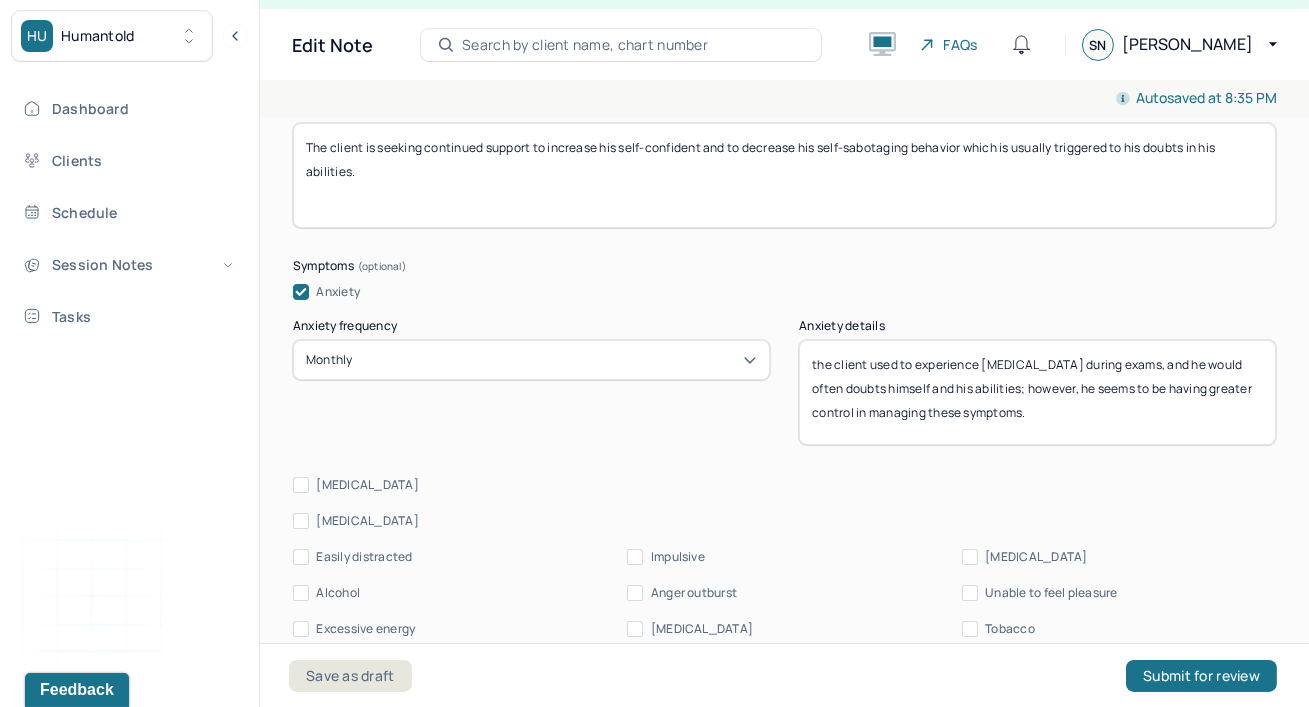 click on "Appointment location * Teletherapy Client Teletherapy Location Home Office Other Provider Teletherapy Location Home Office Other Consent was received for the teletherapy session The teletherapy session was conducted via video Primary diagnosis * F41.1 [MEDICAL_DATA] Secondary diagnosis (optional) Secondary diagnosis Tertiary diagnosis (optional) Tertiary diagnosis Presenting Concerns What are the problem(s) you are seeking help for? The client is seeking continued support to increase his self-confident and to decrease his self-sabotaging behavior which is usually triggered to his doubts in his abilities.  Symptoms Anxiety Anxiety frequency Monthly Anxiety details the client used to experience [MEDICAL_DATA] during exams, and he would often doubts himself and his abilities; however, he seems to be having greater control in managing these symptoms.  [MEDICAL_DATA] [MEDICAL_DATA] Easily distracted Impulsive [MEDICAL_DATA] Alcohol Anger outburst Unable to feel pleasure Excessive energy Tobacco (optional)" at bounding box center [784, 436] 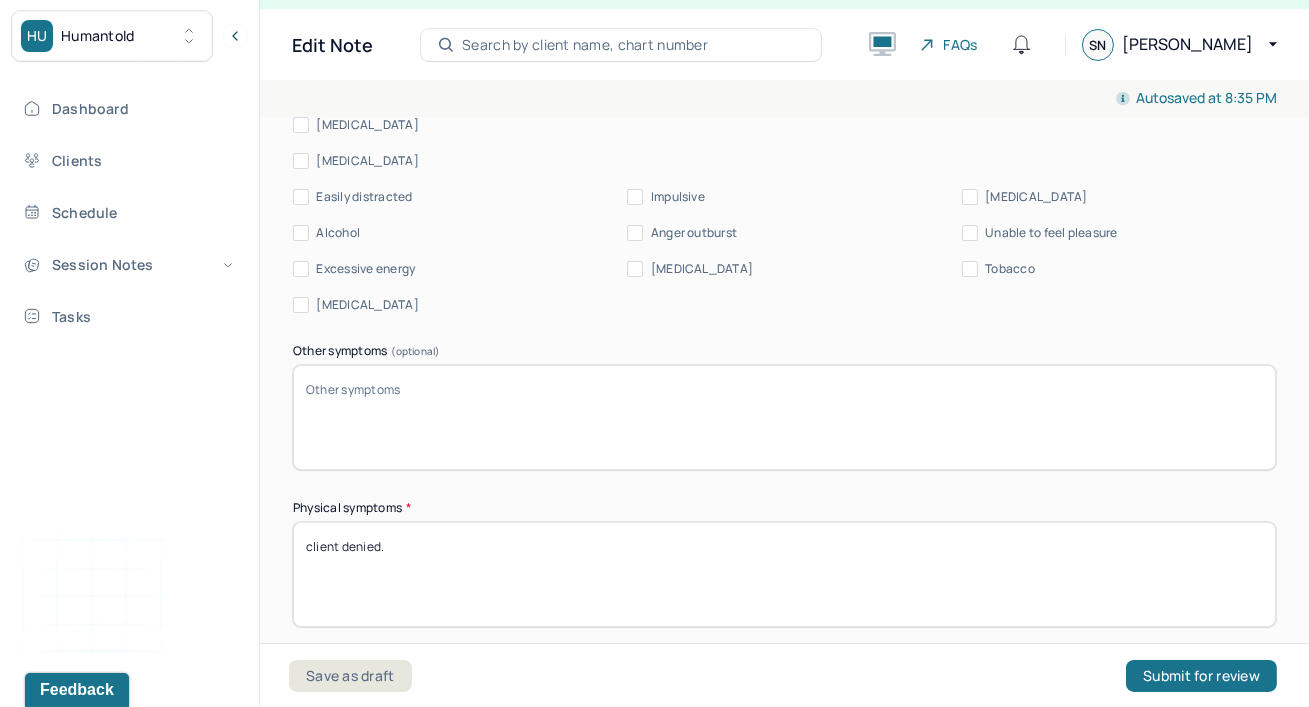 scroll, scrollTop: 1490, scrollLeft: 0, axis: vertical 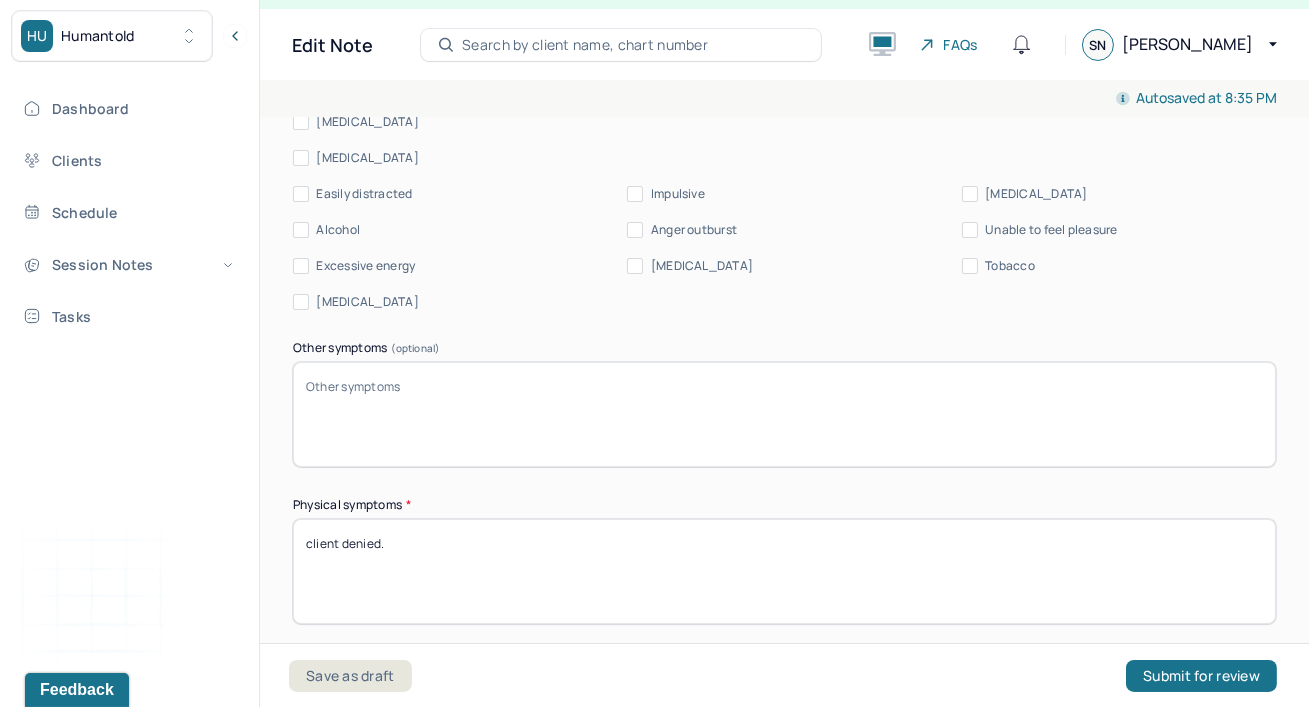 click on "Appointment location * Teletherapy Client Teletherapy Location Home Office Other Provider Teletherapy Location Home Office Other Consent was received for the teletherapy session The teletherapy session was conducted via video Primary diagnosis * F41.1 [MEDICAL_DATA] Secondary diagnosis (optional) Secondary diagnosis Tertiary diagnosis (optional) Tertiary diagnosis Presenting Concerns What are the problem(s) you are seeking help for? The client is seeking continued support to increase his self-confident and to decrease his self-sabotaging behavior which is usually triggered to his doubts in his abilities.  Symptoms Anxiety Anxiety frequency Monthly Anxiety details the client used to experience [MEDICAL_DATA] during exams, and he would often doubts himself and his abilities; however, he seems to be having greater control in managing these symptoms.  [MEDICAL_DATA] [MEDICAL_DATA] Easily distracted Impulsive [MEDICAL_DATA] Alcohol Anger outburst Unable to feel pleasure Excessive energy Tobacco (optional)" at bounding box center [784, 73] 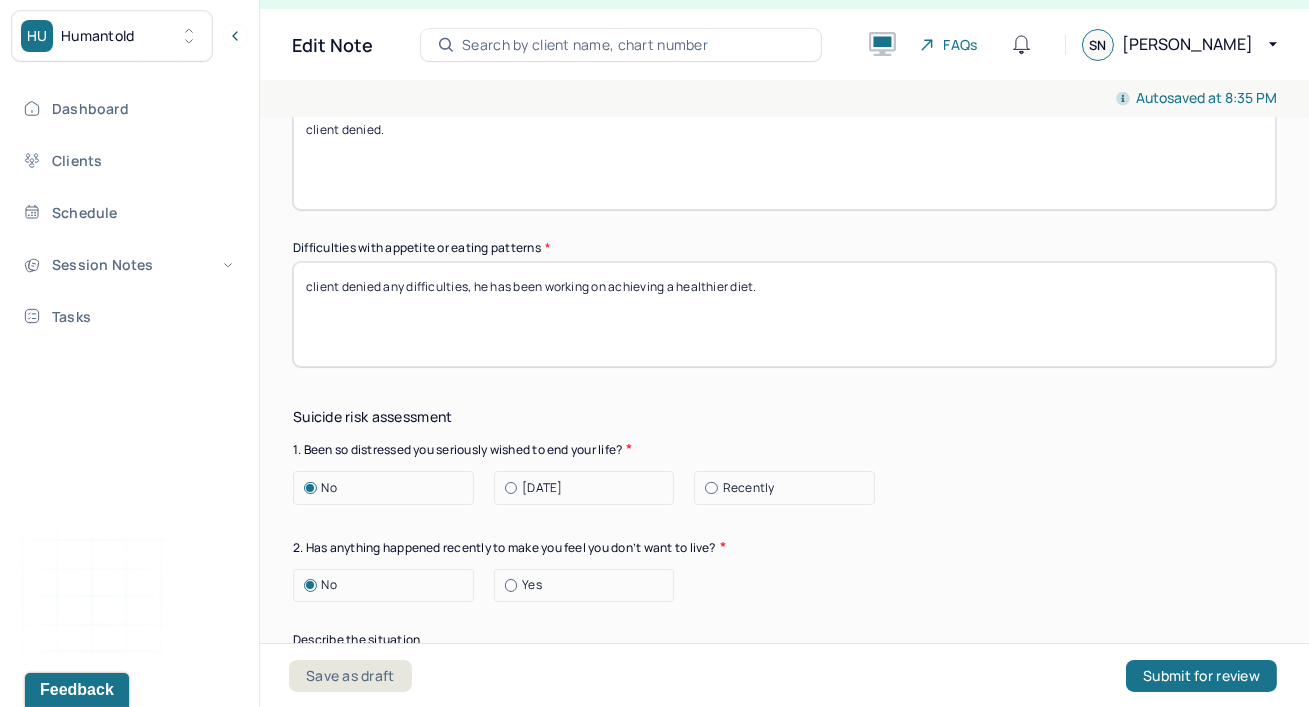 scroll, scrollTop: 2254, scrollLeft: 0, axis: vertical 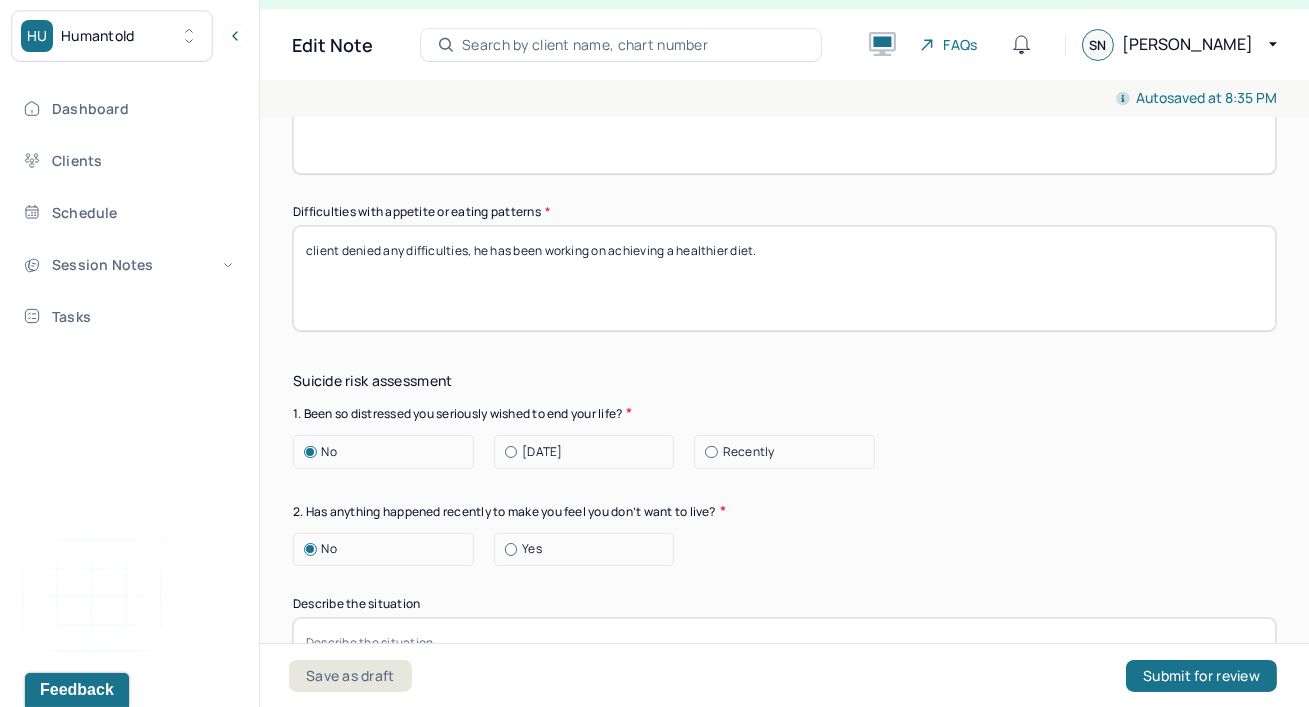 drag, startPoint x: 833, startPoint y: 221, endPoint x: 478, endPoint y: 233, distance: 355.20276 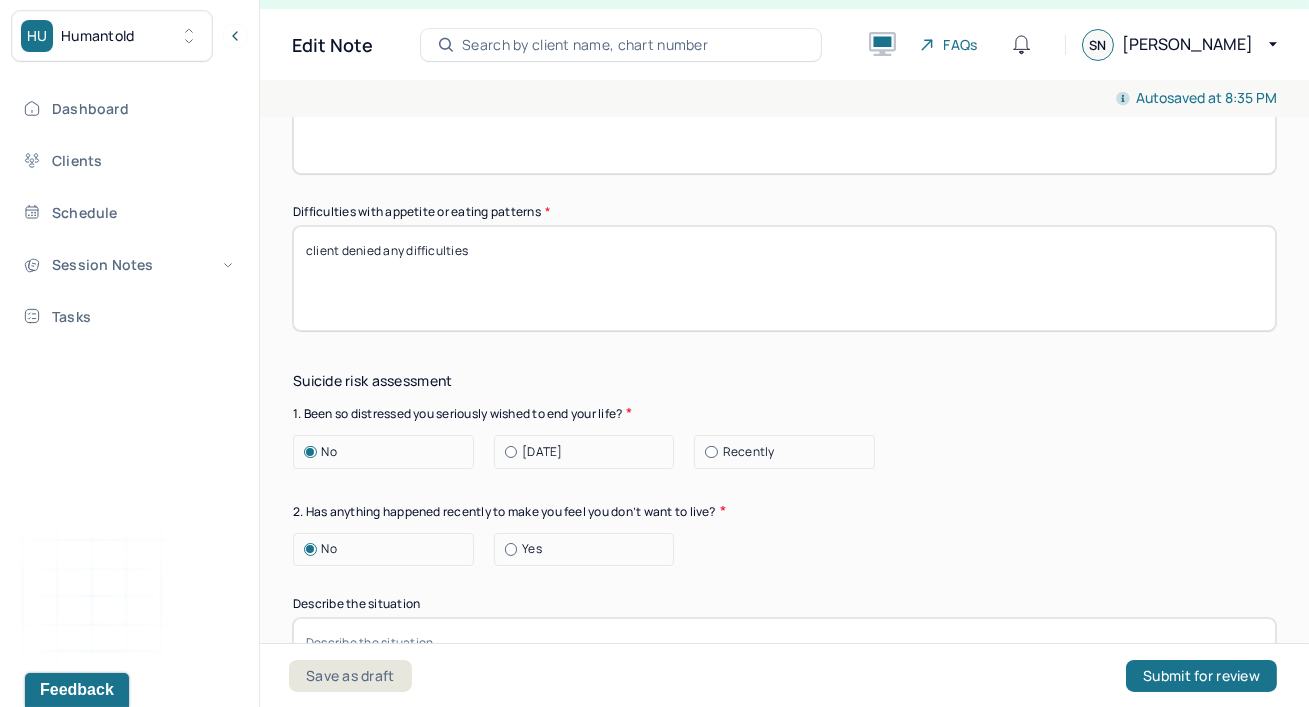 click on "client denied any difficulties, he has been working on achieving a healthier diet." at bounding box center (784, 278) 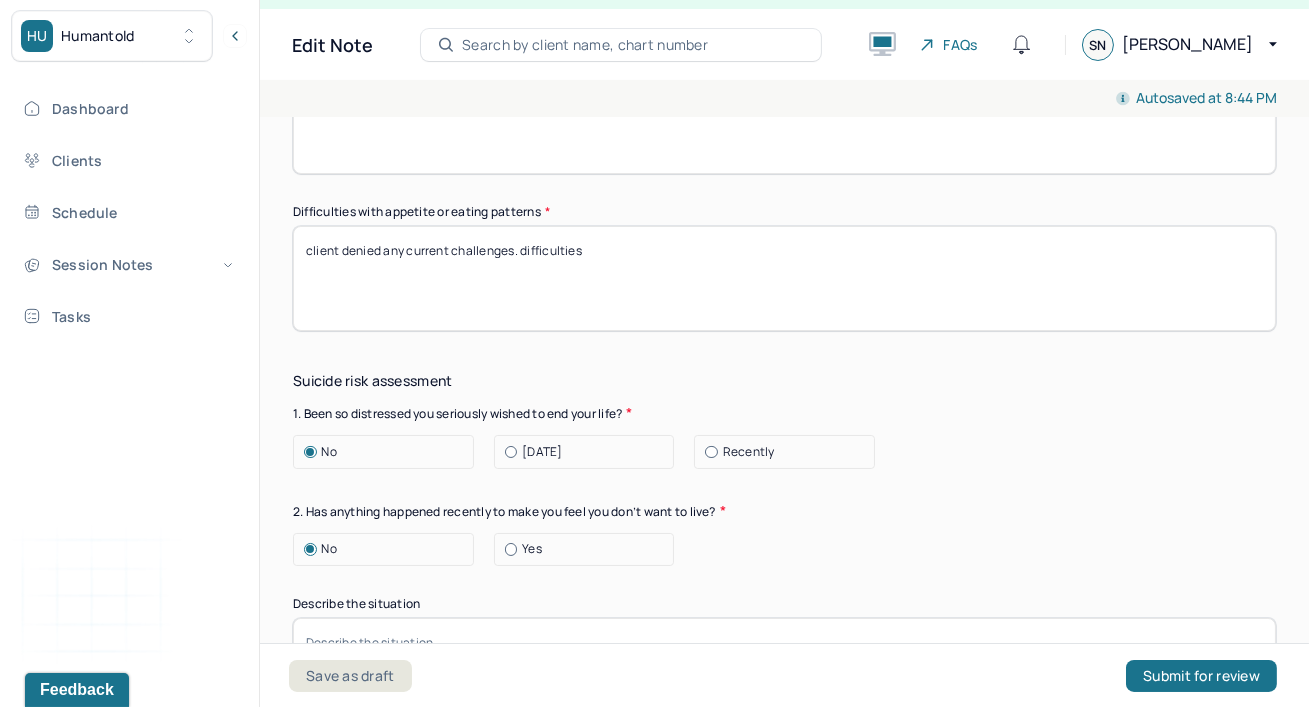 click on "client denied any current difficulties" at bounding box center [784, 278] 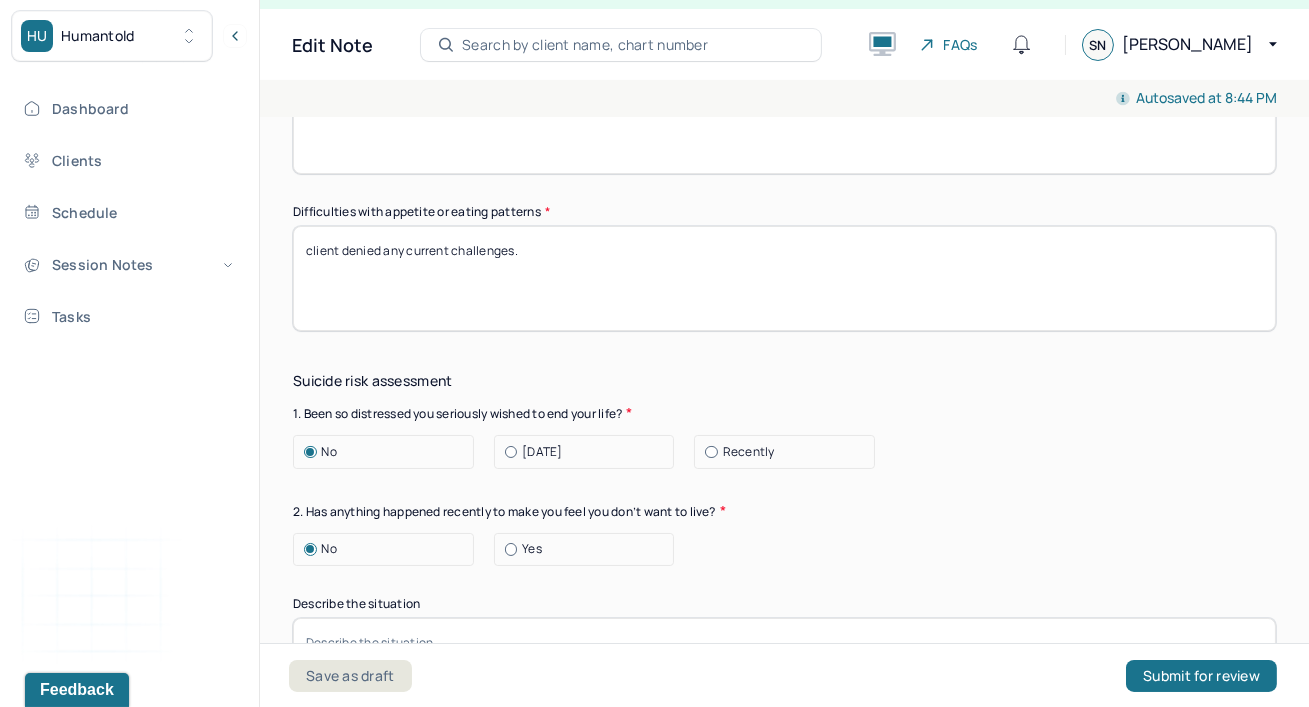 type on "client denied any current challenges." 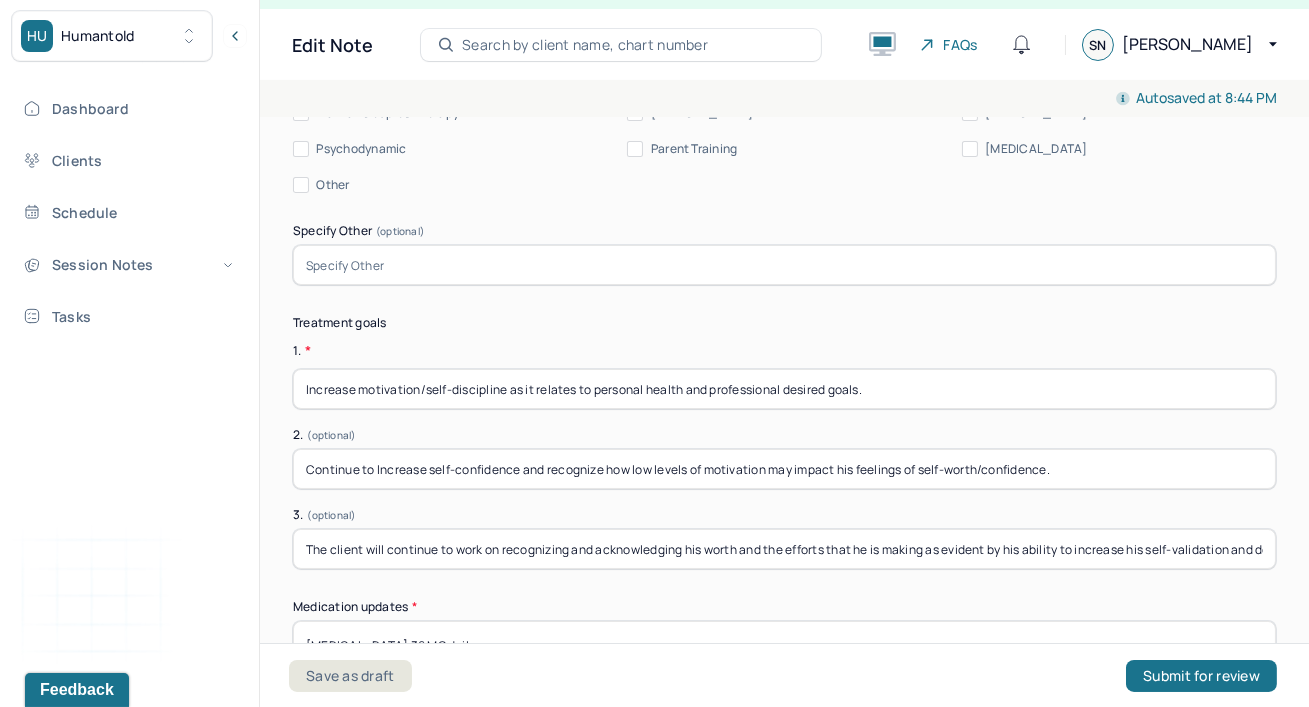 scroll, scrollTop: 5054, scrollLeft: 0, axis: vertical 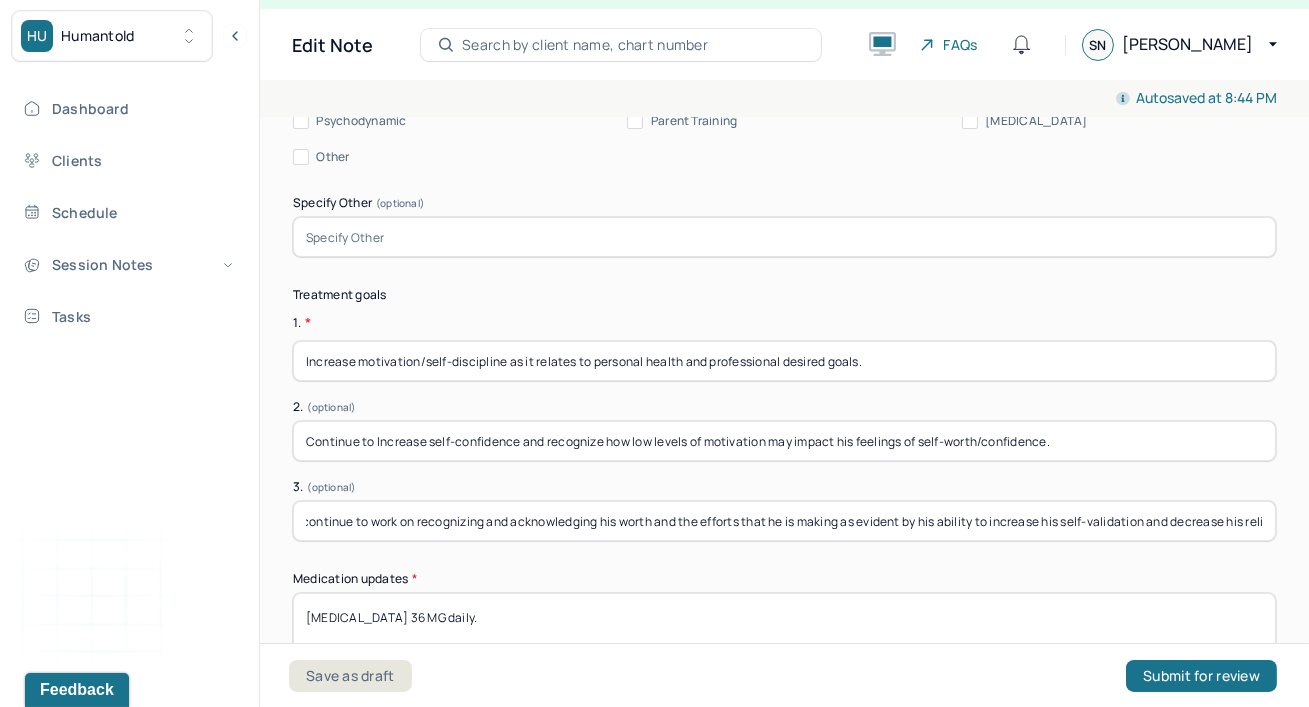 drag, startPoint x: 452, startPoint y: 470, endPoint x: 1263, endPoint y: 472, distance: 811.00244 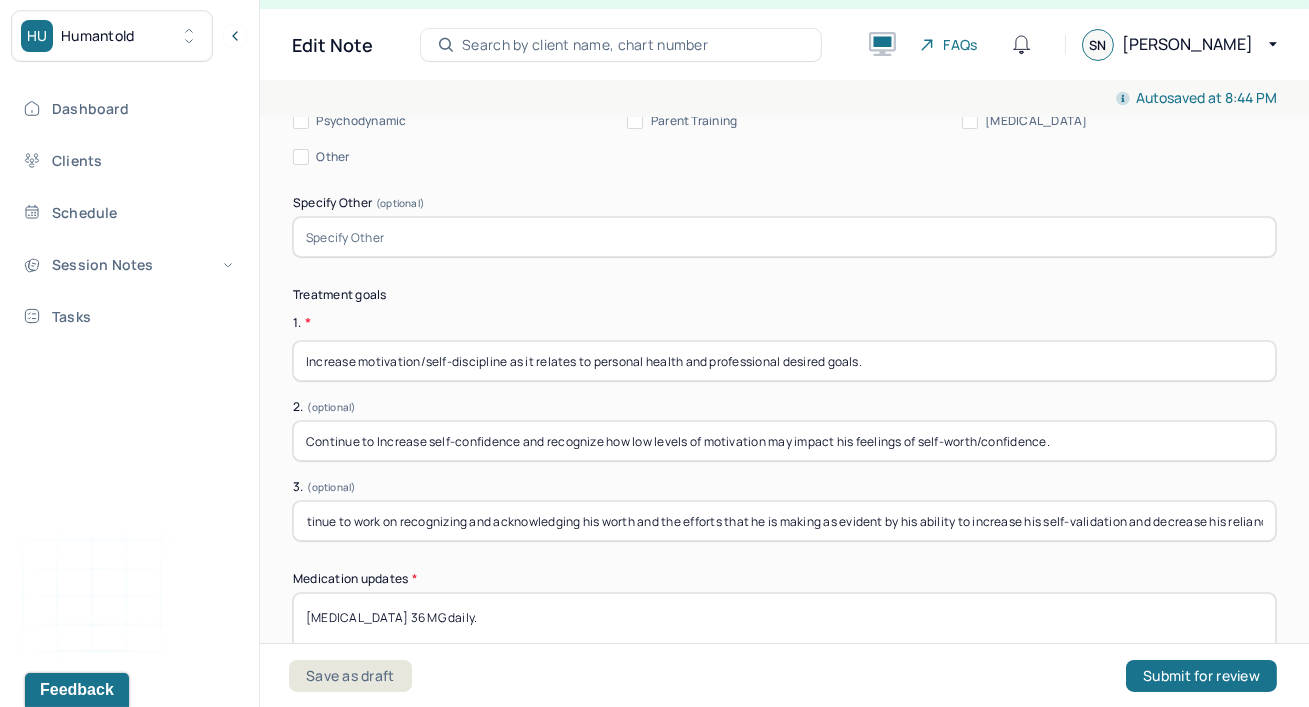 click on "The client will continue to work on recognizing and acknowledging his worth and the efforts that he is making as evident by his ability to increase his self-validation and decrease his reliance on external validation." at bounding box center [784, 521] 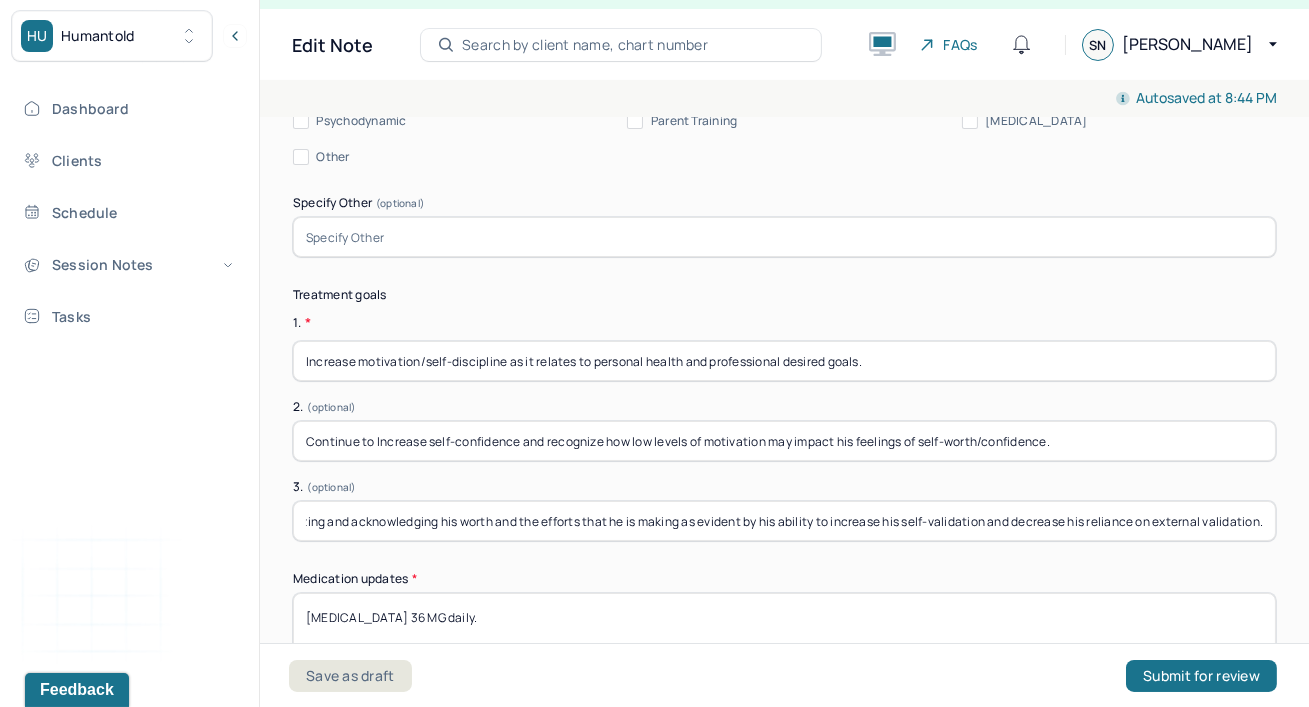 drag, startPoint x: 900, startPoint y: 486, endPoint x: 721, endPoint y: 515, distance: 181.33394 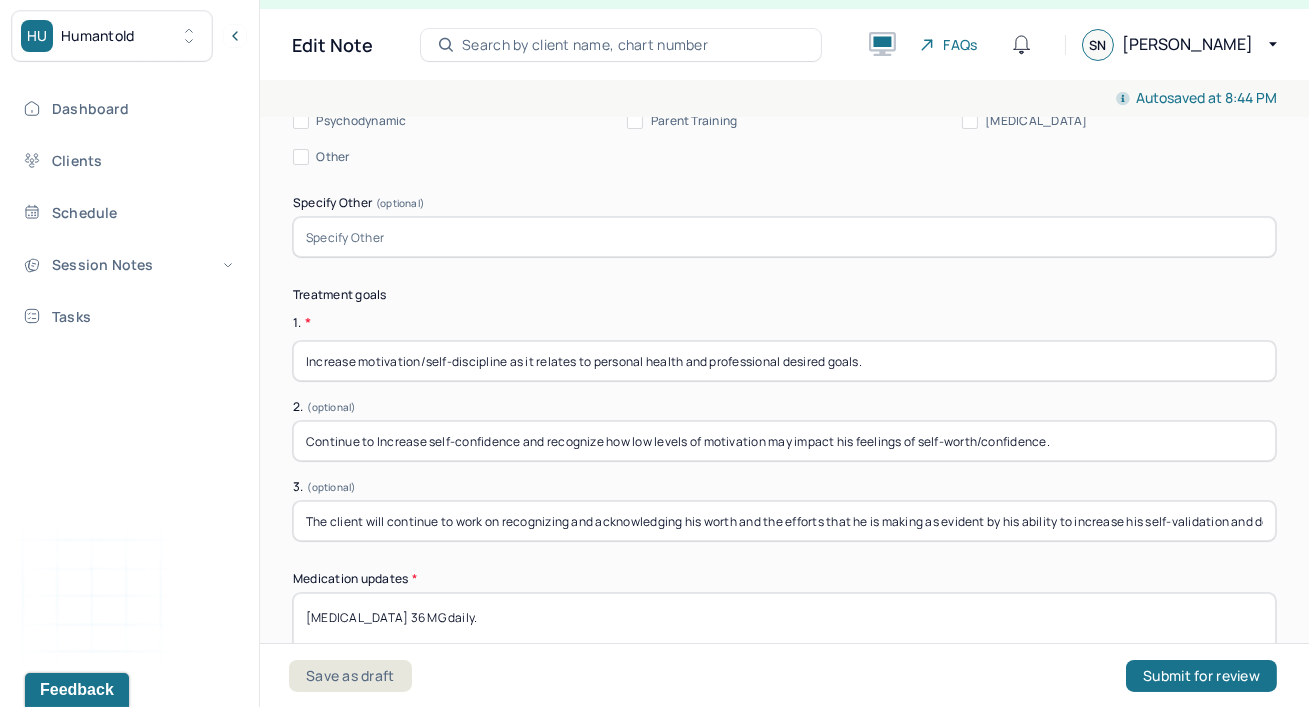 click on "Continue to Increase self-confidence and recognize how low levels of motivation may impact his feelings of self-worth/confidence." at bounding box center [784, 441] 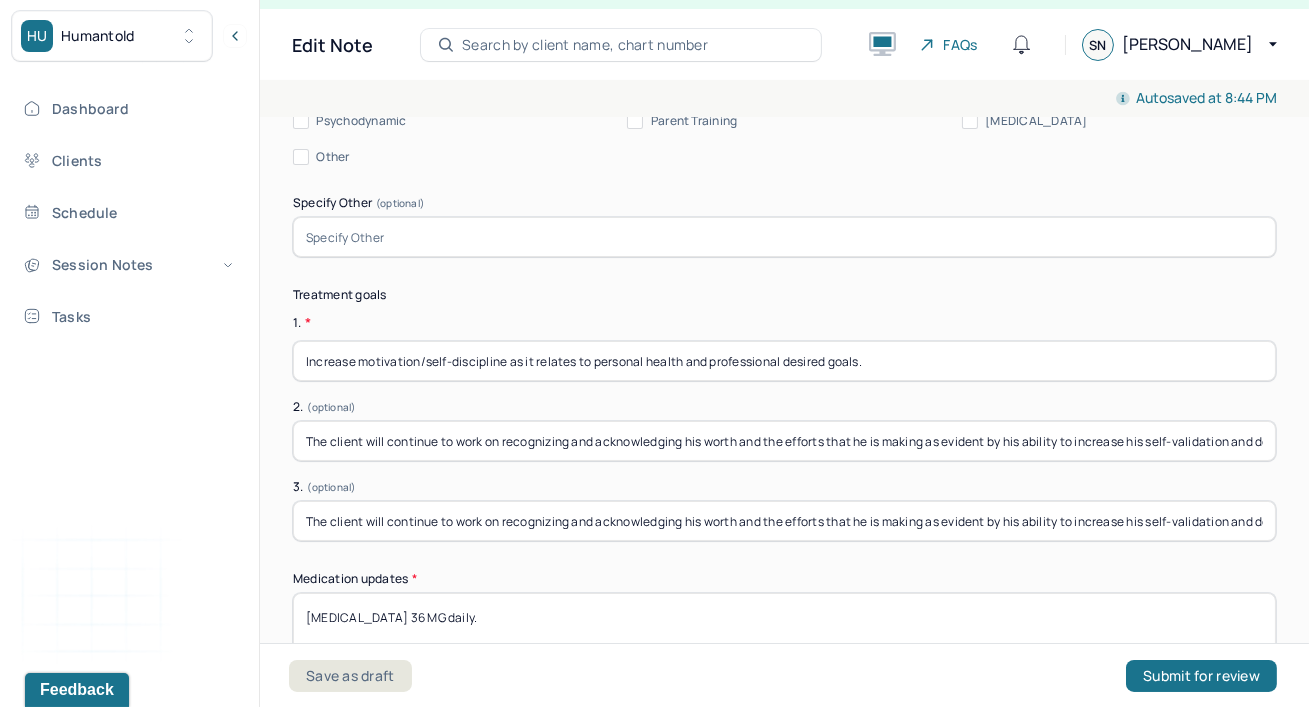 scroll, scrollTop: 0, scrollLeft: 250, axis: horizontal 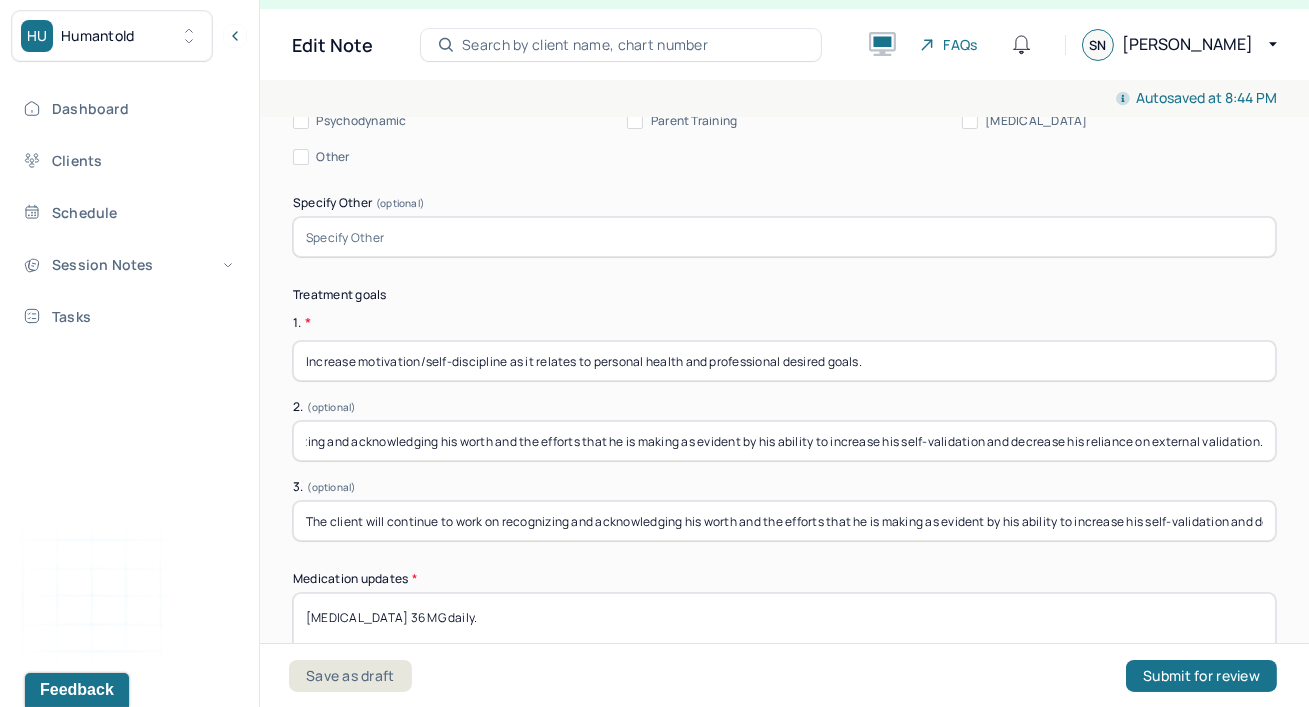type on "The client will continue to work on recognizing and acknowledging his worth and the efforts that he is making as evident by his ability to increase his self-validation and decrease his reliance on external validation." 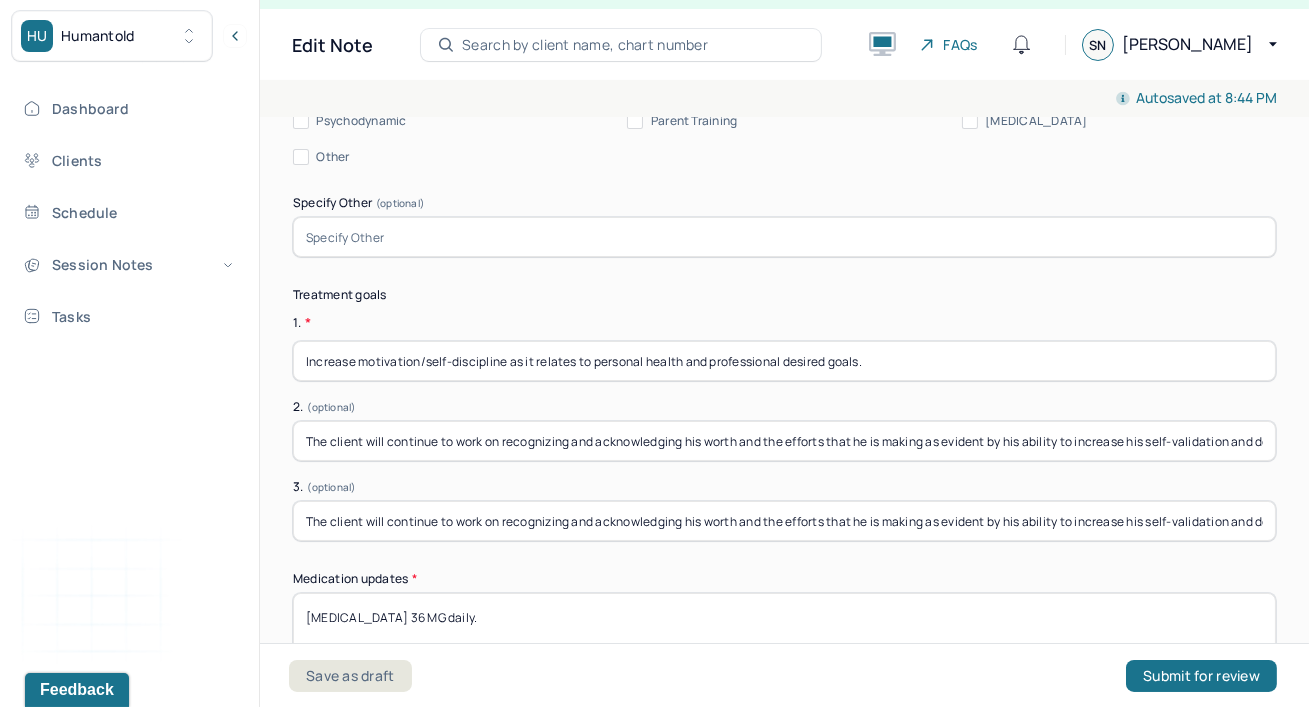 click on "The client will continue to work on recognizing and acknowledging his worth and the efforts that he is making as evident by his ability to increase his self-validation and decrease his reliance on external validation." at bounding box center (784, 521) 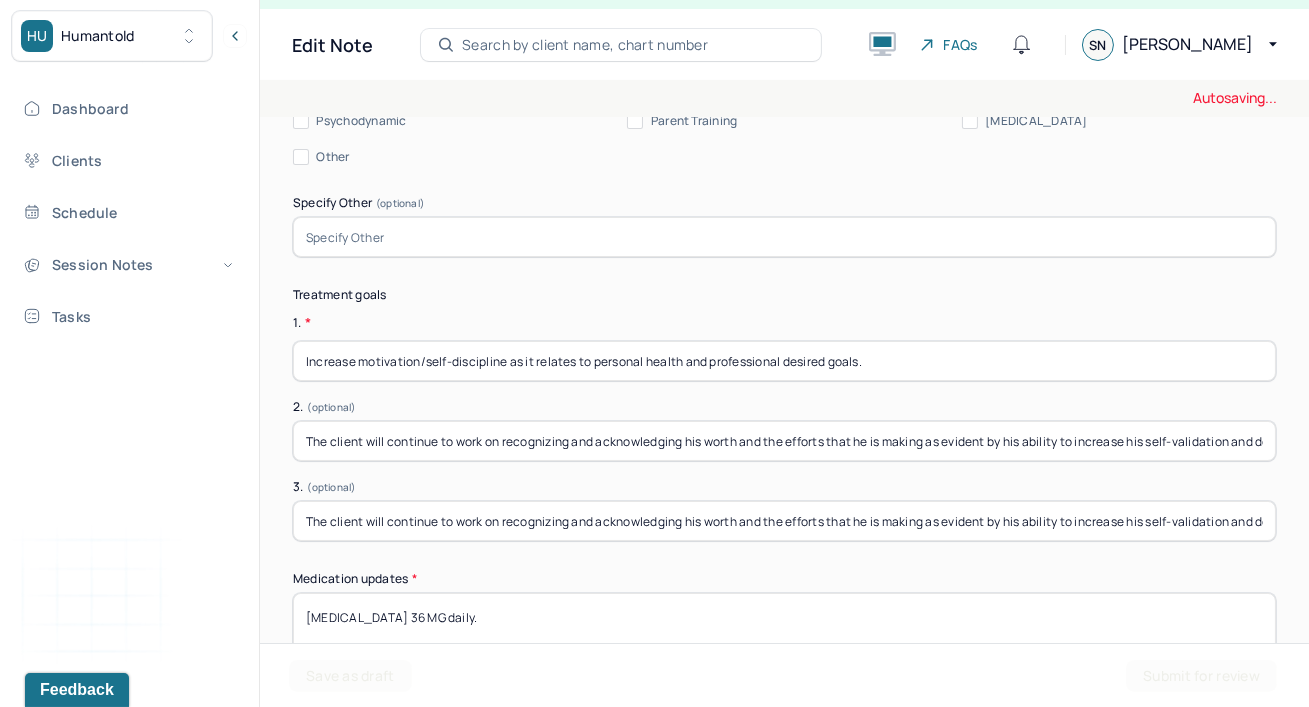 click on "The client will continue to work on recognizing and acknowledging his worth and the efforts that he is making as evident by his ability to increase his self-validation and decrease his reliance on external validation." at bounding box center [784, 521] 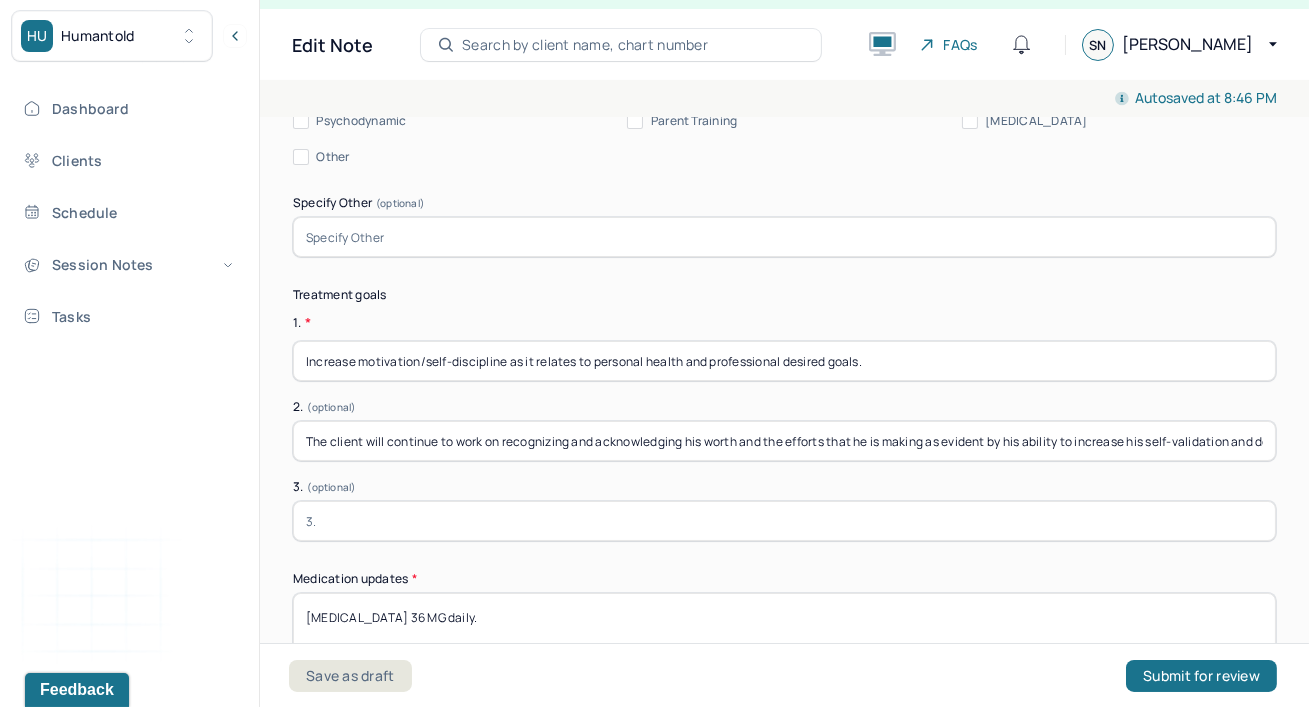 type 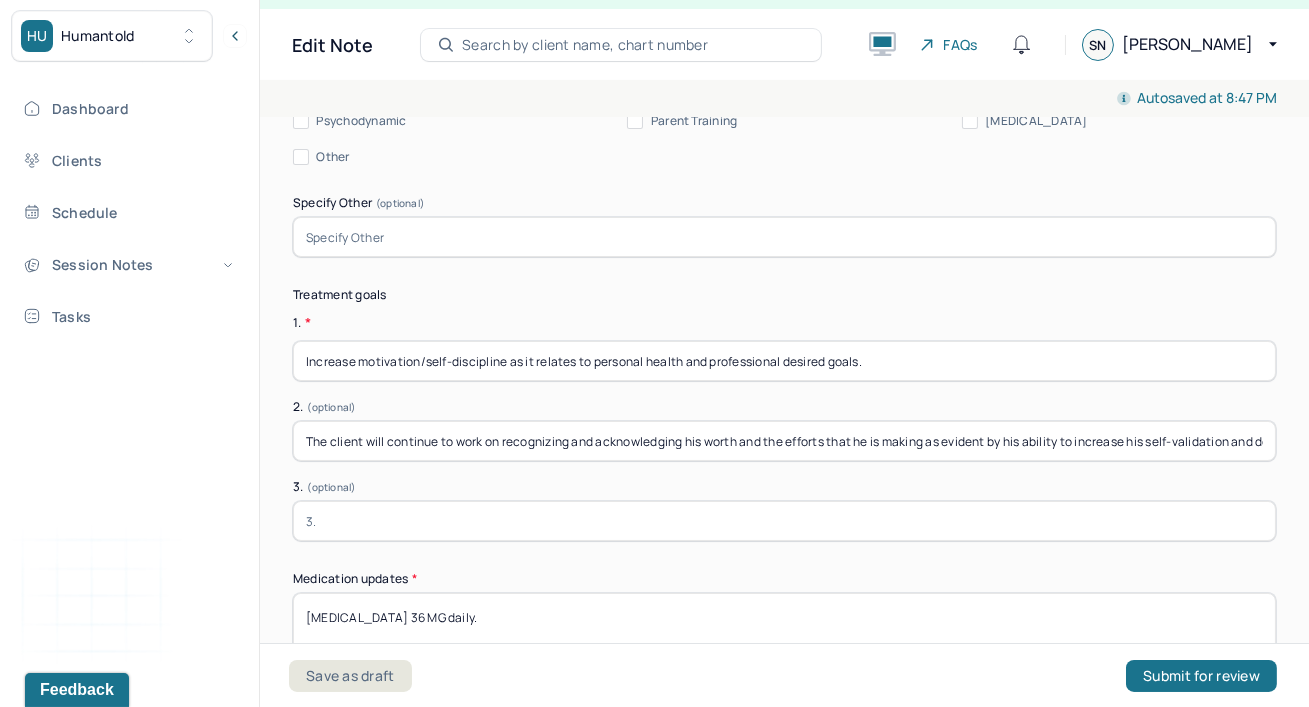 click on "2. (optional)" at bounding box center [784, 407] 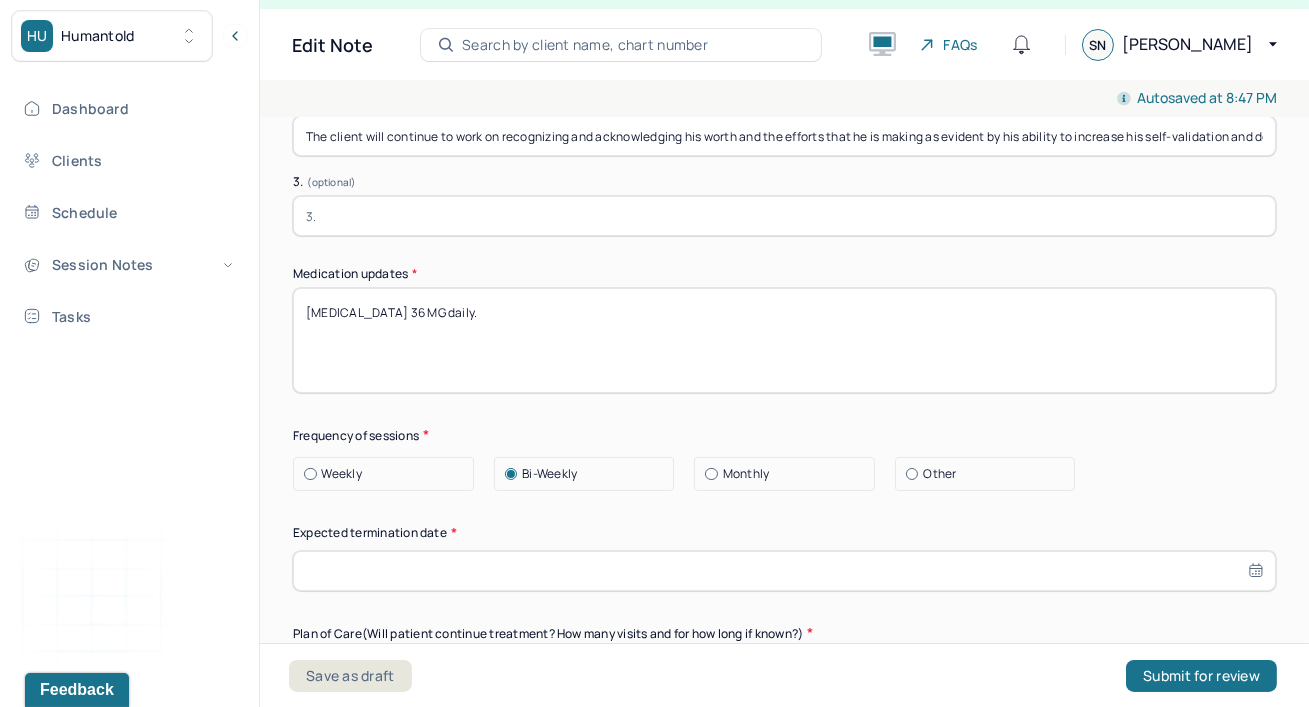 scroll, scrollTop: 5418, scrollLeft: 0, axis: vertical 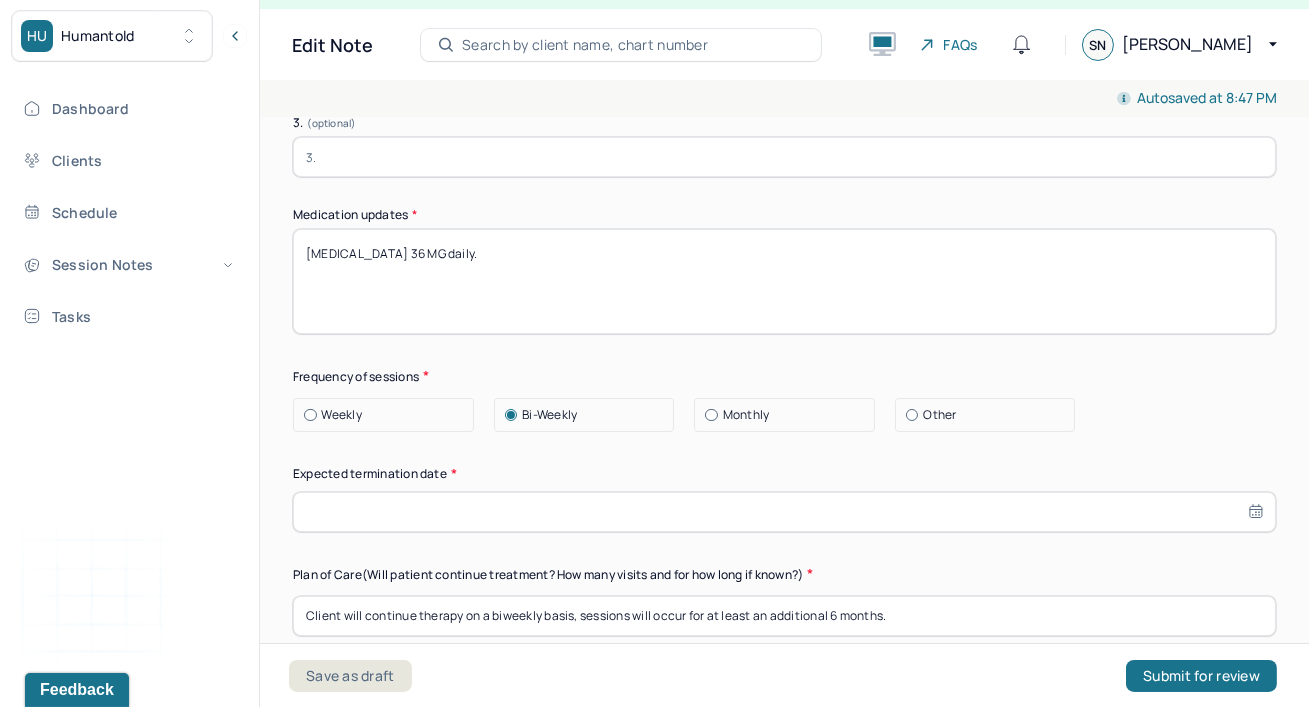 click at bounding box center [784, 512] 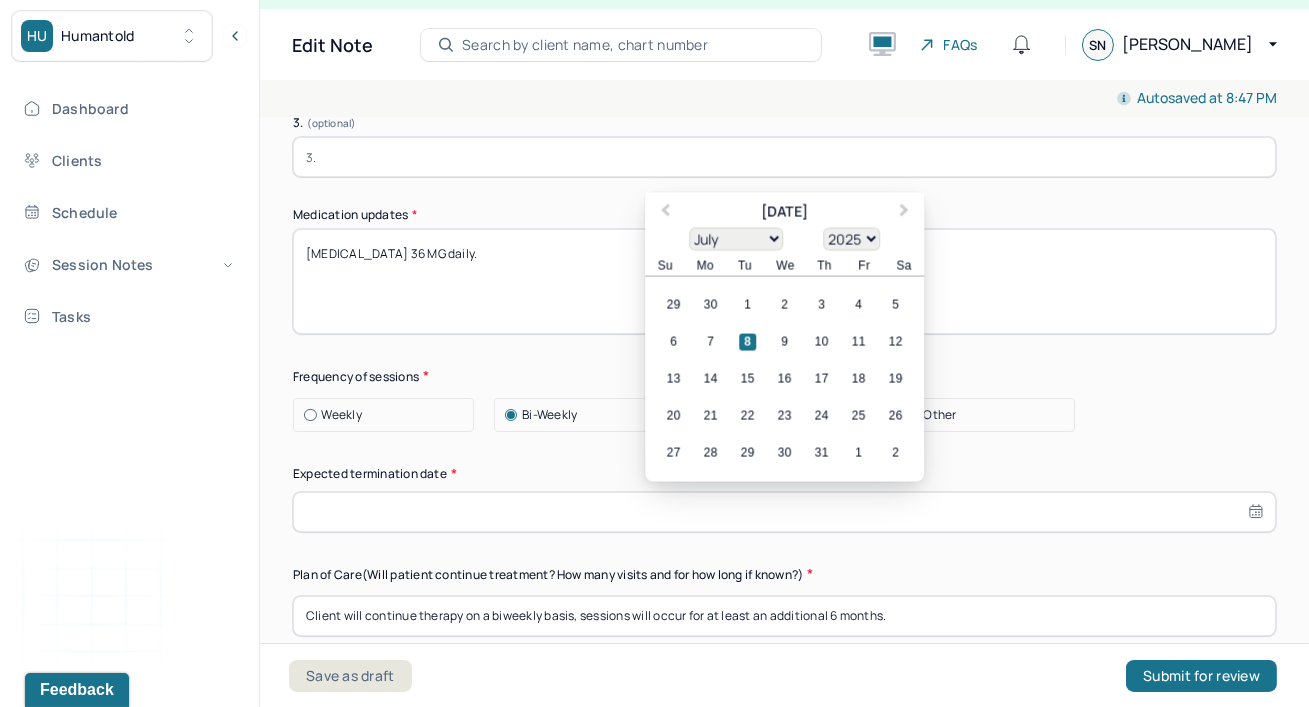 click on "1900 1901 1902 1903 1904 1905 1906 1907 1908 1909 1910 1911 1912 1913 1914 1915 1916 1917 1918 1919 1920 1921 1922 1923 1924 1925 1926 1927 1928 1929 1930 1931 1932 1933 1934 1935 1936 1937 1938 1939 1940 1941 1942 1943 1944 1945 1946 1947 1948 1949 1950 1951 1952 1953 1954 1955 1956 1957 1958 1959 1960 1961 1962 1963 1964 1965 1966 1967 1968 1969 1970 1971 1972 1973 1974 1975 1976 1977 1978 1979 1980 1981 1982 1983 1984 1985 1986 1987 1988 1989 1990 1991 1992 1993 1994 1995 1996 1997 1998 1999 2000 2001 2002 2003 2004 2005 2006 2007 2008 2009 2010 2011 2012 2013 2014 2015 2016 2017 2018 2019 2020 2021 2022 2023 2024 2025 2026 2027 2028 2029 2030 2031 2032 2033 2034 2035 2036 2037 2038 2039 2040 2041 2042 2043 2044 2045 2046 2047 2048 2049 2050 2051 2052 2053 2054 2055 2056 2057 2058 2059 2060 2061 2062 2063 2064 2065 2066 2067 2068 2069 2070 2071 2072 2073 2074 2075 2076 2077 2078 2079 2080 2081 2082 2083 2084 2085 2086 2087 2088 2089 2090 2091 2092 2093 2094 2095 2096 2097 2098 2099 2100" at bounding box center [851, 238] 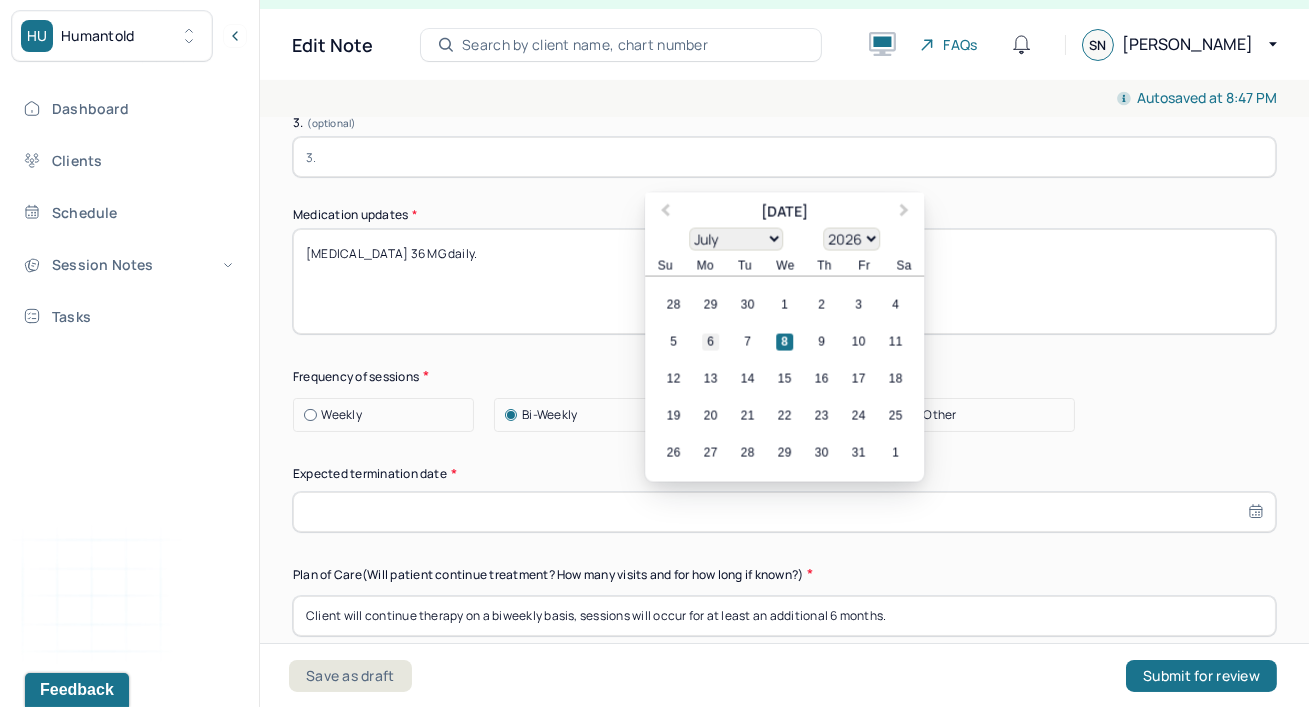 click on "6" at bounding box center (710, 342) 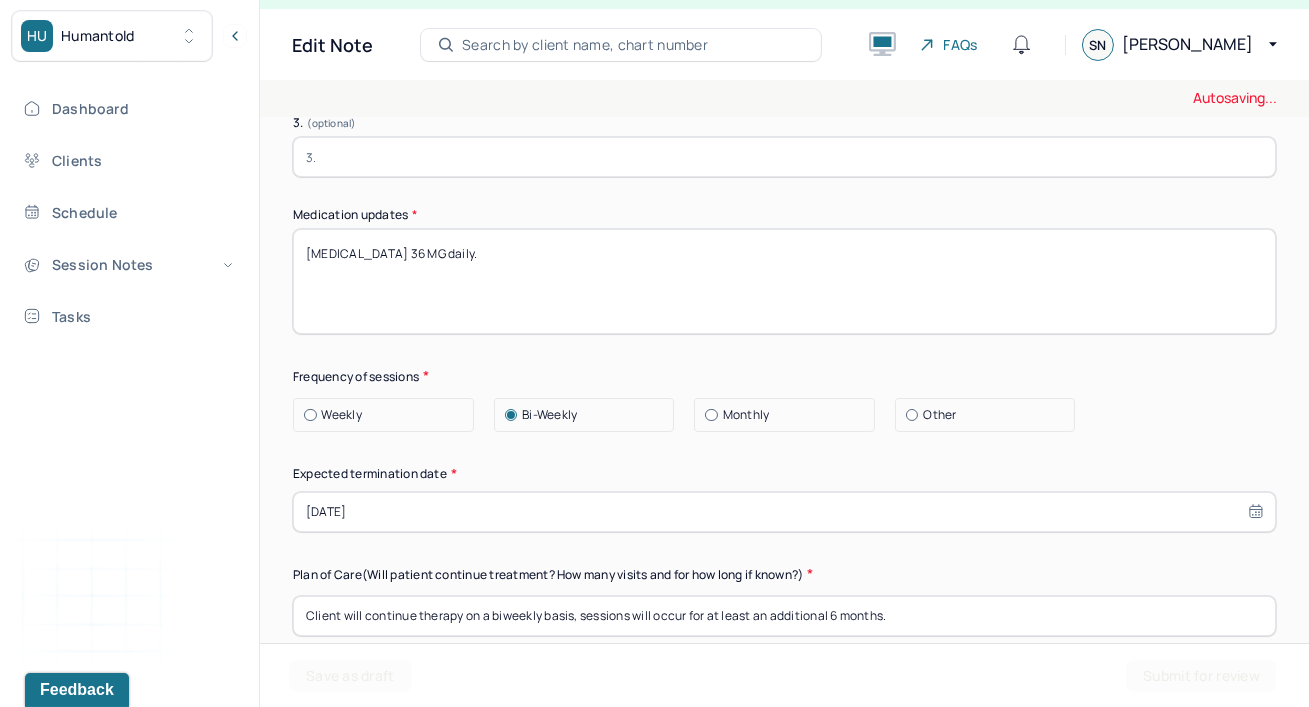 click on "Autosaving... Appointment Details     Client name [PERSON_NAME] [PERSON_NAME] Date of service [DATE] Time 6:00pm - 6:55pm Duration 55mins Appointment type individual therapy Provider name [PERSON_NAME] Modifier 1 95 Telemedicine Note type Individual treatment review Appointment Details     Client name [PERSON_NAME] [PERSON_NAME] Date of service [DATE] Time 6:00pm - 6:55pm Duration 55mins Appointment type individual therapy Provider name [PERSON_NAME] Modifier 1 95 Telemedicine Note type Individual treatment review   Load previous session note   Instructions The fields marked with an asterisk ( * ) are required before you can submit your notes. Before you can submit your session notes, they must be signed. You have the option to save your notes as a draft before making a submission. Appointment location * Teletherapy Client Teletherapy Location Home Office Other Provider Teletherapy Location Home Office Other Consent was received for the teletherapy session The teletherapy session was conducted via video Primary diagnosis * * * *" at bounding box center [784, 394] 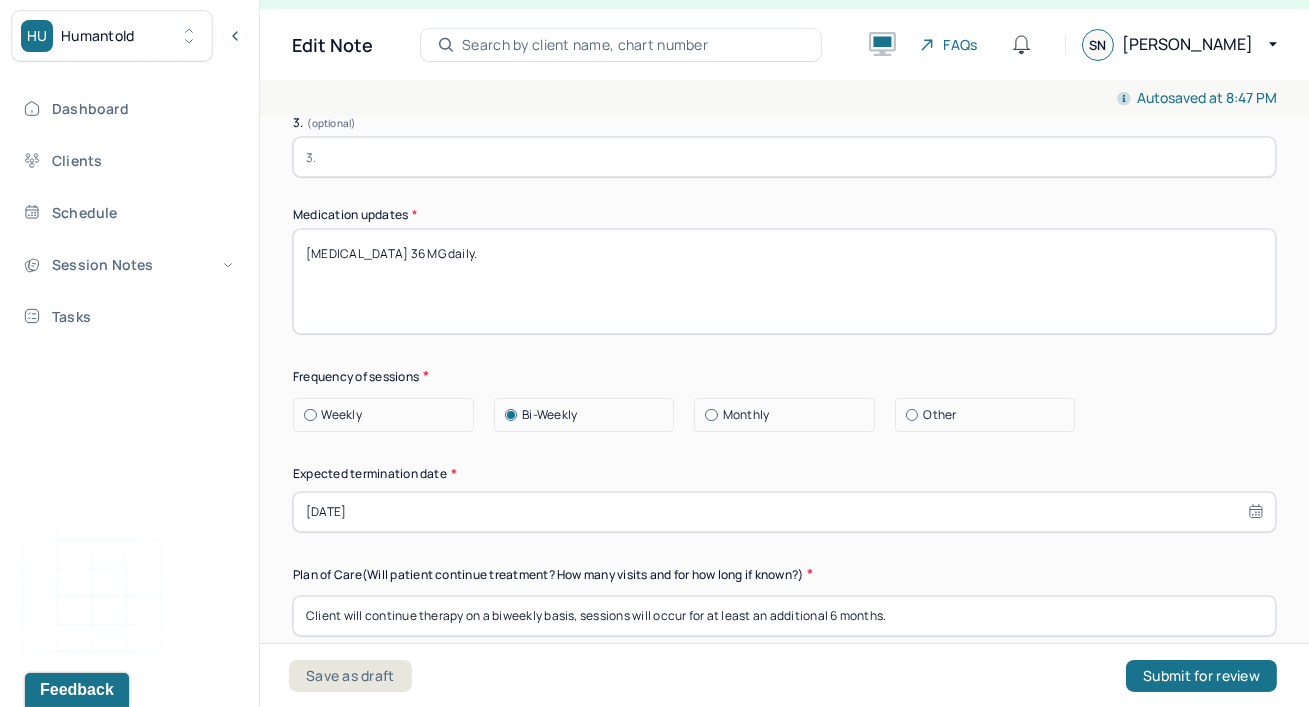 click on "Autosaved at 8:47 PM Appointment Details     Client name [PERSON_NAME] [PERSON_NAME] Date of service [DATE] Time 6:00pm - 6:55pm Duration 55mins Appointment type individual therapy Provider name [PERSON_NAME] Modifier 1 95 Telemedicine Note type Individual treatment review Appointment Details     Client name [PERSON_NAME] [PERSON_NAME] Date of service [DATE] Time 6:00pm - 6:55pm Duration 55mins Appointment type individual therapy Provider name [PERSON_NAME] Modifier 1 95 Telemedicine Note type Individual treatment review   Load previous session note   Instructions The fields marked with an asterisk ( * ) are required before you can submit your notes. Before you can submit your session notes, they must be signed. You have the option to save your notes as a draft before making a submission. Appointment location * Teletherapy Client Teletherapy Location Home Office Other Provider Teletherapy Location Home Office Other Consent was received for the teletherapy session The teletherapy session was conducted via video Primary diagnosis" at bounding box center (784, 394) 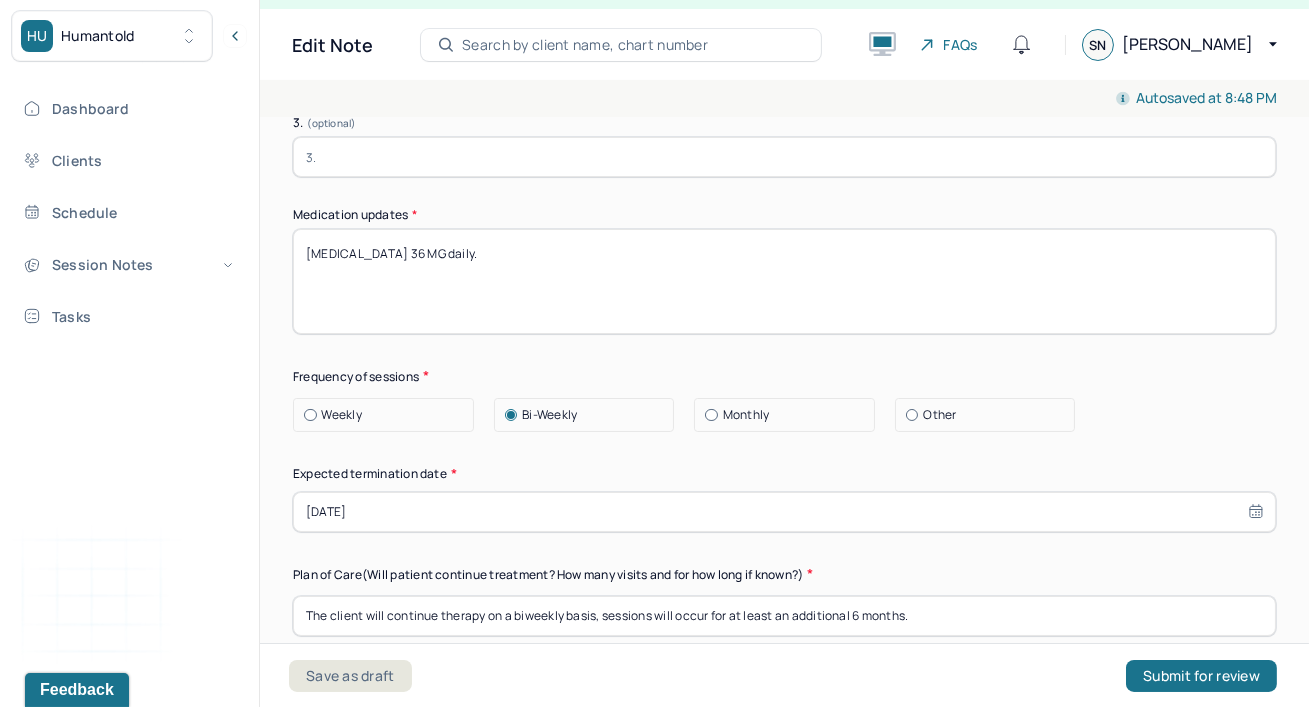 click on "The client will continue therapy on a biweekly basis, sessions will occur for at least an additional 6 months." at bounding box center (784, 616) 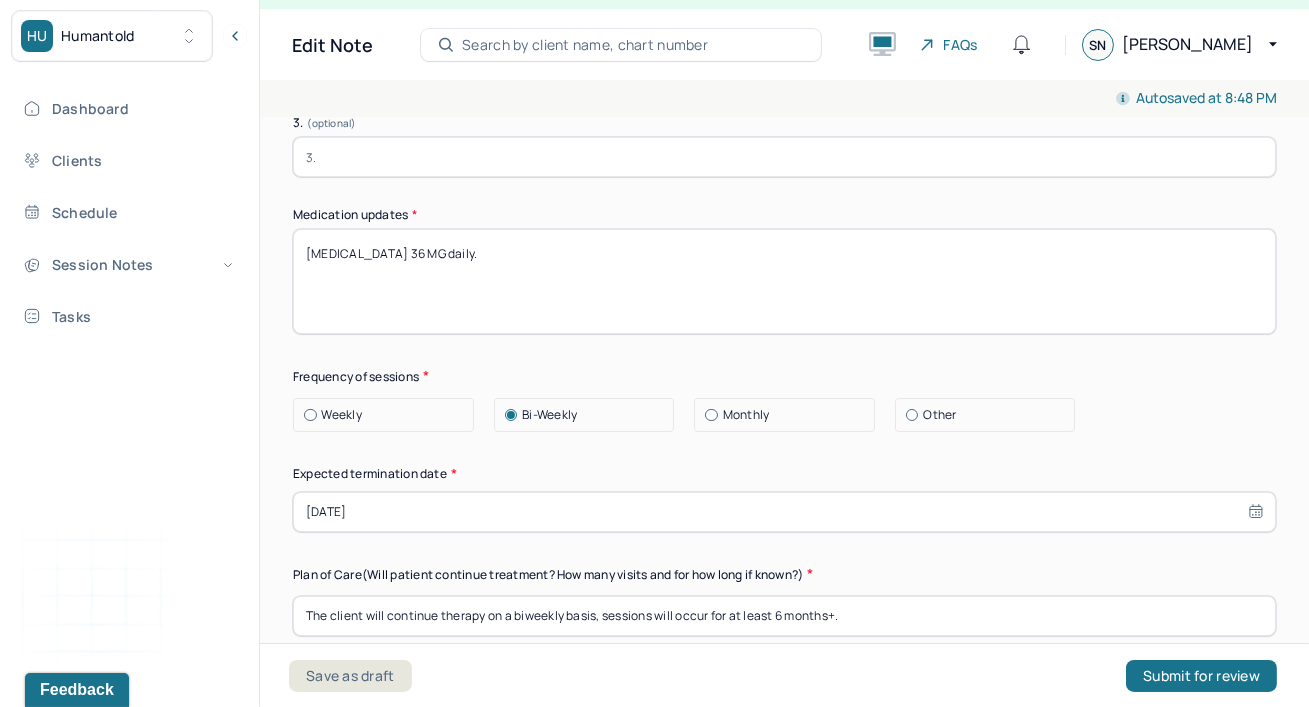 type on "The client will continue therapy on a biweekly basis, sessions will occur for at least 6 months+." 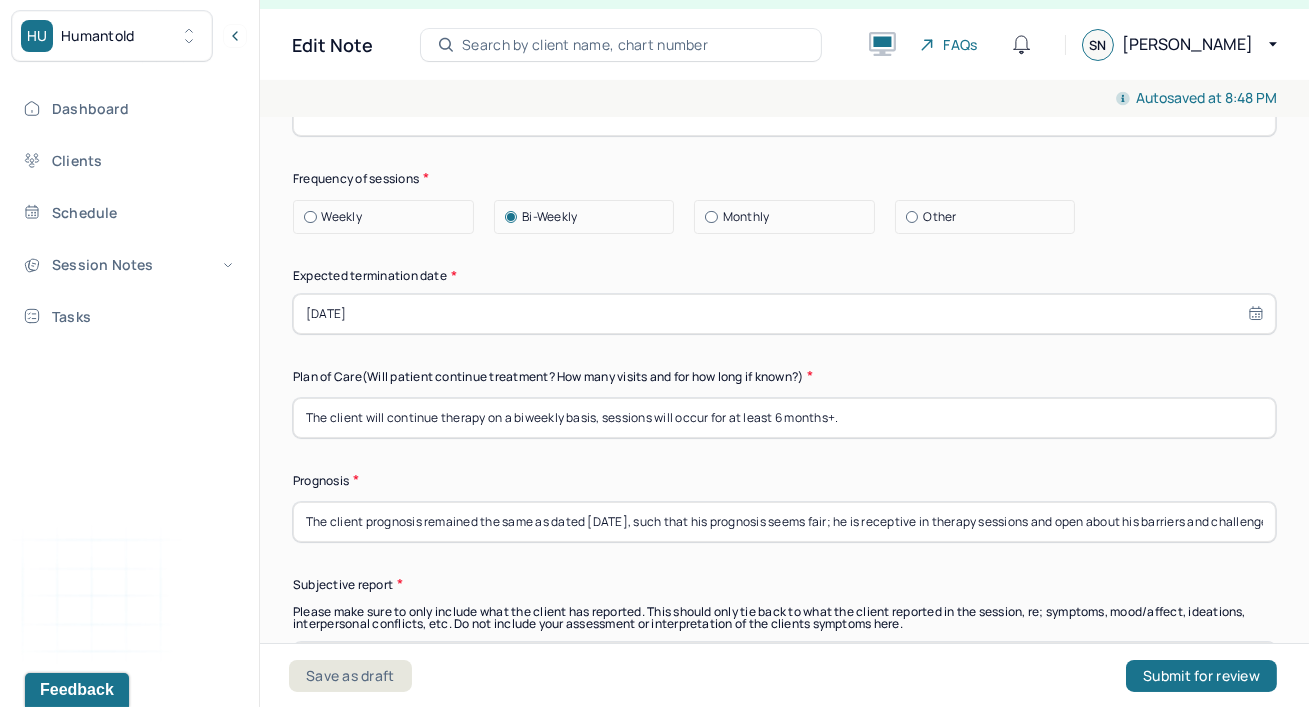 scroll, scrollTop: 5636, scrollLeft: 0, axis: vertical 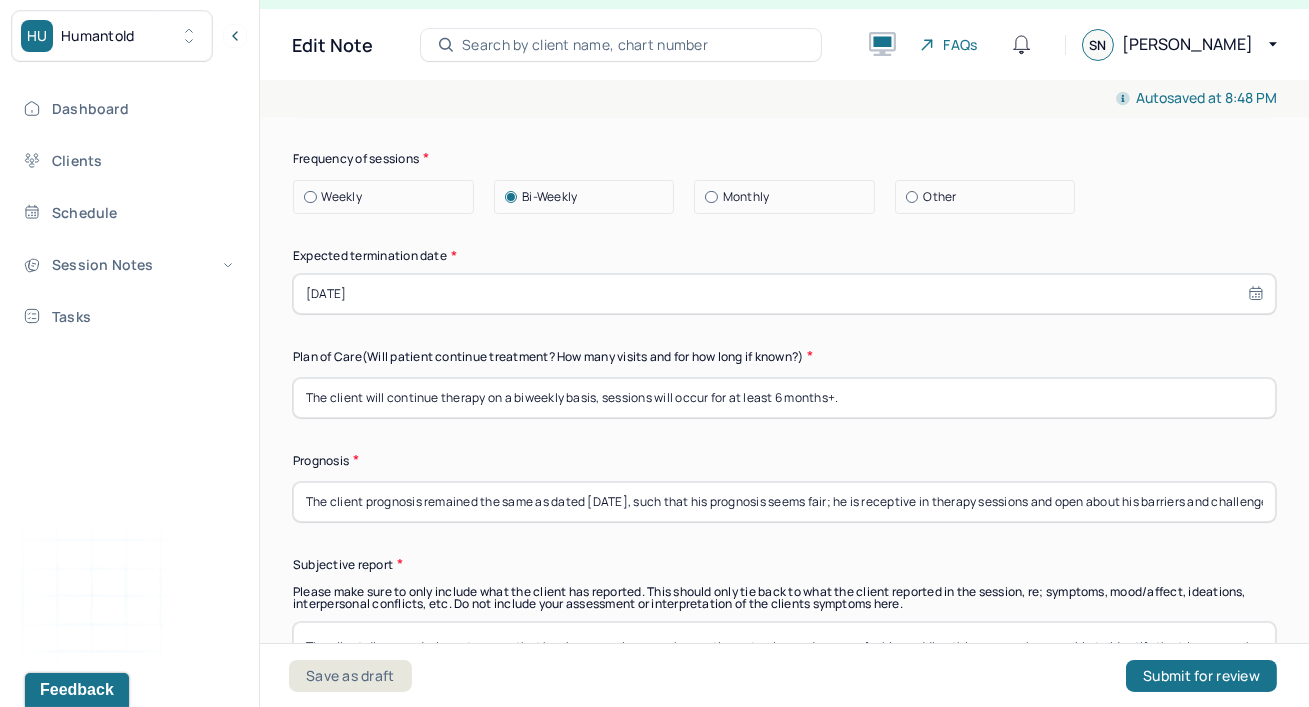 click on "Autosaved at 8:48 PM Appointment Details     Client name [PERSON_NAME] [PERSON_NAME] Date of service [DATE] Time 6:00pm - 6:55pm Duration 55mins Appointment type individual therapy Provider name [PERSON_NAME] Modifier 1 95 Telemedicine Note type Individual treatment review Appointment Details     Client name [PERSON_NAME] [PERSON_NAME] Date of service [DATE] Time 6:00pm - 6:55pm Duration 55mins Appointment type individual therapy Provider name [PERSON_NAME] Modifier 1 95 Telemedicine Note type Individual treatment review   Load previous session note   Instructions The fields marked with an asterisk ( * ) are required before you can submit your notes. Before you can submit your session notes, they must be signed. You have the option to save your notes as a draft before making a submission. Appointment location * Teletherapy Client Teletherapy Location Home Office Other Provider Teletherapy Location Home Office Other Consent was received for the teletherapy session The teletherapy session was conducted via video Primary diagnosis" at bounding box center (784, 394) 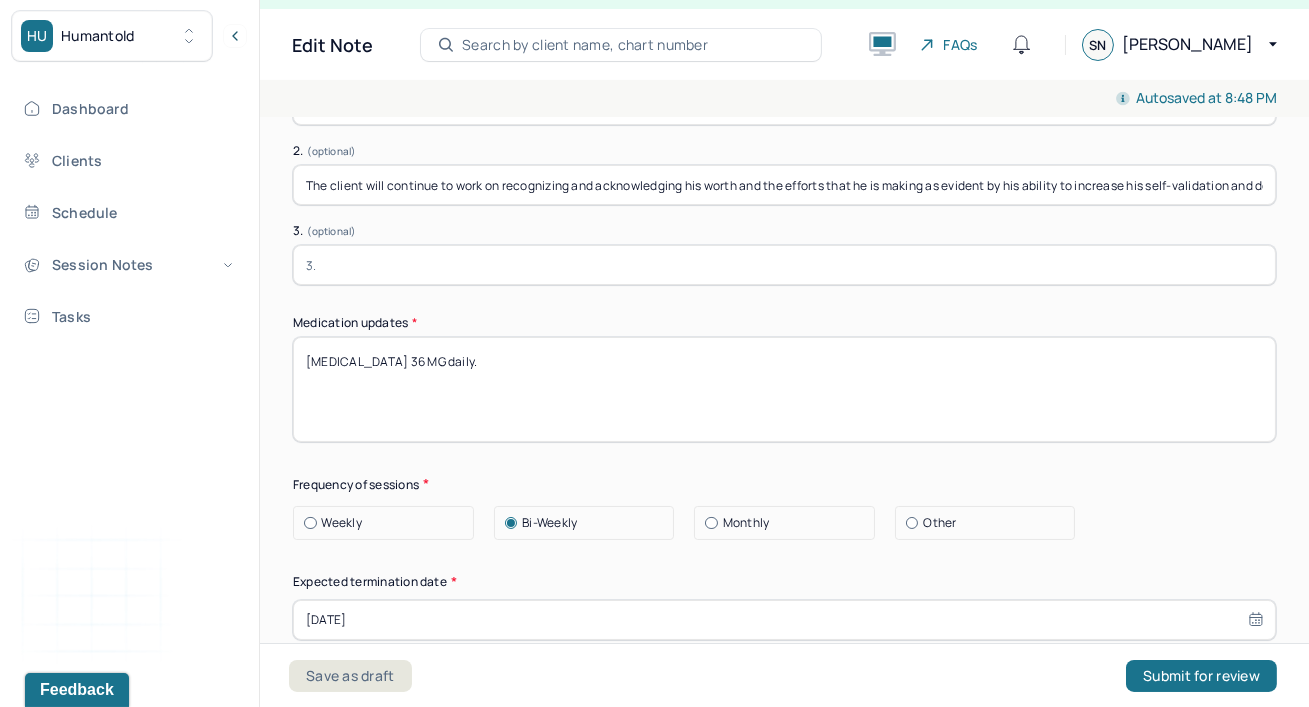 scroll, scrollTop: 5285, scrollLeft: 0, axis: vertical 